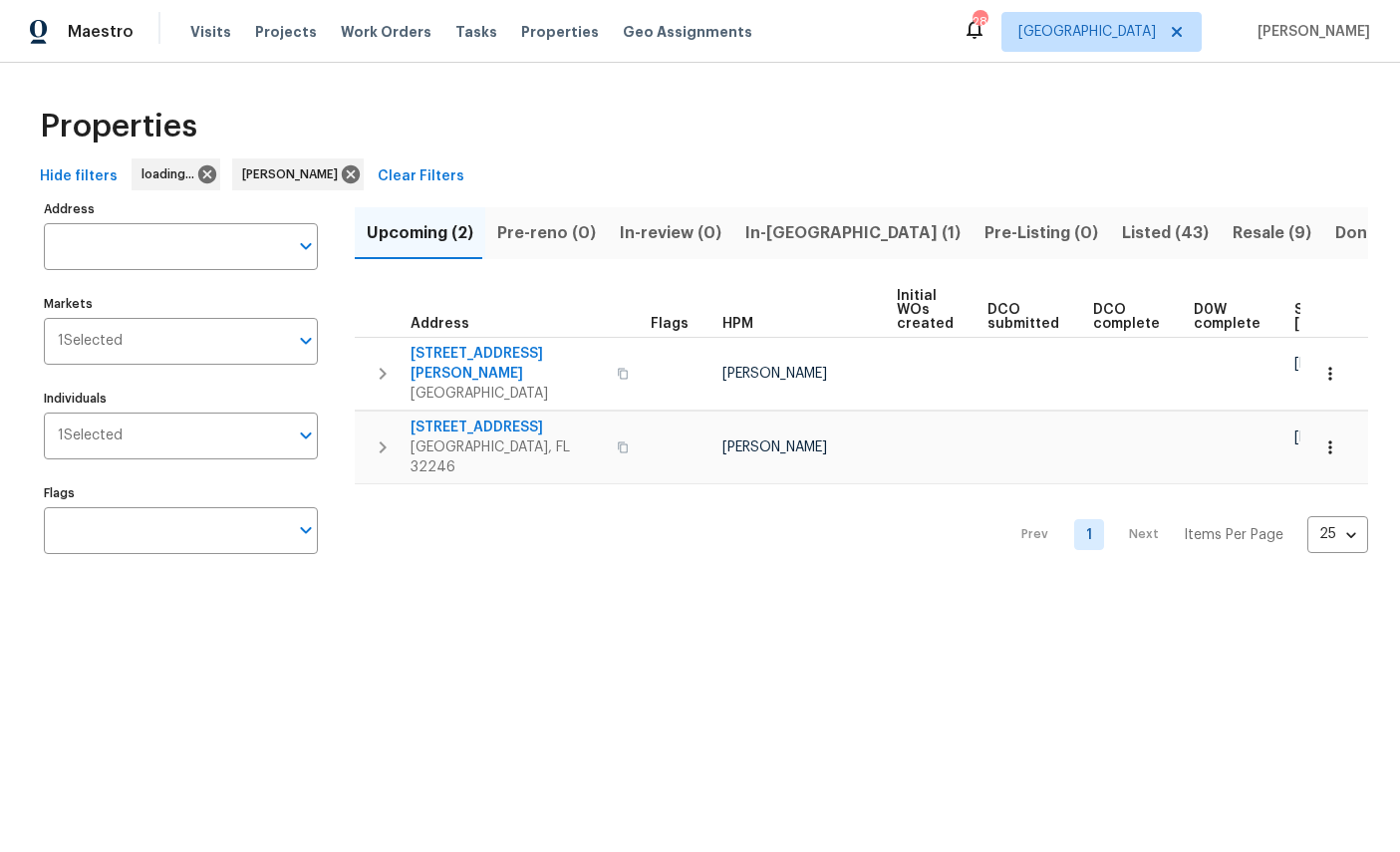 scroll, scrollTop: 0, scrollLeft: 0, axis: both 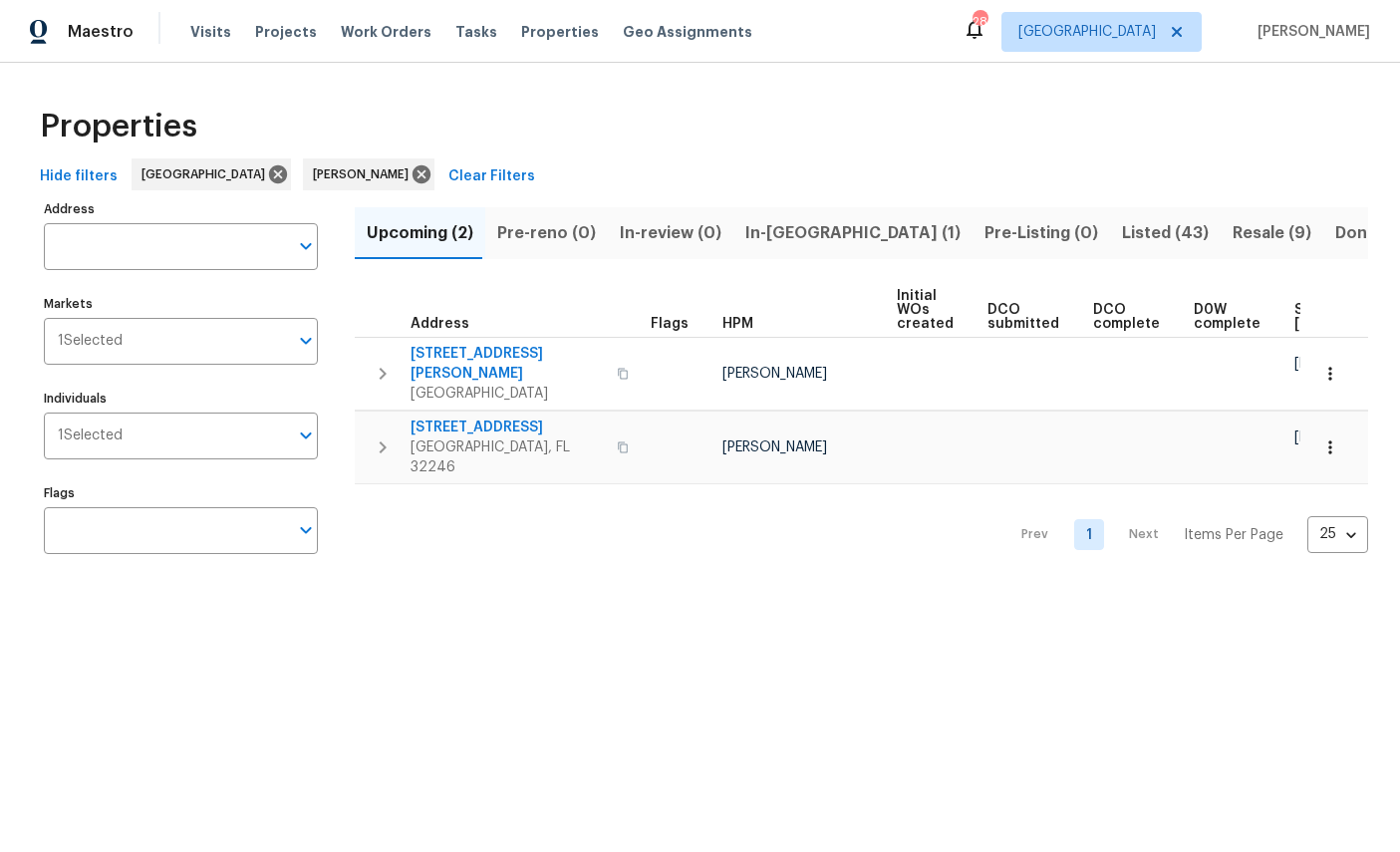 click 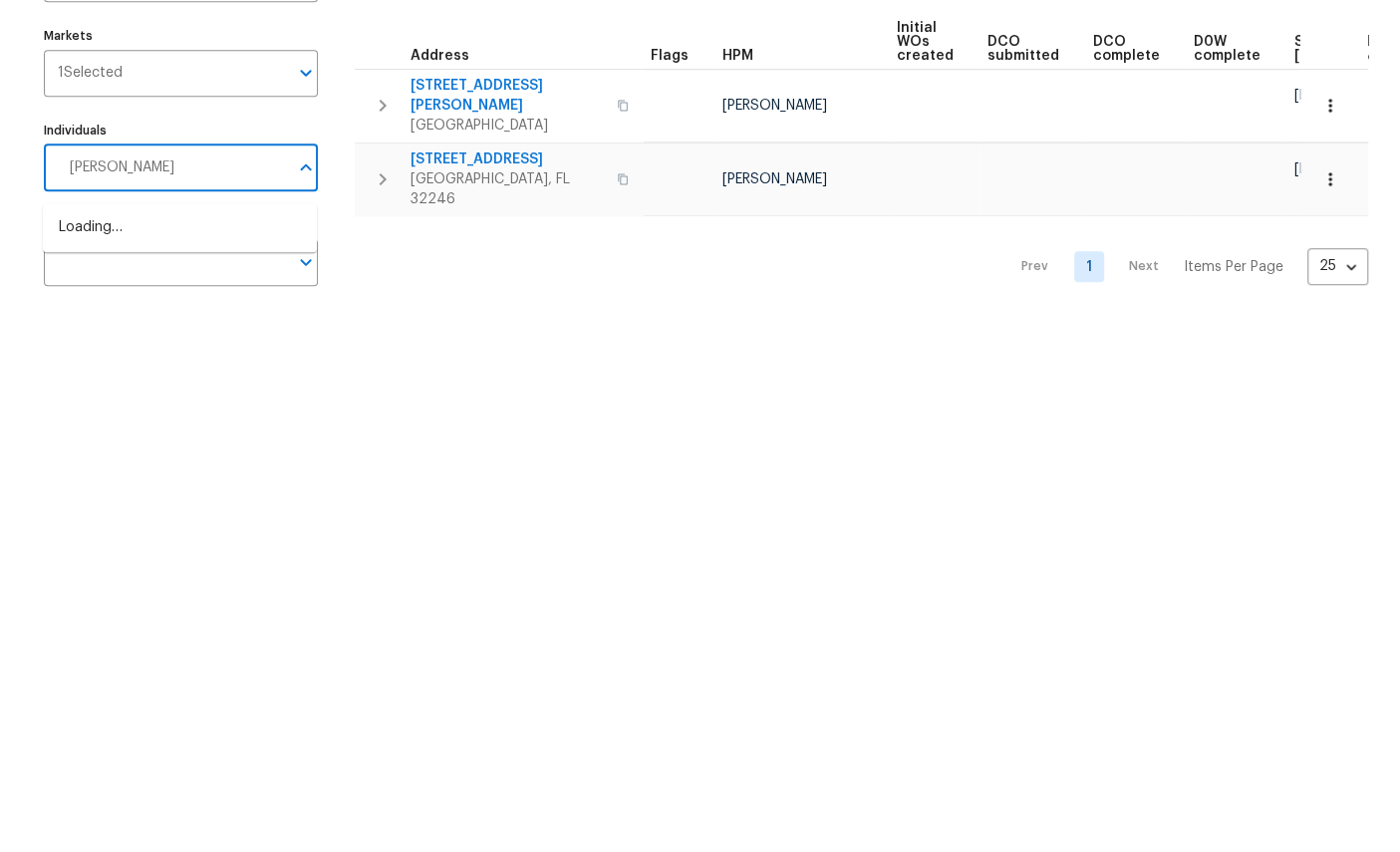 type on "William" 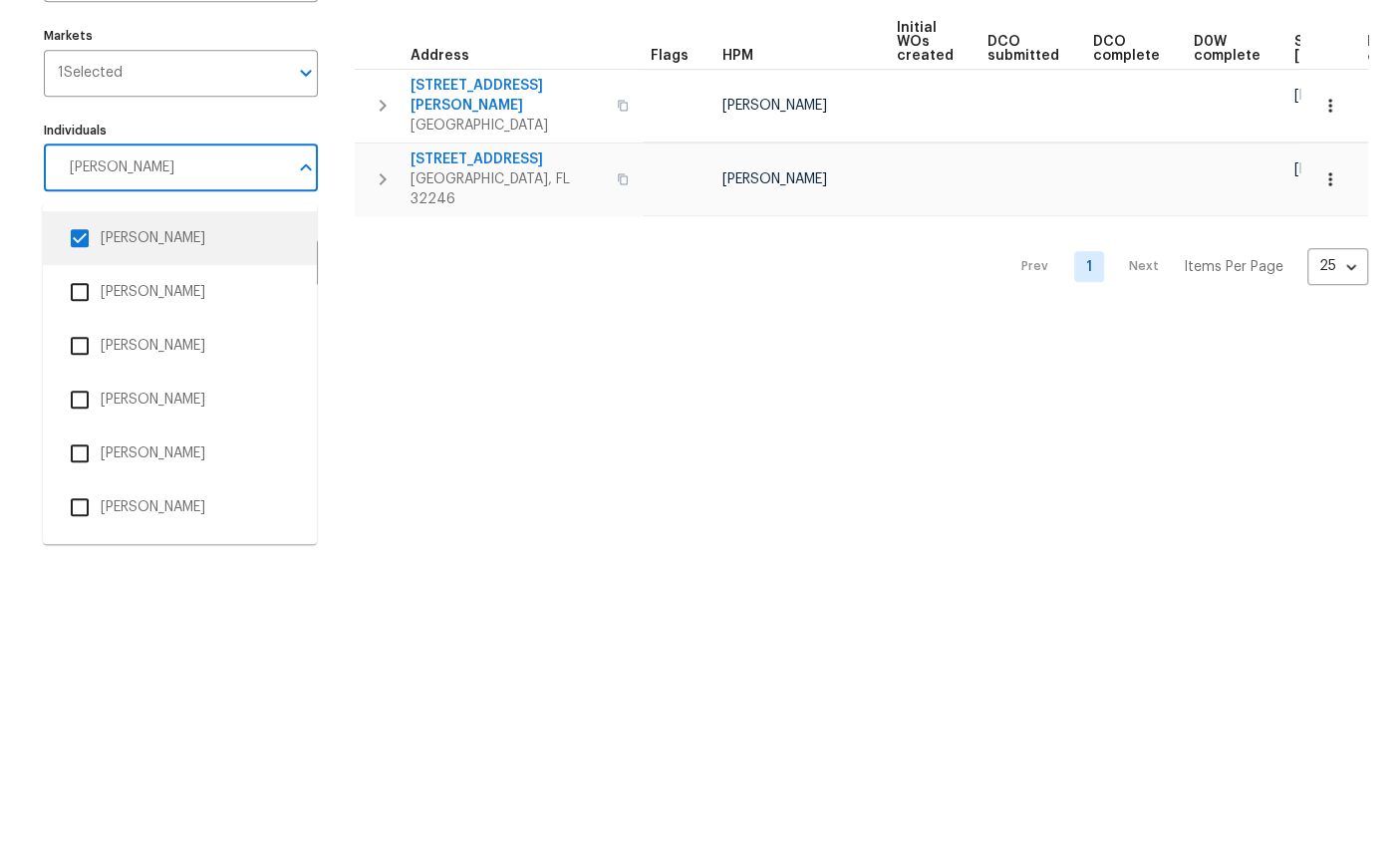 click on "[PERSON_NAME]" at bounding box center (179, 506) 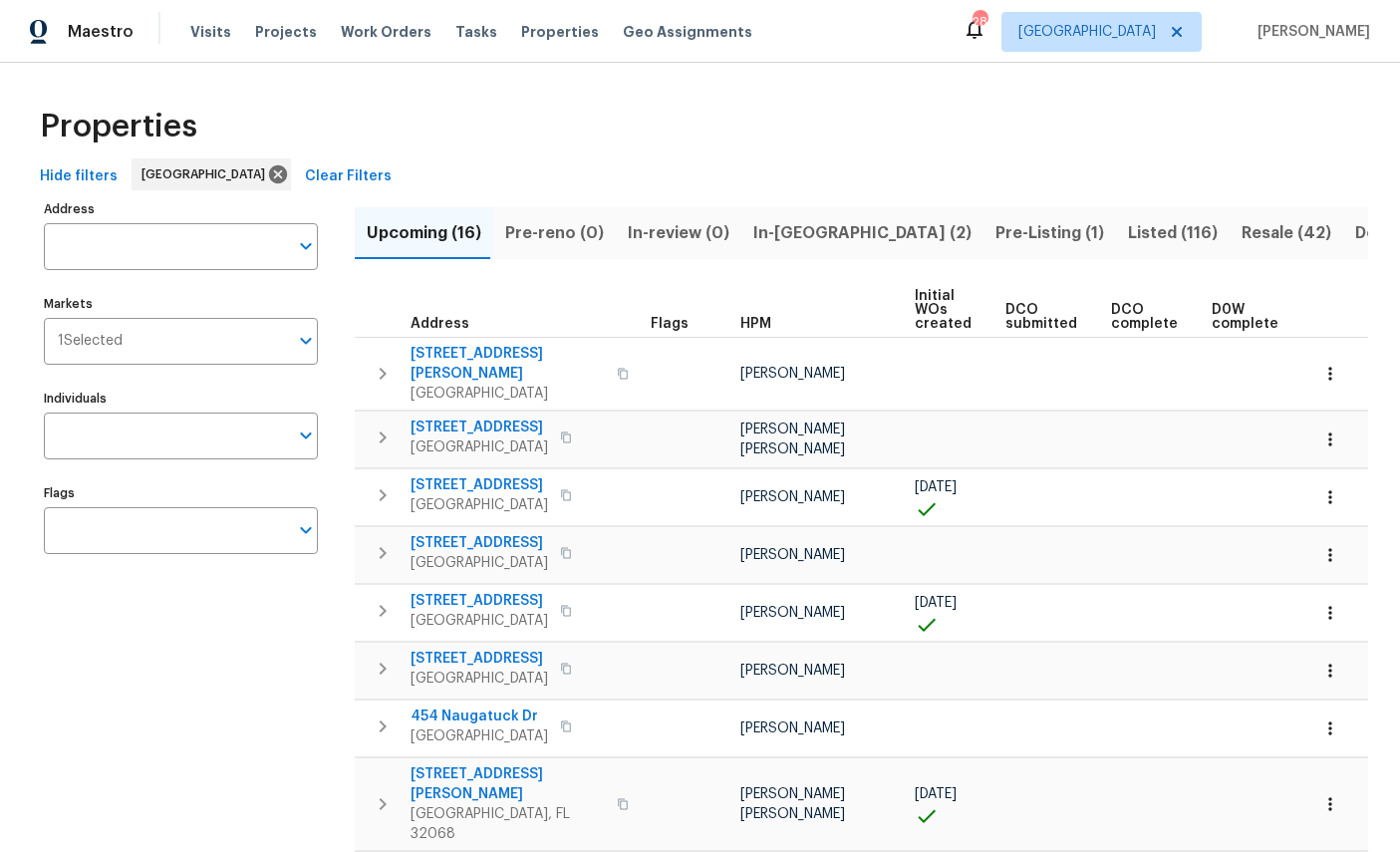 click on "Upcoming (16)" at bounding box center (423, 233) 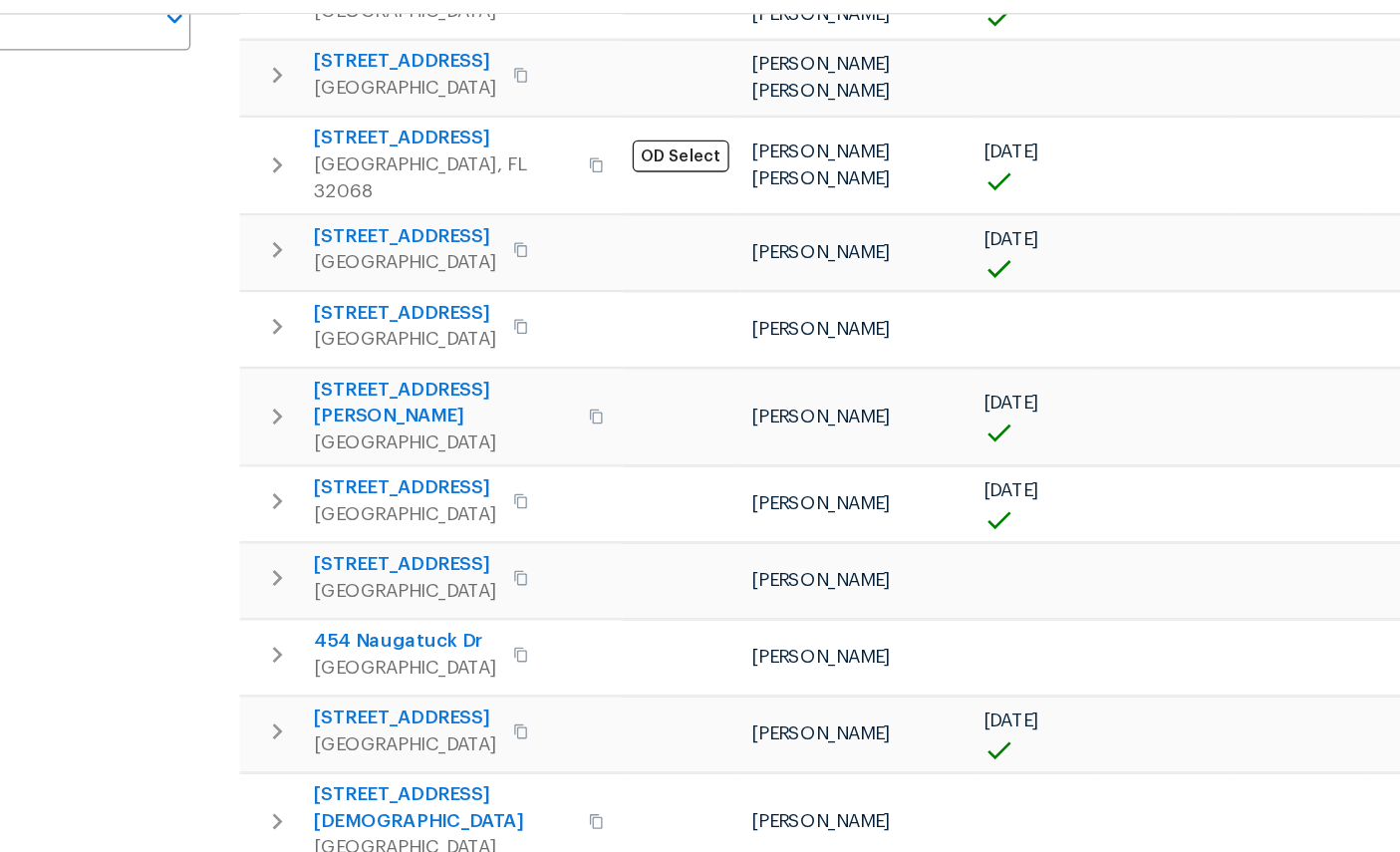scroll, scrollTop: 461, scrollLeft: 0, axis: vertical 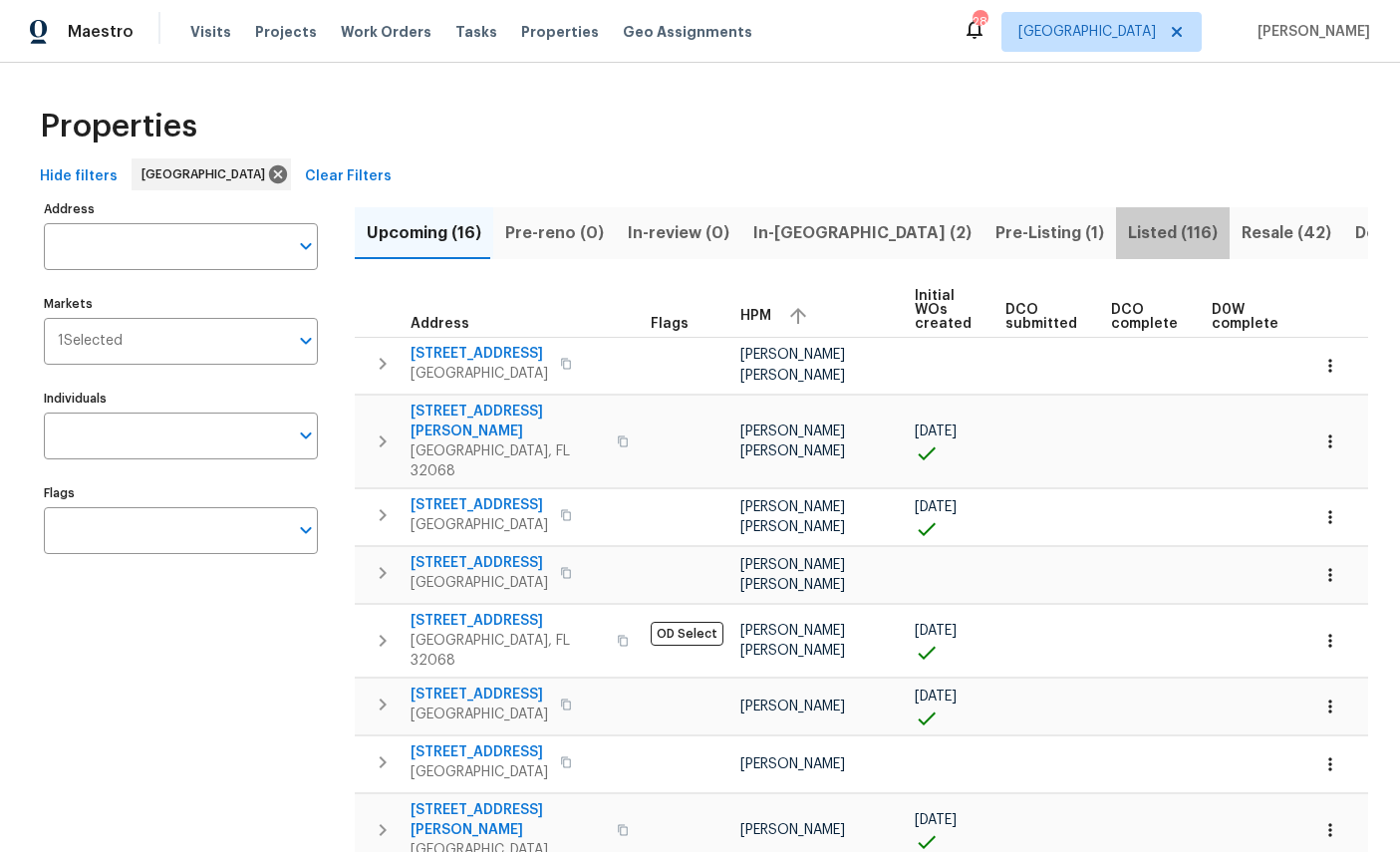 click on "Listed (116)" at bounding box center (1173, 233) 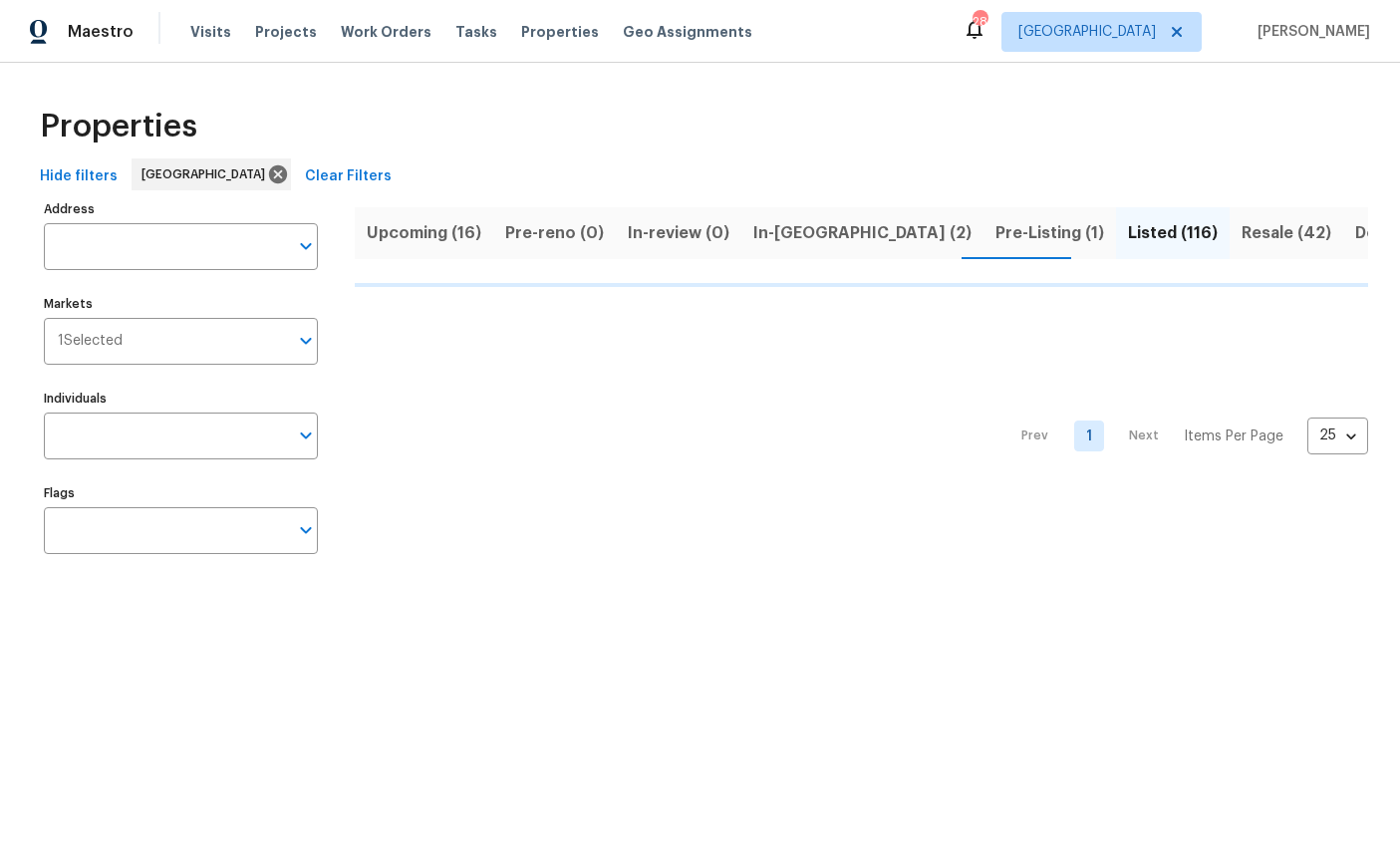 scroll, scrollTop: 0, scrollLeft: 0, axis: both 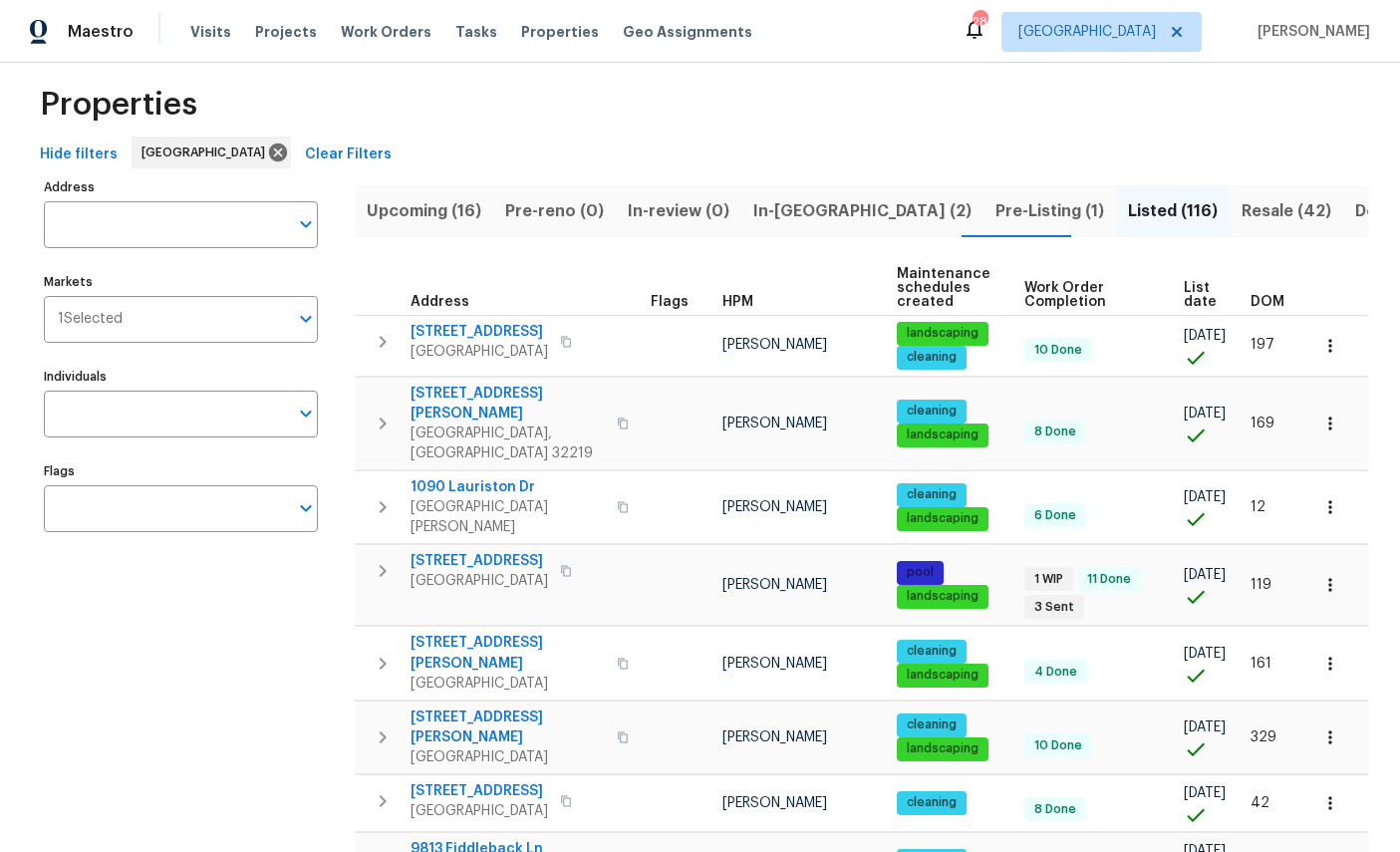 click on "Individuals" at bounding box center [165, 414] 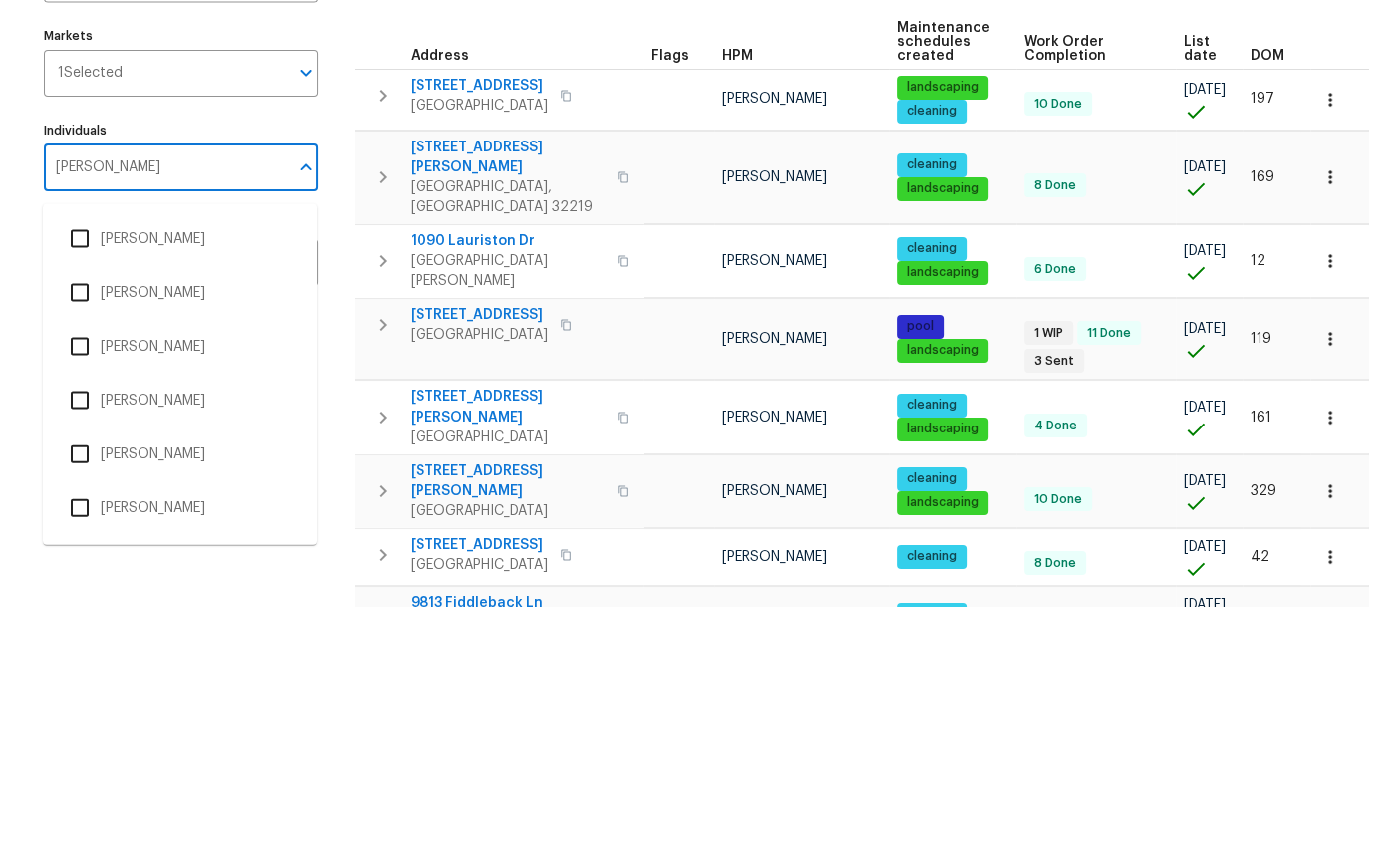 type on "William" 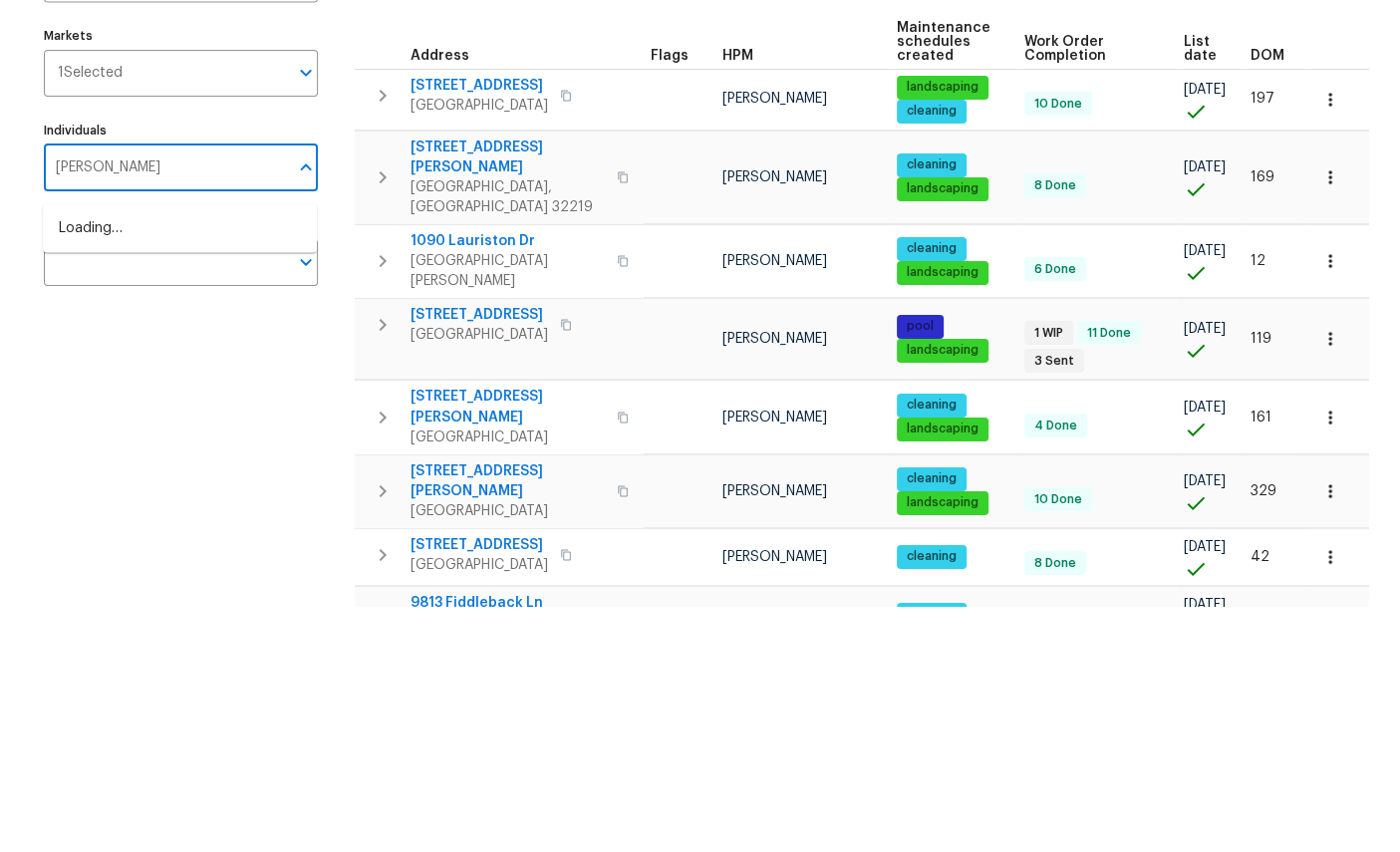 scroll, scrollTop: 75, scrollLeft: 0, axis: vertical 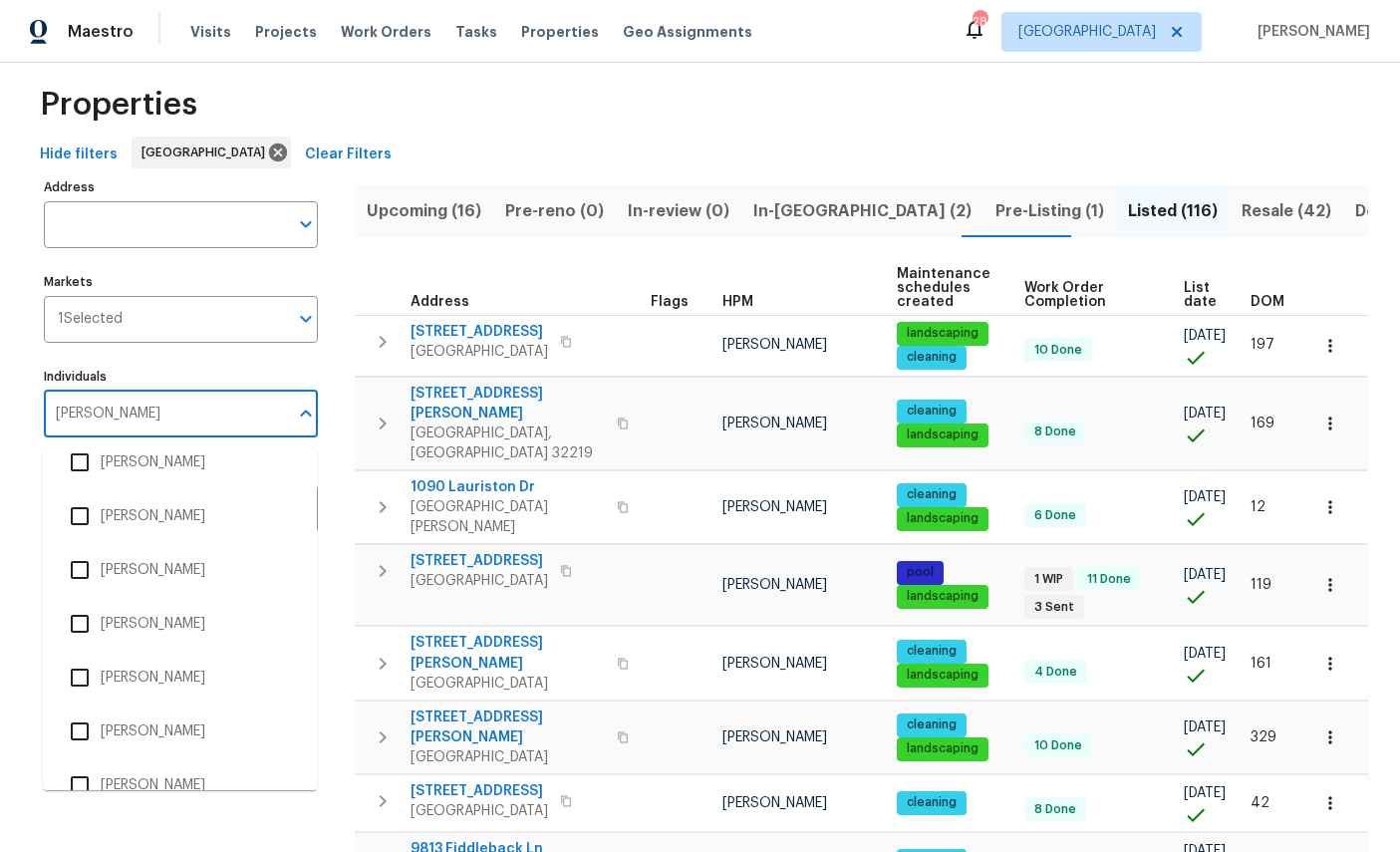 click on "[PERSON_NAME]" at bounding box center [179, 785] 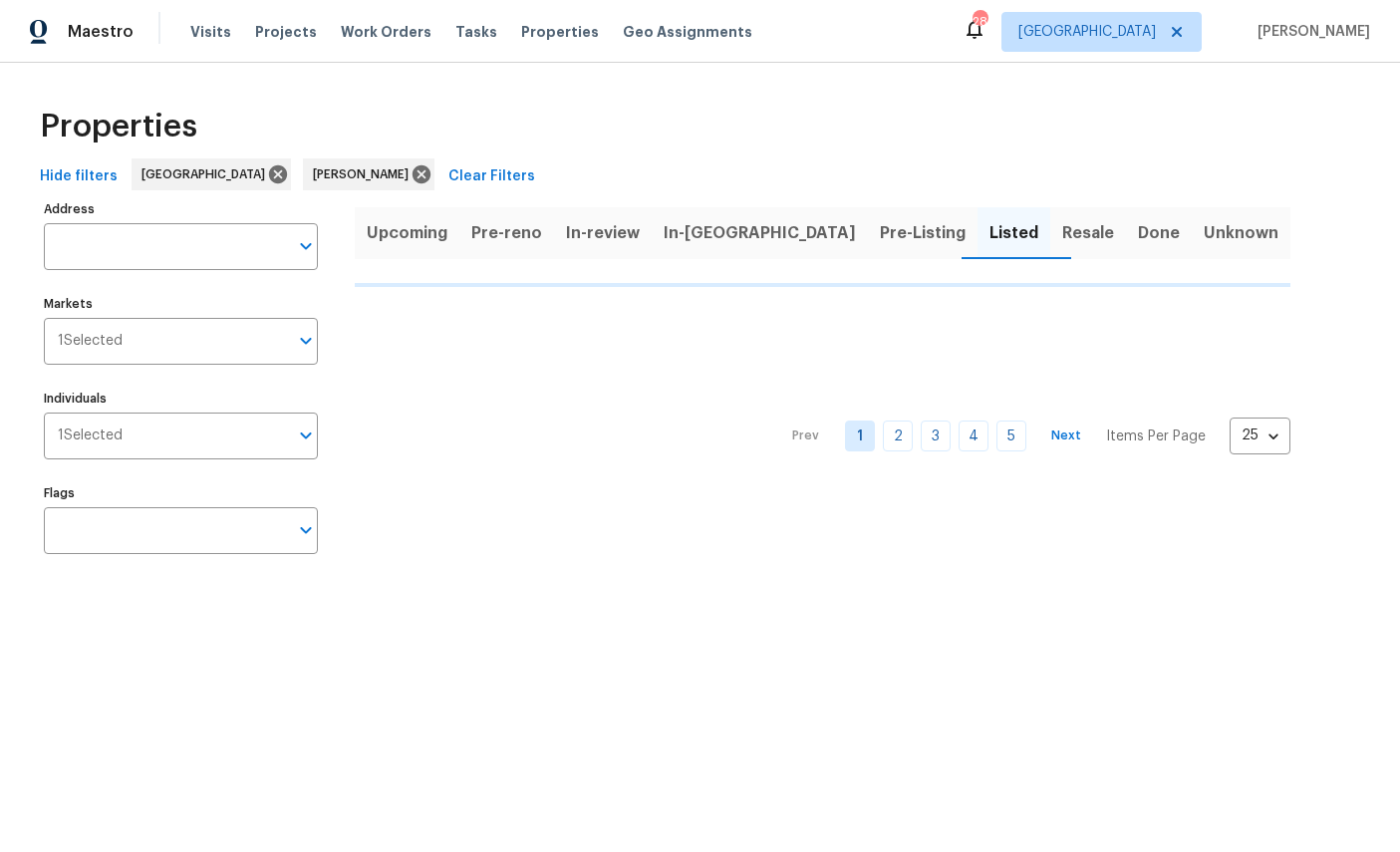 scroll, scrollTop: 0, scrollLeft: 0, axis: both 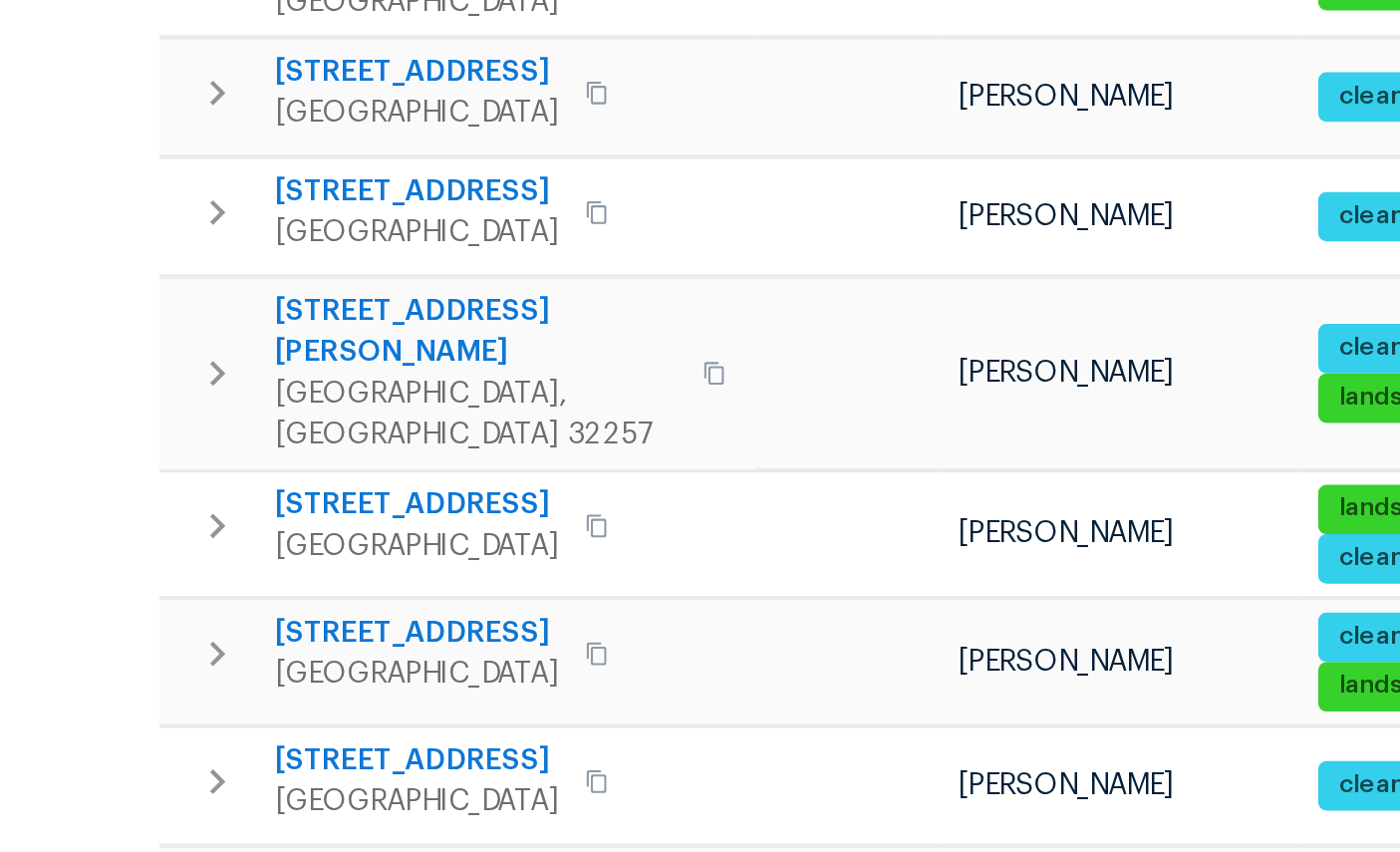 click on "129 St Croix Island Dr" at bounding box center (479, 587) 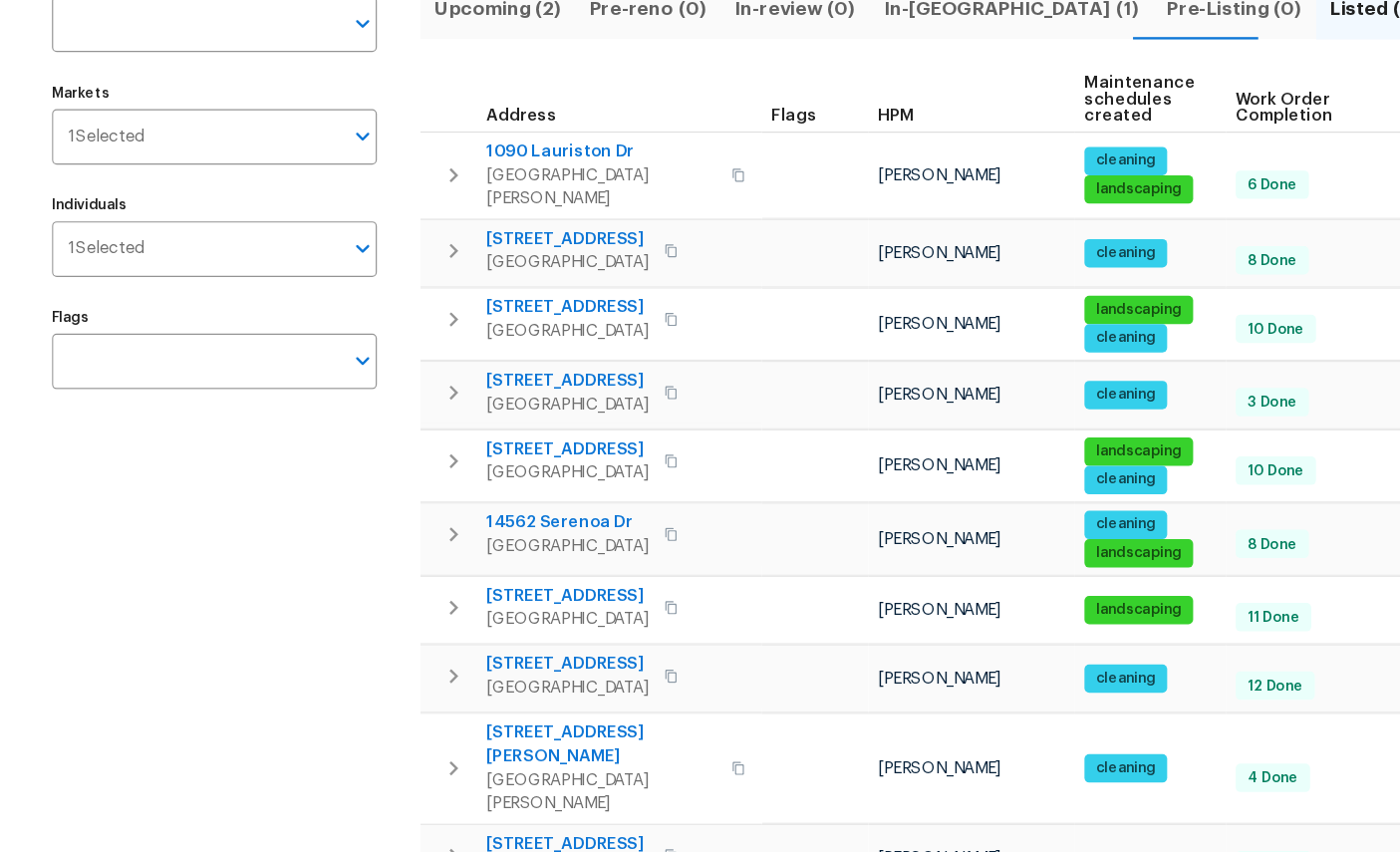 scroll, scrollTop: 124, scrollLeft: 0, axis: vertical 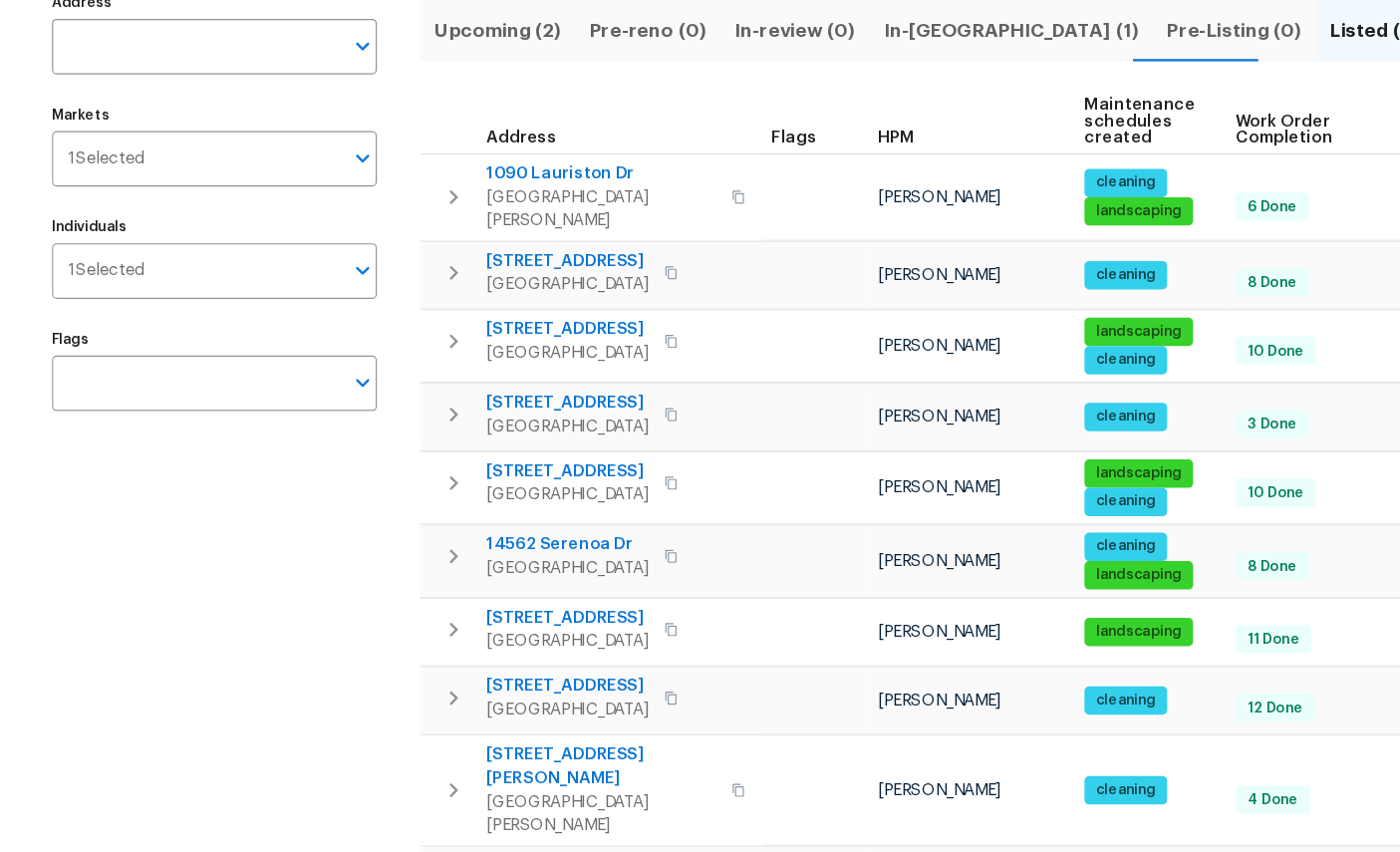 click on "Address" at bounding box center [165, 123] 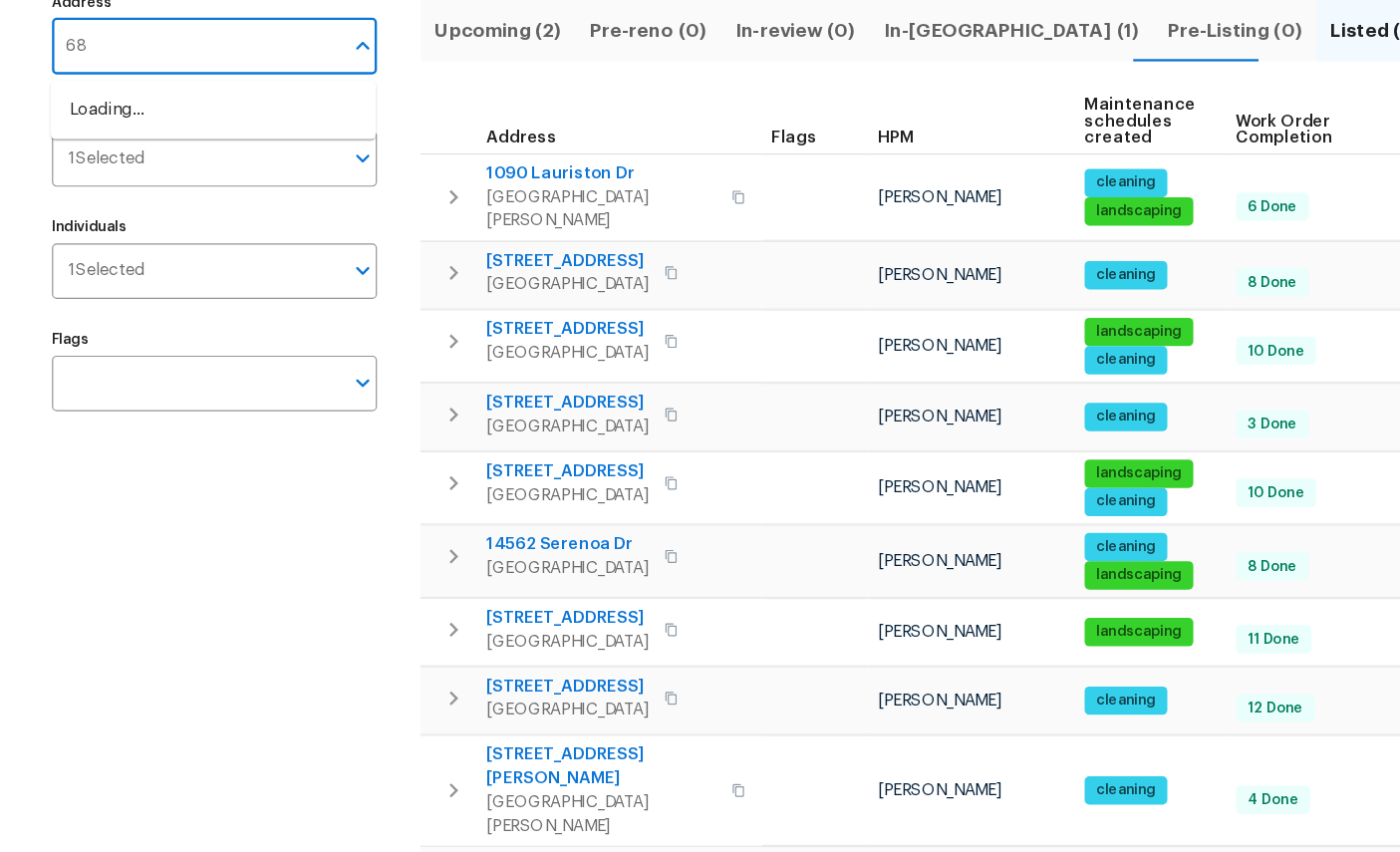 type on "689" 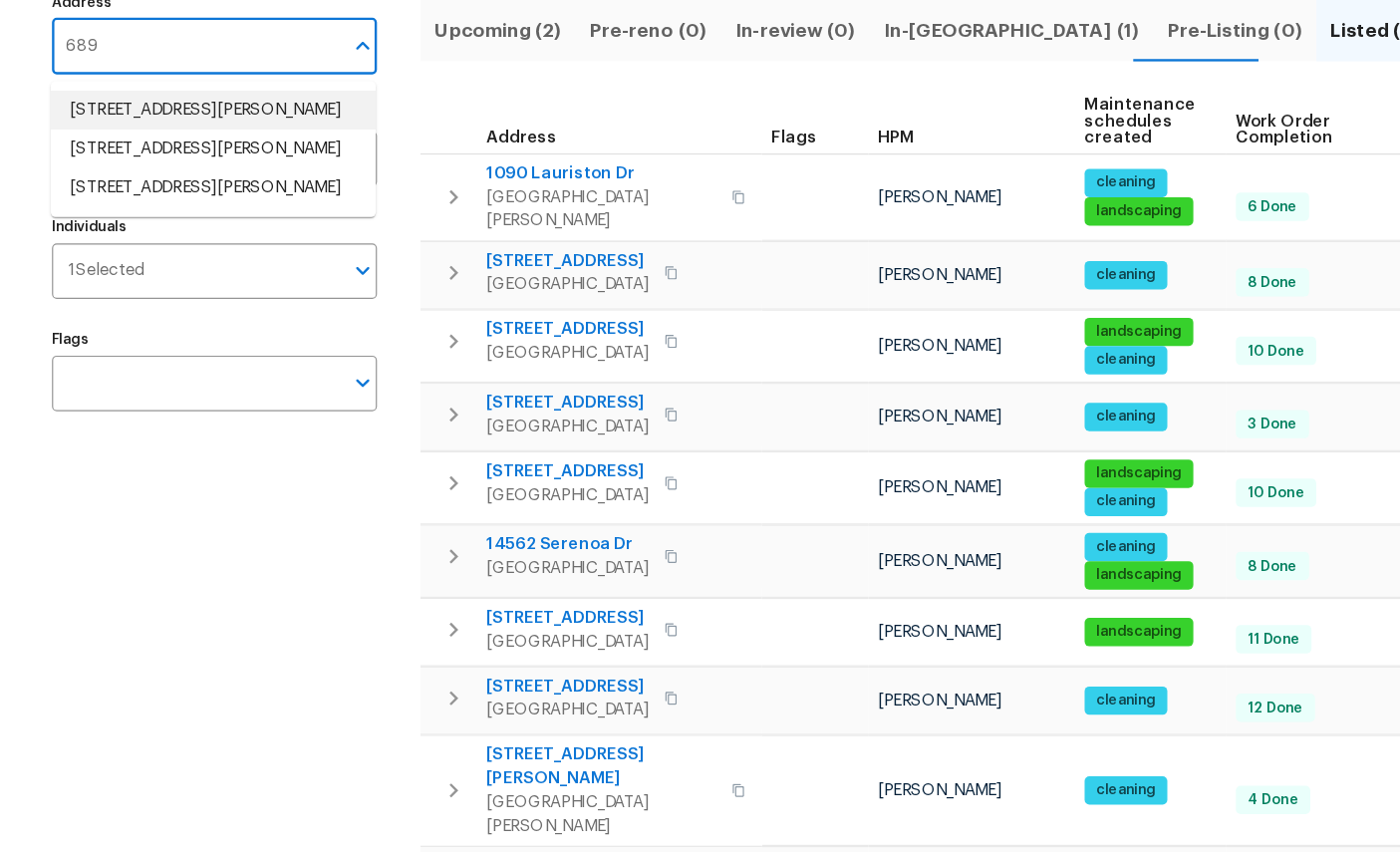 click on "689 Box Branch Cir Saint Johns FL 32259" at bounding box center (179, 176) 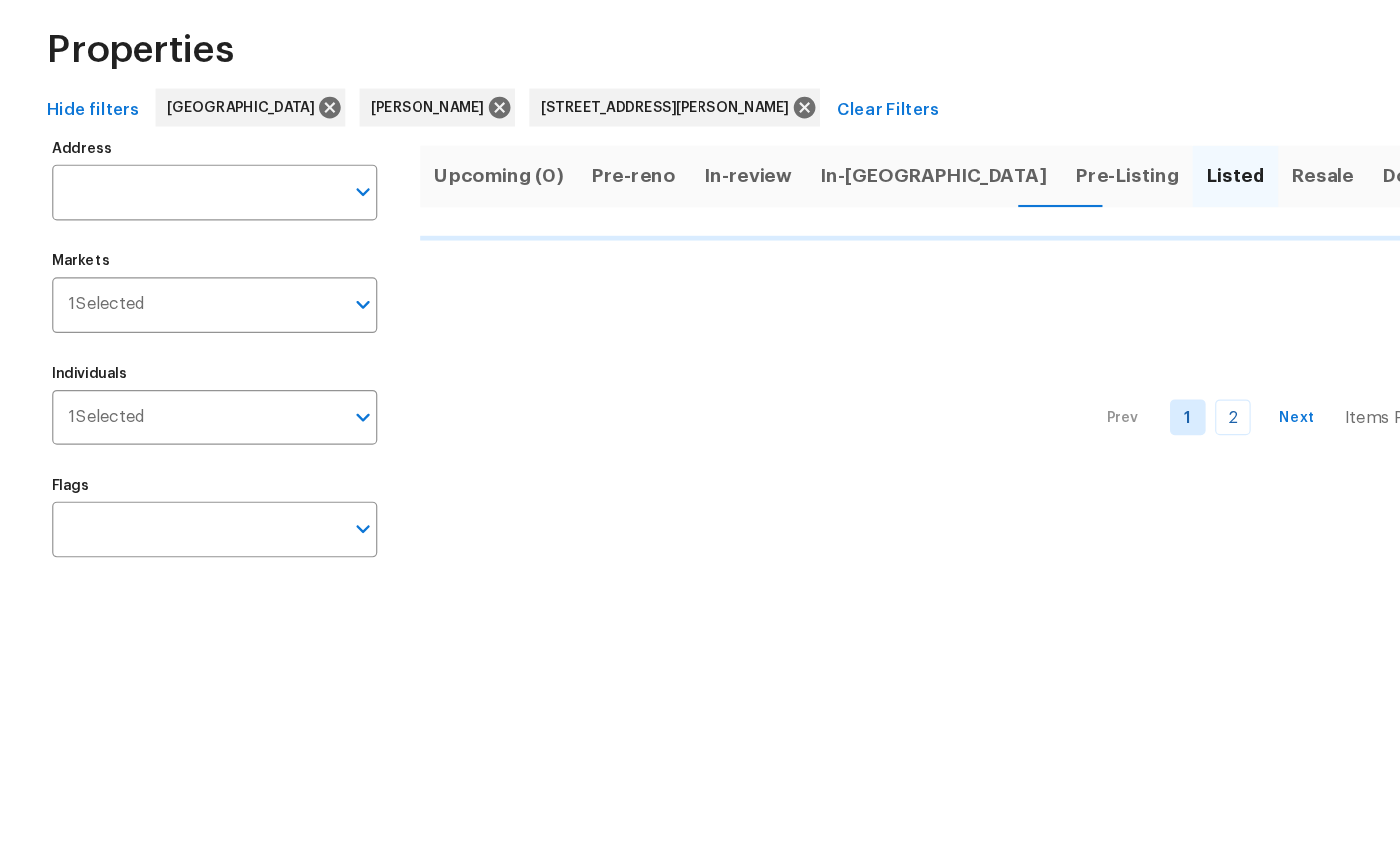 scroll, scrollTop: 0, scrollLeft: 0, axis: both 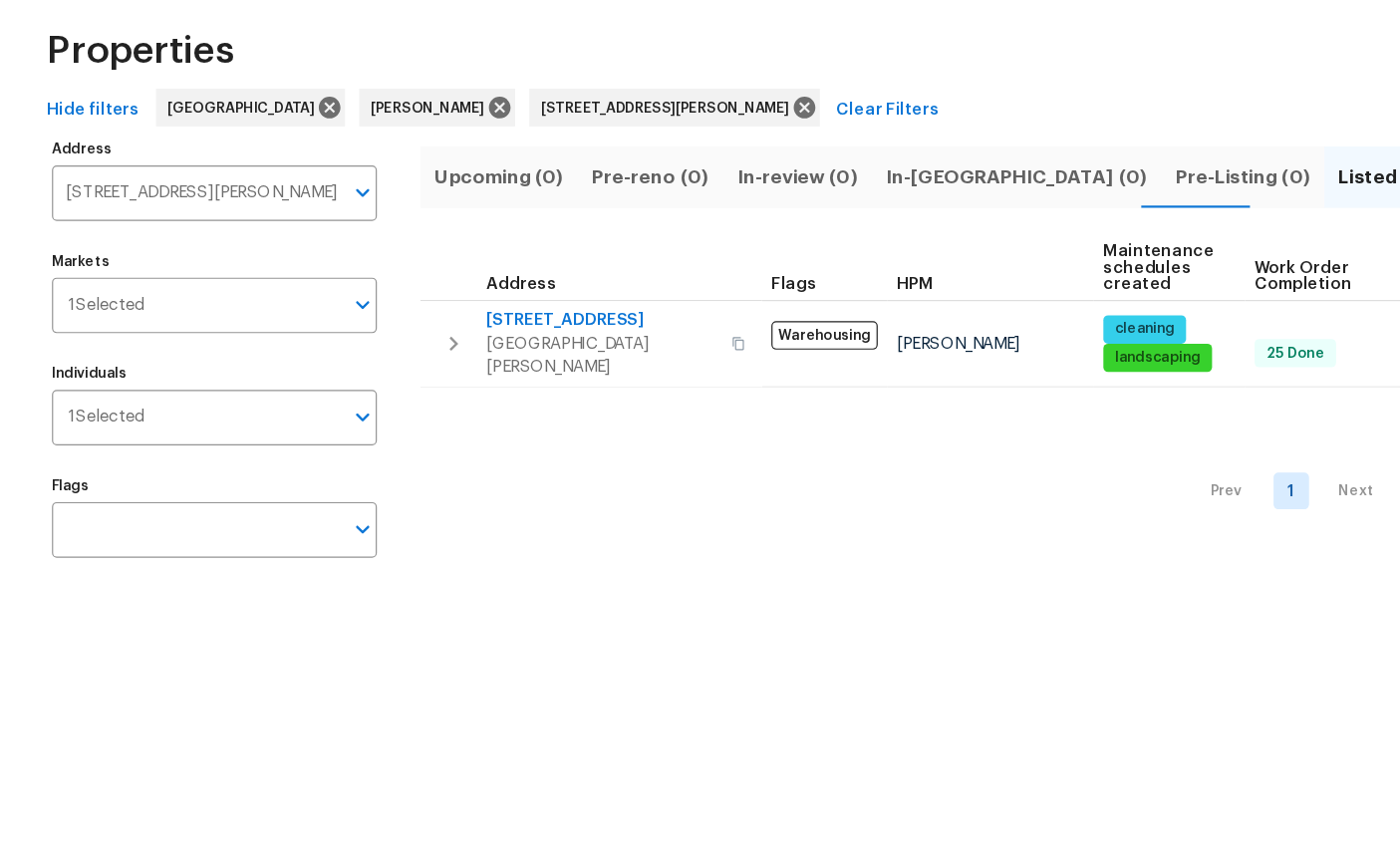 click on "Saint Johns, FL 32259" at bounding box center [507, 384] 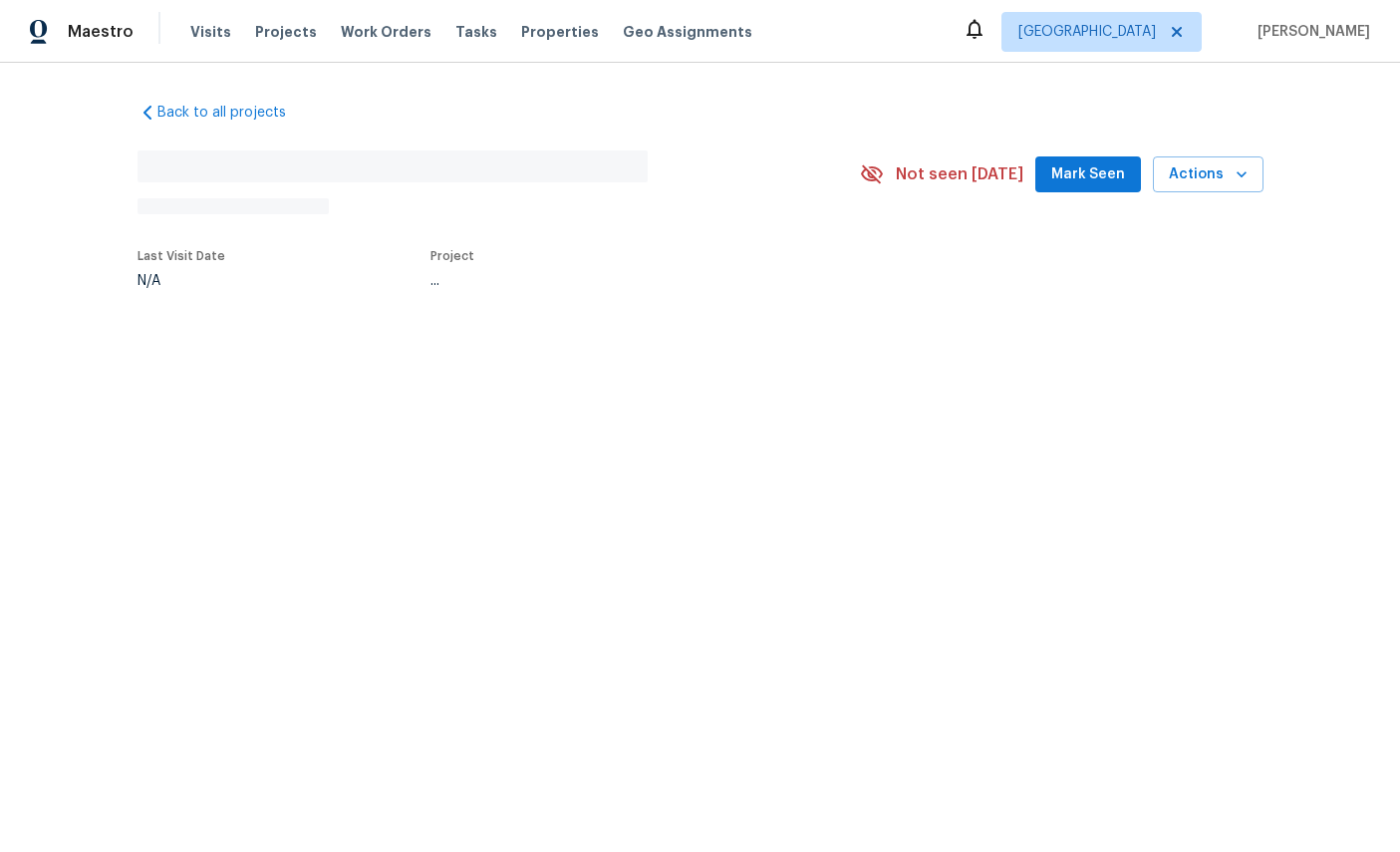 scroll, scrollTop: 0, scrollLeft: 0, axis: both 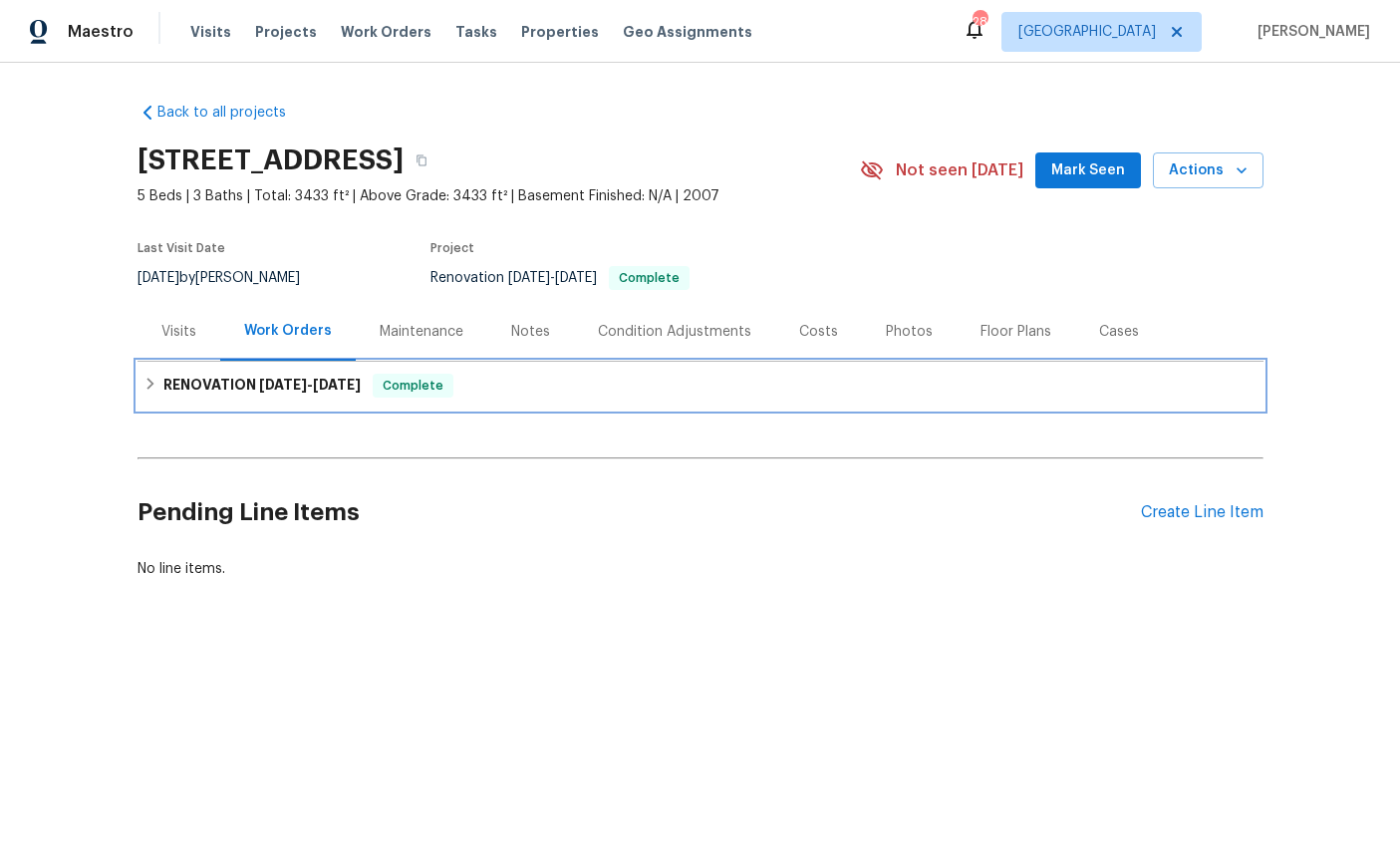 click on "[DATE]  -  [DATE]" at bounding box center [310, 385] 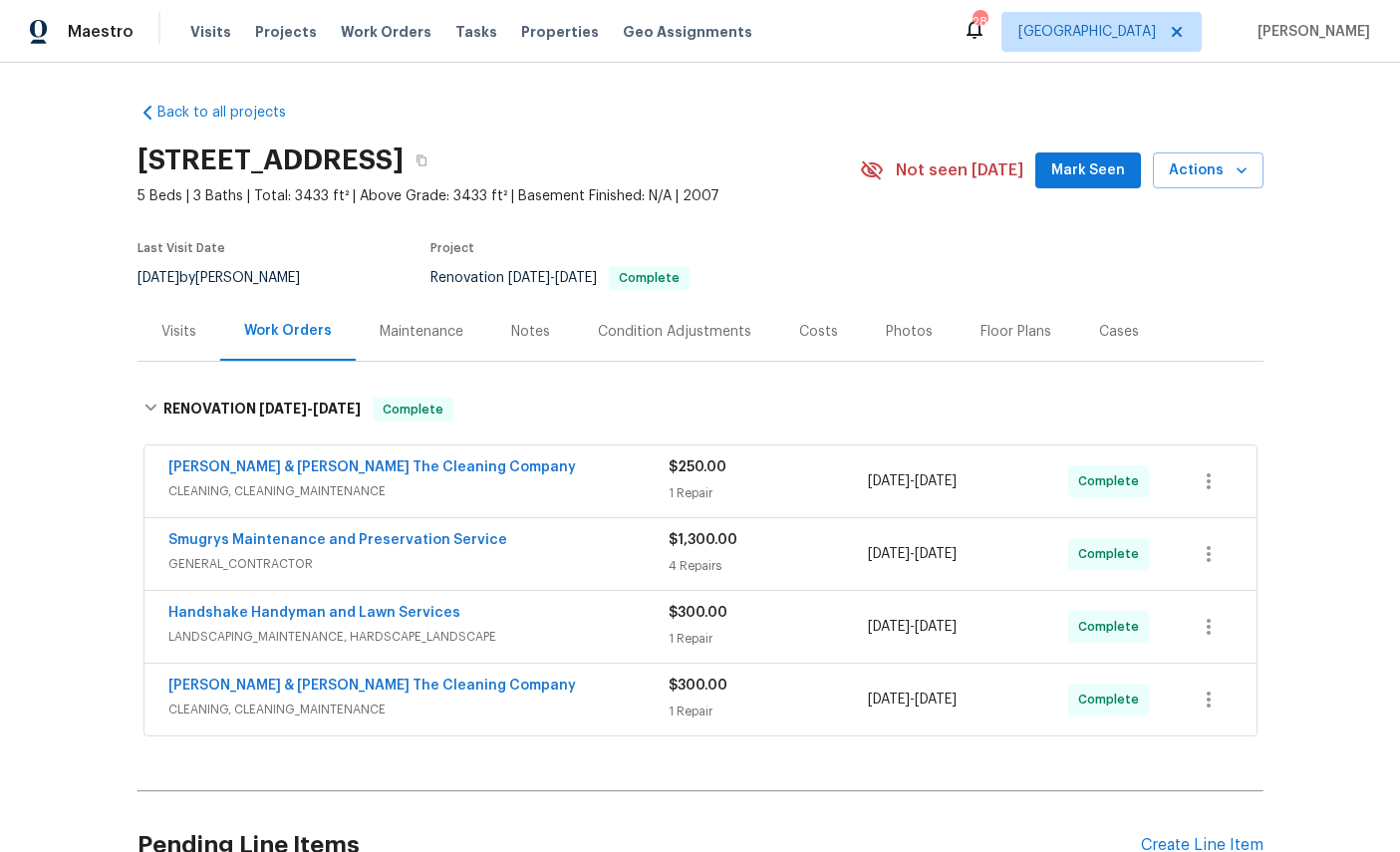 click on "Back to all projects [STREET_ADDRESS] 5 Beds | 3 Baths | Total: 3433 ft² | Above Grade: 3433 ft² | Basement Finished: N/A | 2007 Not seen [DATE] Mark Seen Actions Last Visit Date [DATE]  by  [PERSON_NAME]   Project Renovation   [DATE]  -  [DATE] Complete Visits Work Orders Maintenance Notes Condition Adjustments Costs Photos Floor Plans Cases RENOVATION   [DATE]  -  [DATE] Complete [PERSON_NAME] & [PERSON_NAME] The Cleaning Company CLEANING, CLEANING_MAINTENANCE $250.00 1 Repair [DATE]  -  [DATE] Complete Smugrys Maintenance and Preservation Service GENERAL_CONTRACTOR $1,300.00 4 Repairs [DATE]  -  [DATE] Complete Handshake Handyman and Lawn Services LANDSCAPING_MAINTENANCE, HARDSCAPE_LANDSCAPE $300.00 1 Repair [DATE]  -  [DATE] Complete [PERSON_NAME] & [PERSON_NAME] The Cleaning Company CLEANING, CLEANING_MAINTENANCE $300.00 1 Repair [DATE]  -  [DATE] Complete Pending Line Items Create Line Item No line items." at bounding box center [700, 457] 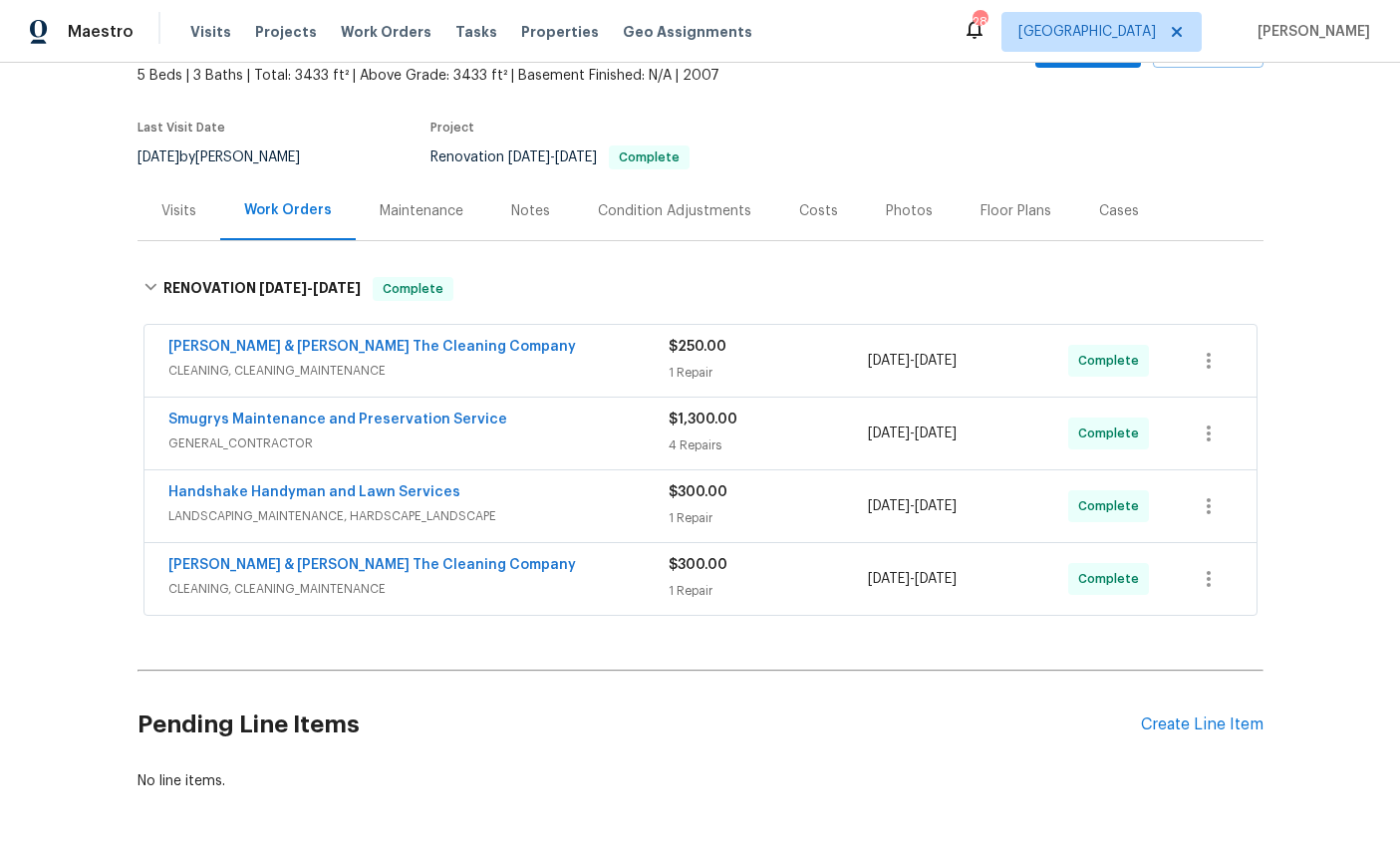 scroll, scrollTop: 120, scrollLeft: 0, axis: vertical 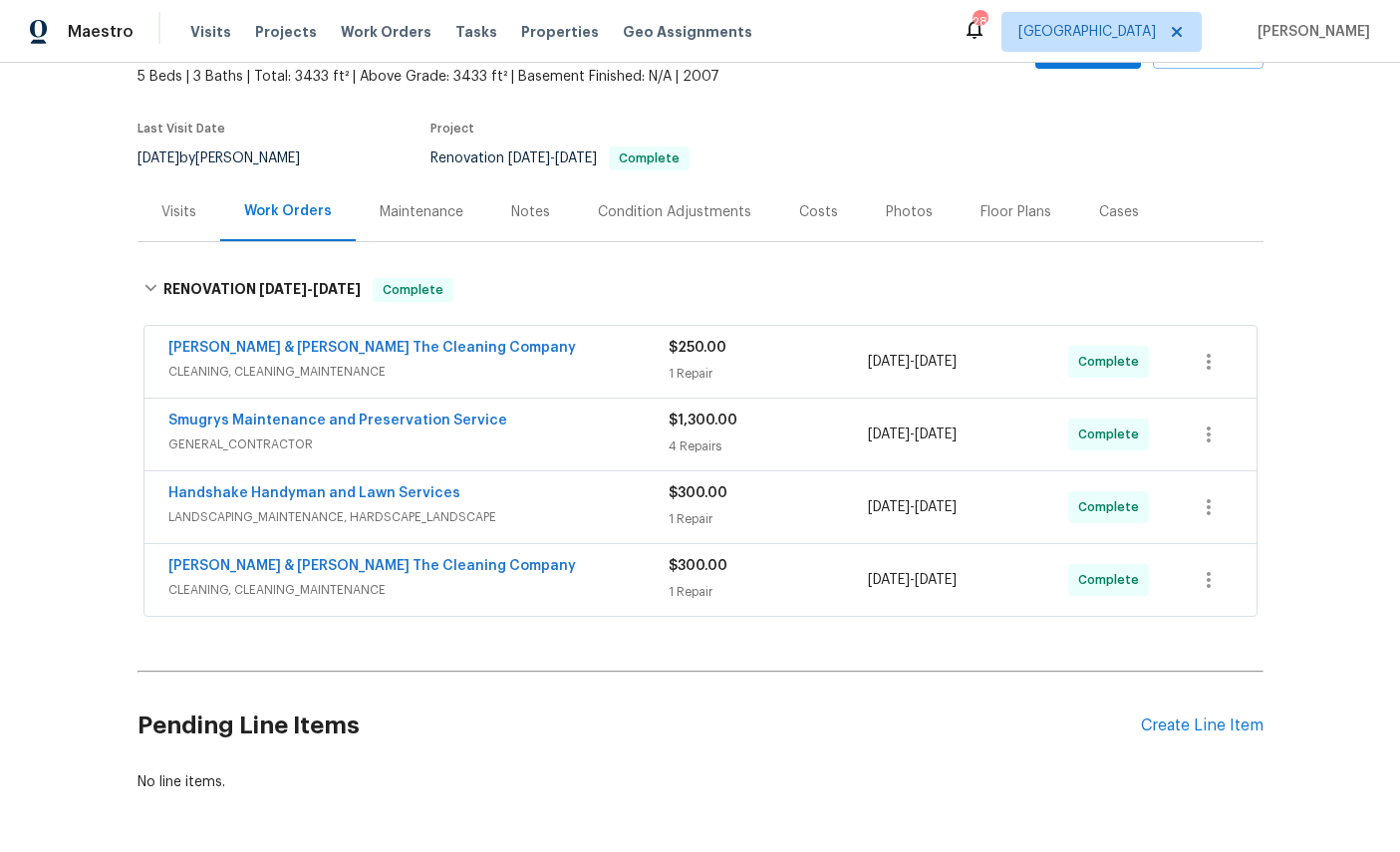 click on "Create Line Item" at bounding box center (1202, 725) 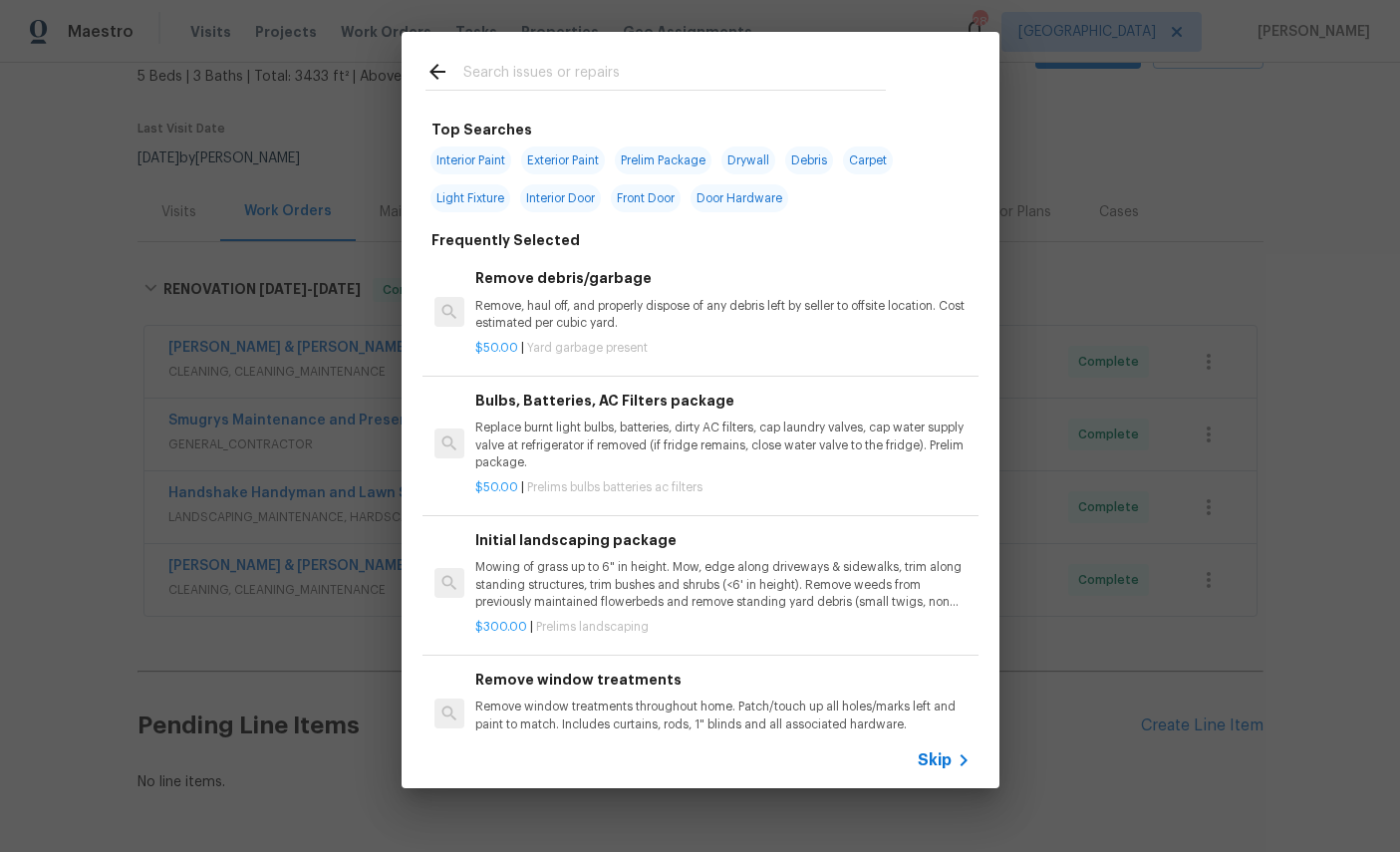 click at bounding box center [675, 75] 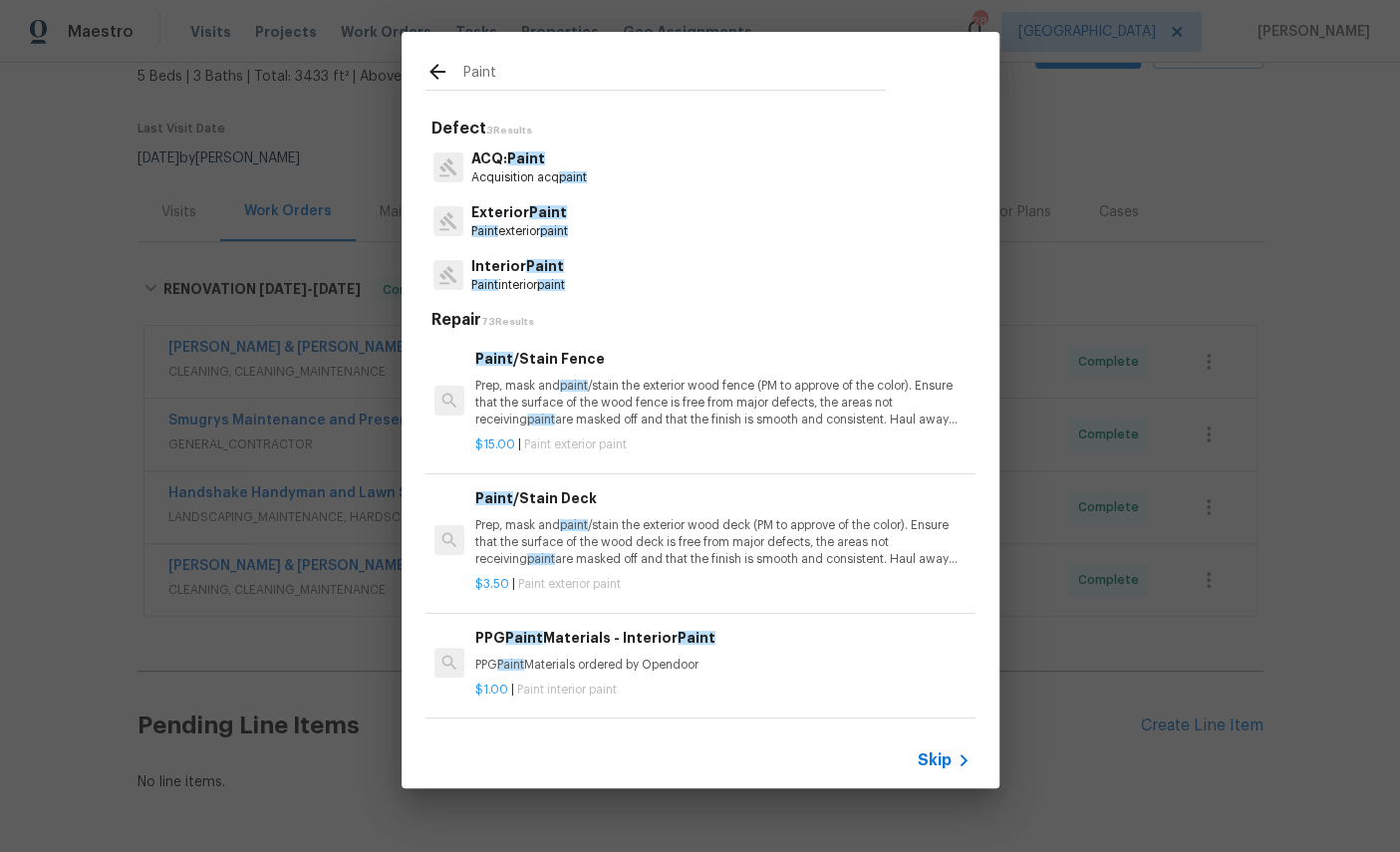 type on "Paint" 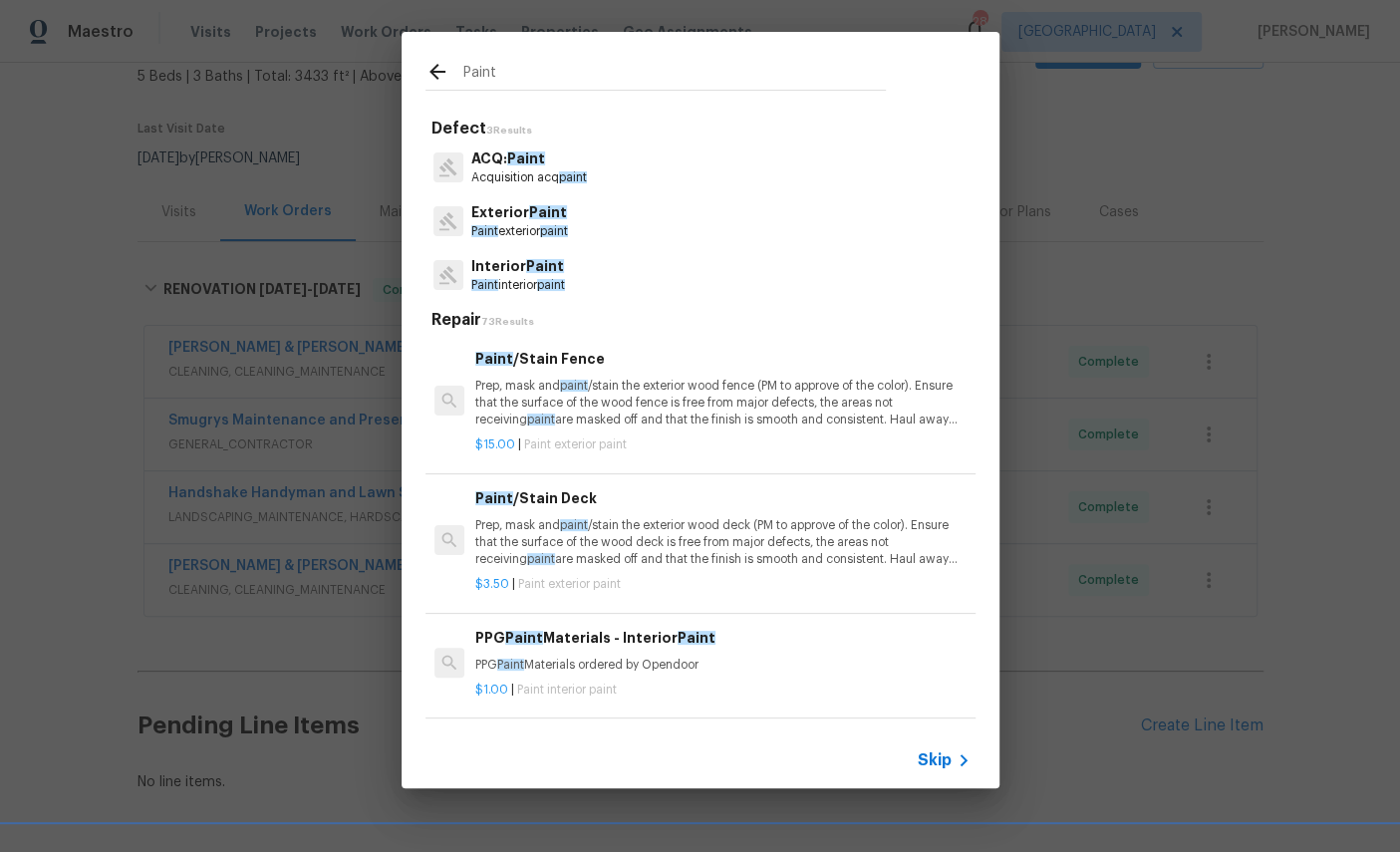 click on "Interior  Paint Paint  interior  paint" at bounding box center [700, 275] 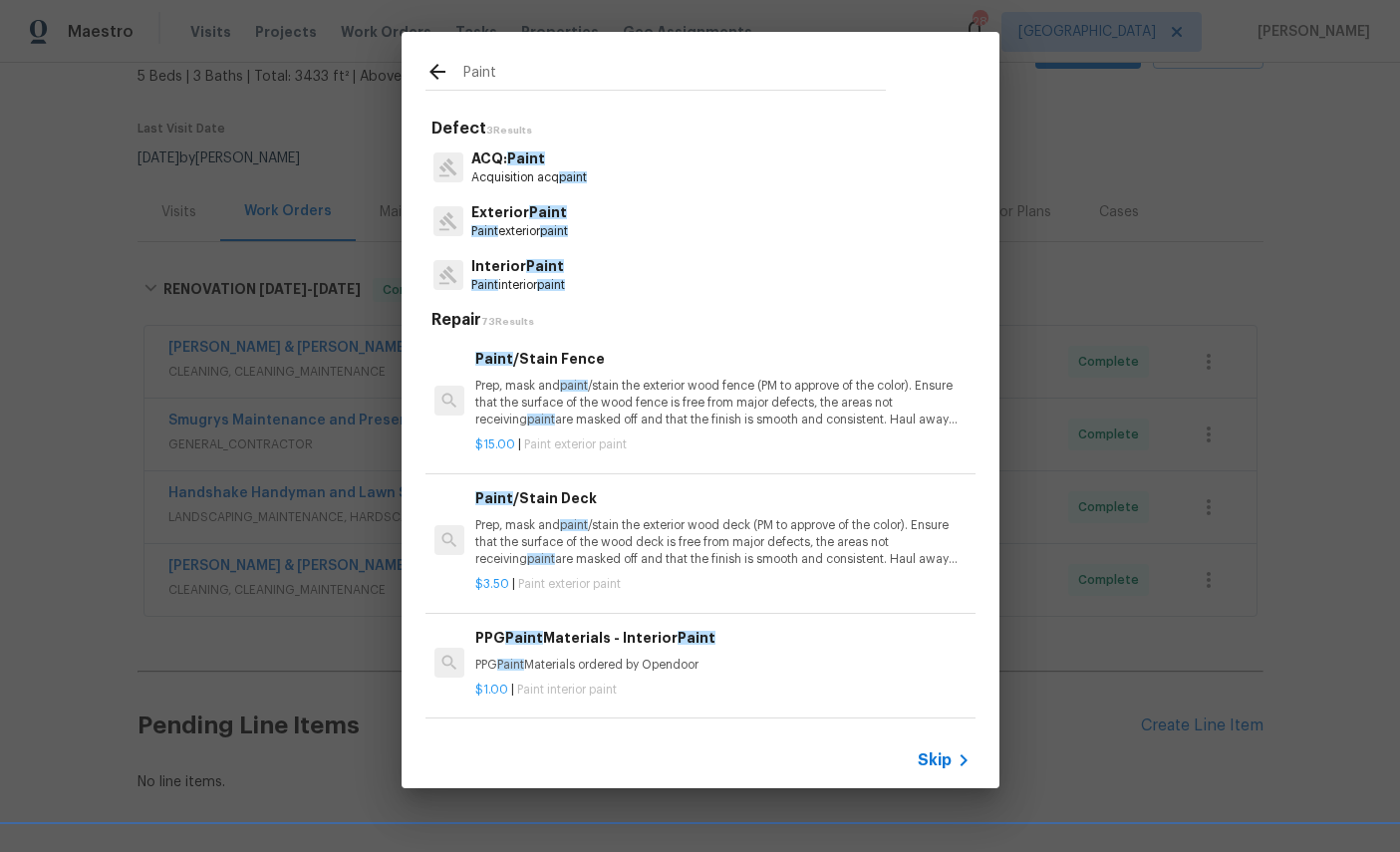 click on "Interior  Paint Paint  interior  paint" at bounding box center [700, 275] 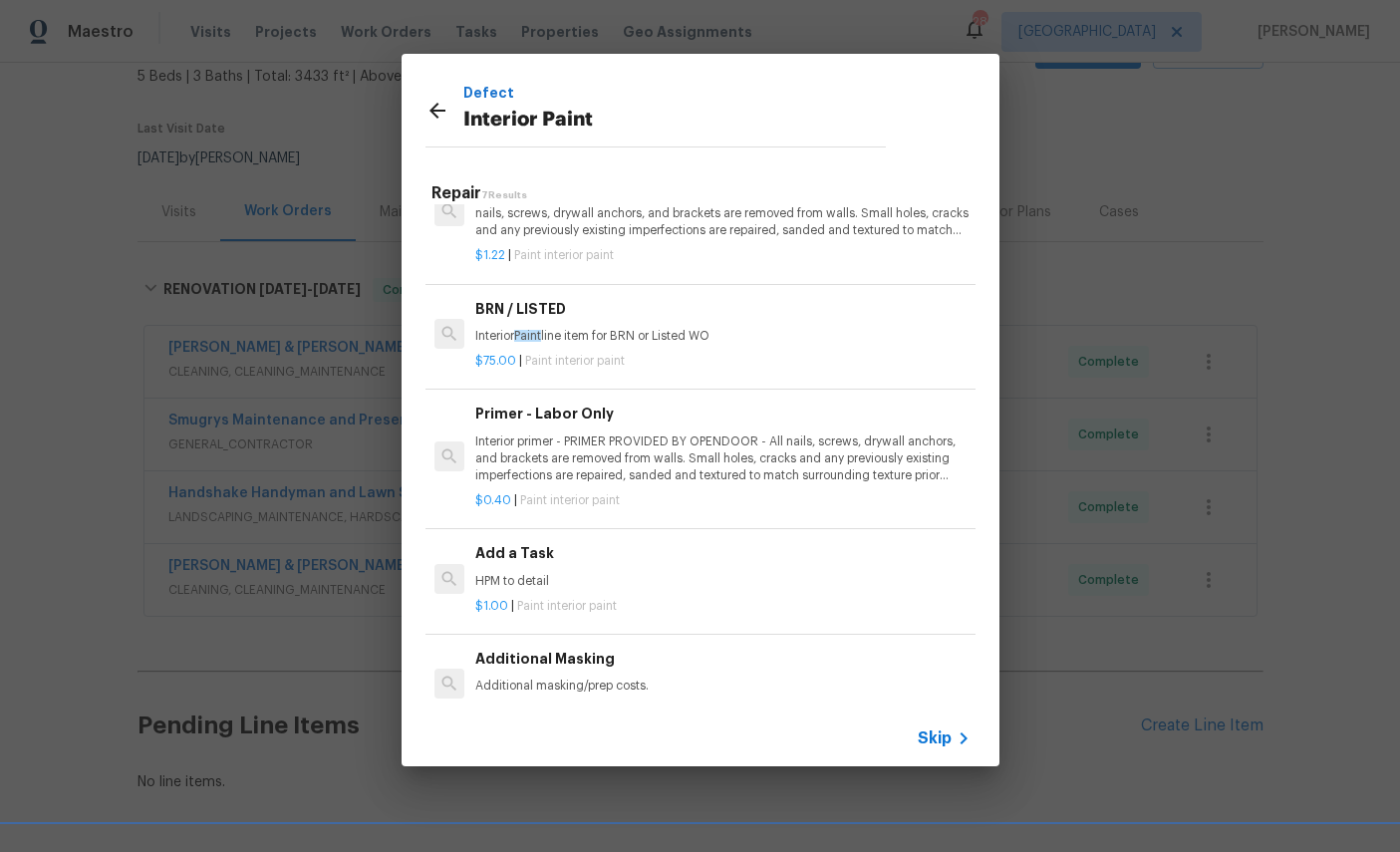 scroll, scrollTop: 308, scrollLeft: 0, axis: vertical 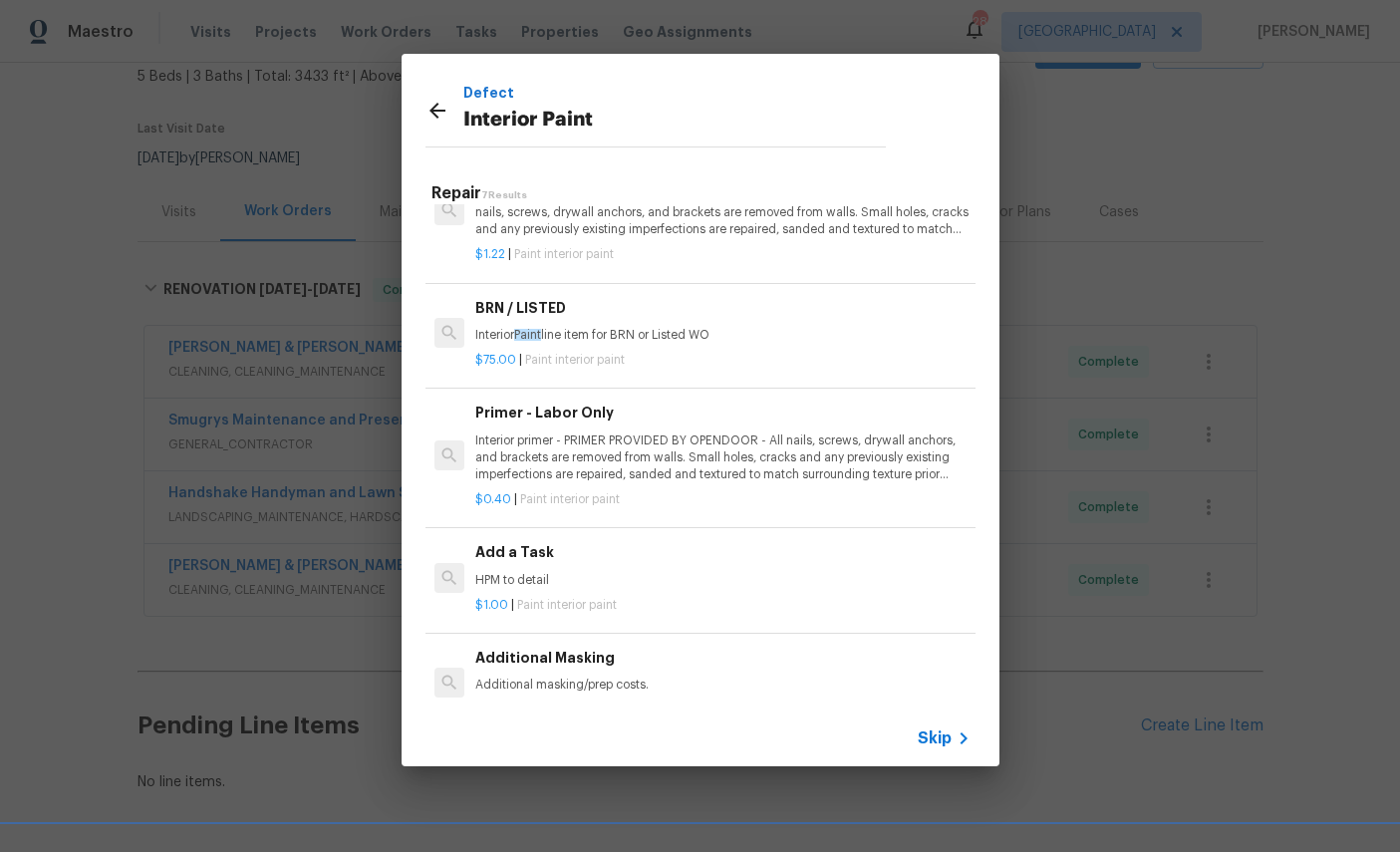 click on "Add a Task" at bounding box center (722, 552) 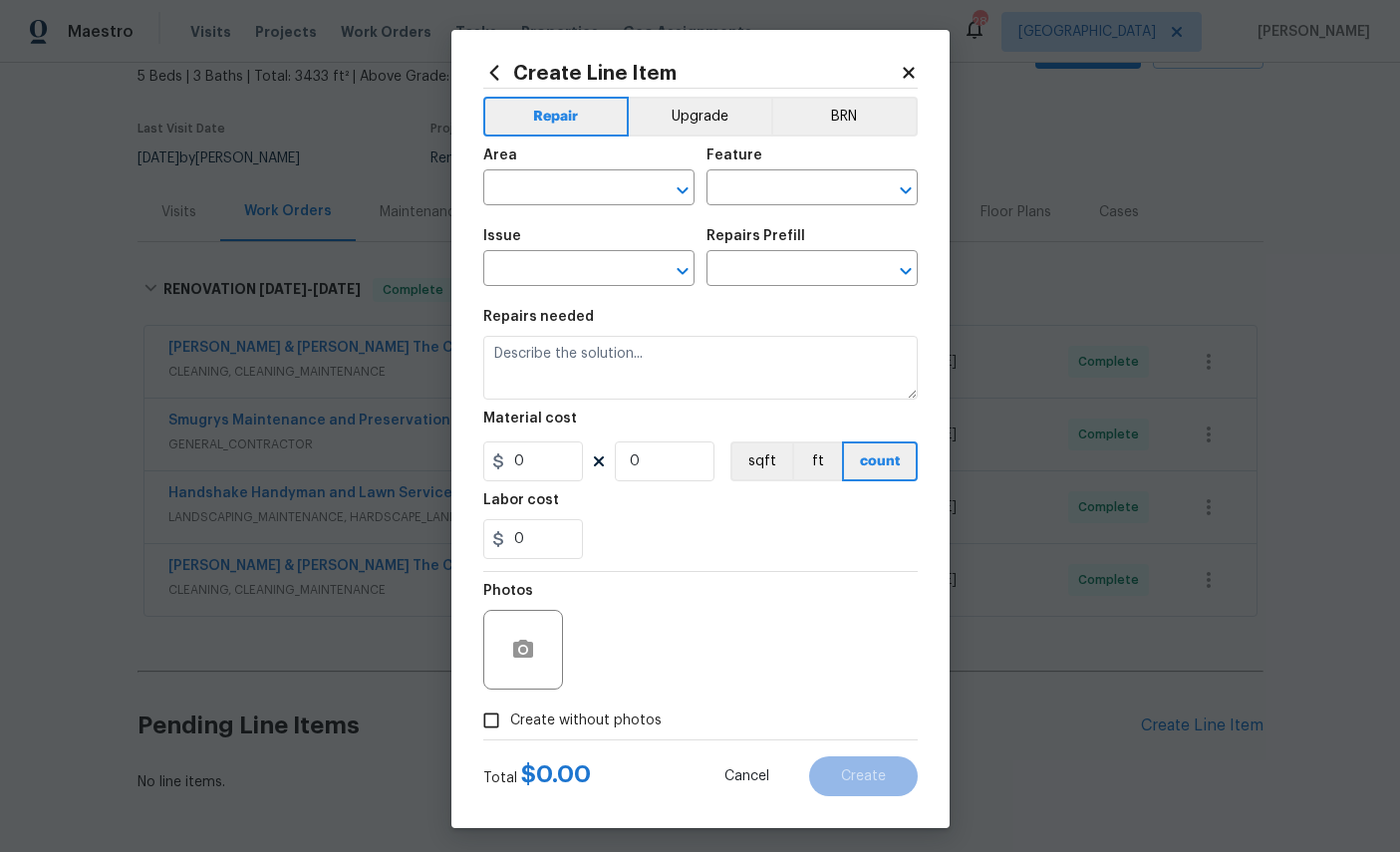 type on "Overall Paint" 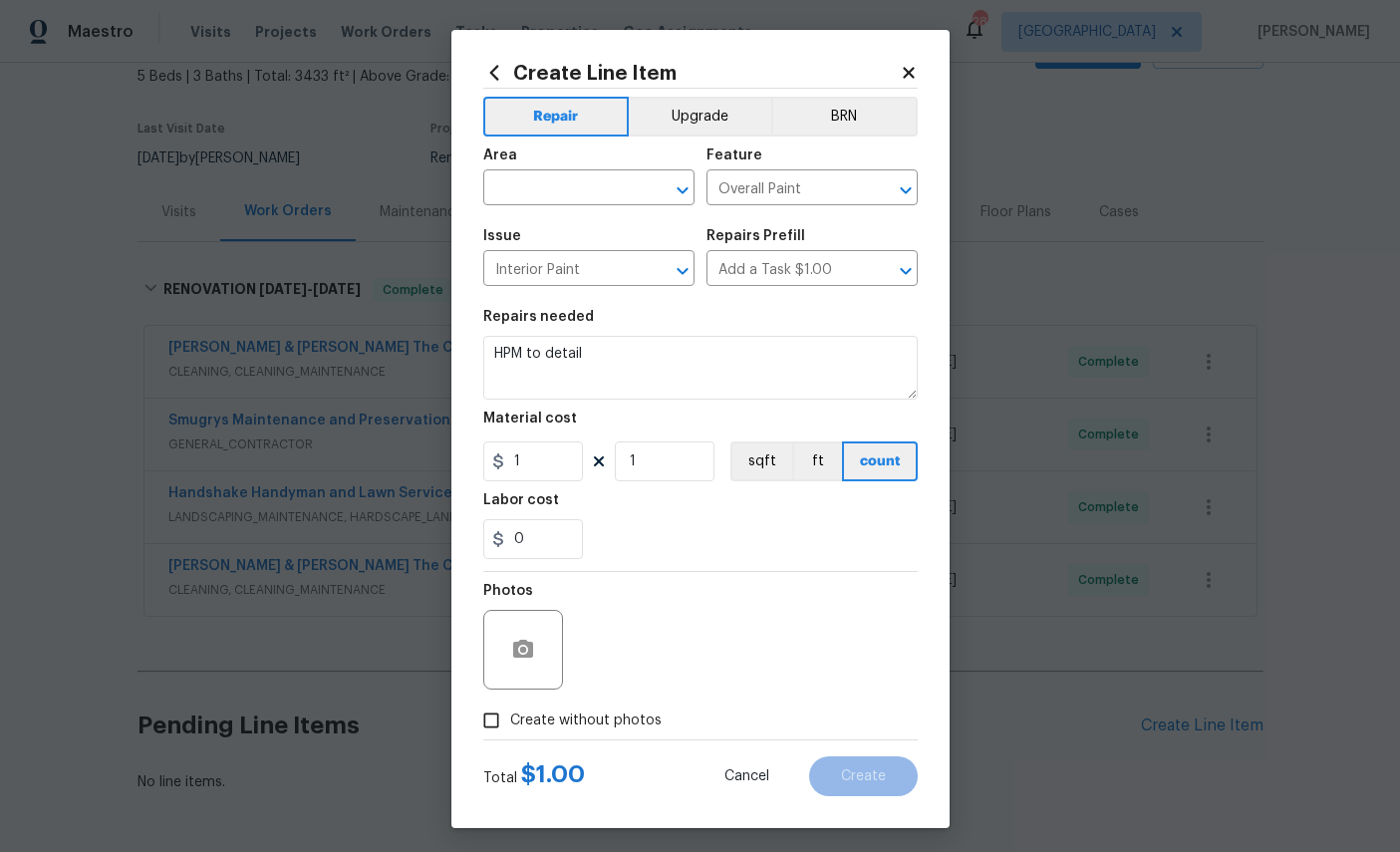 click at bounding box center [561, 189] 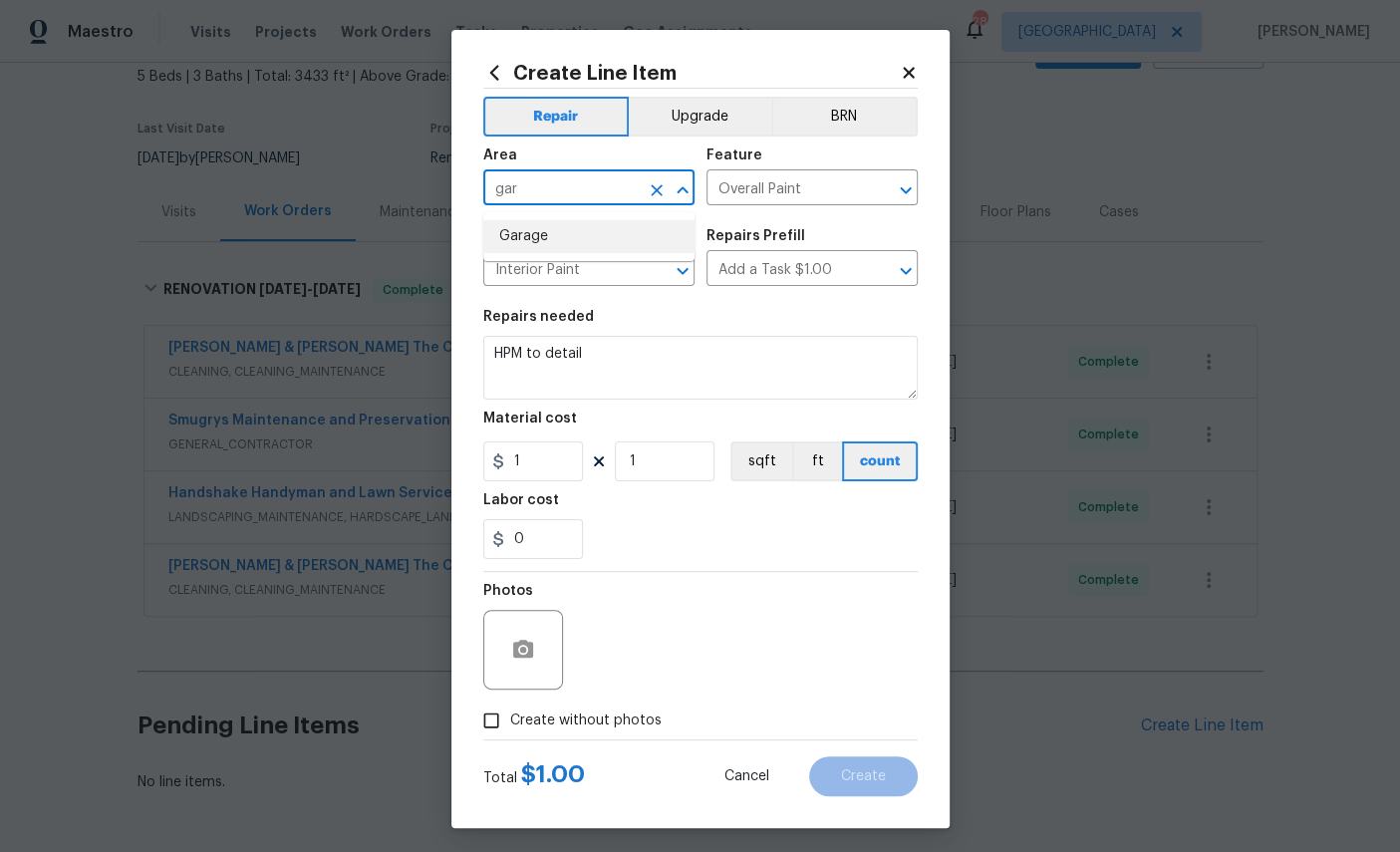 click on "Garage" at bounding box center [589, 236] 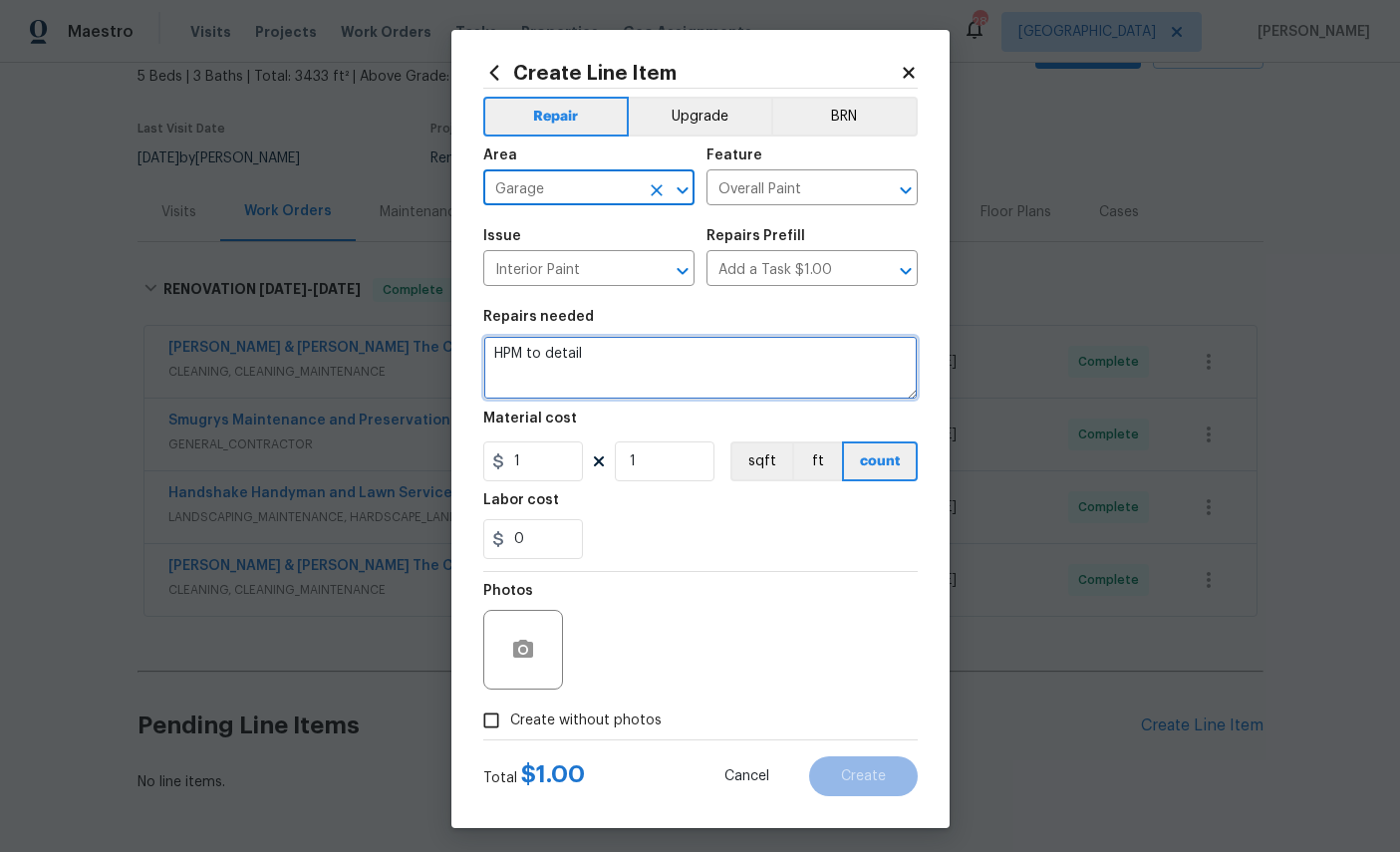 click on "HPM to detail" at bounding box center [700, 368] 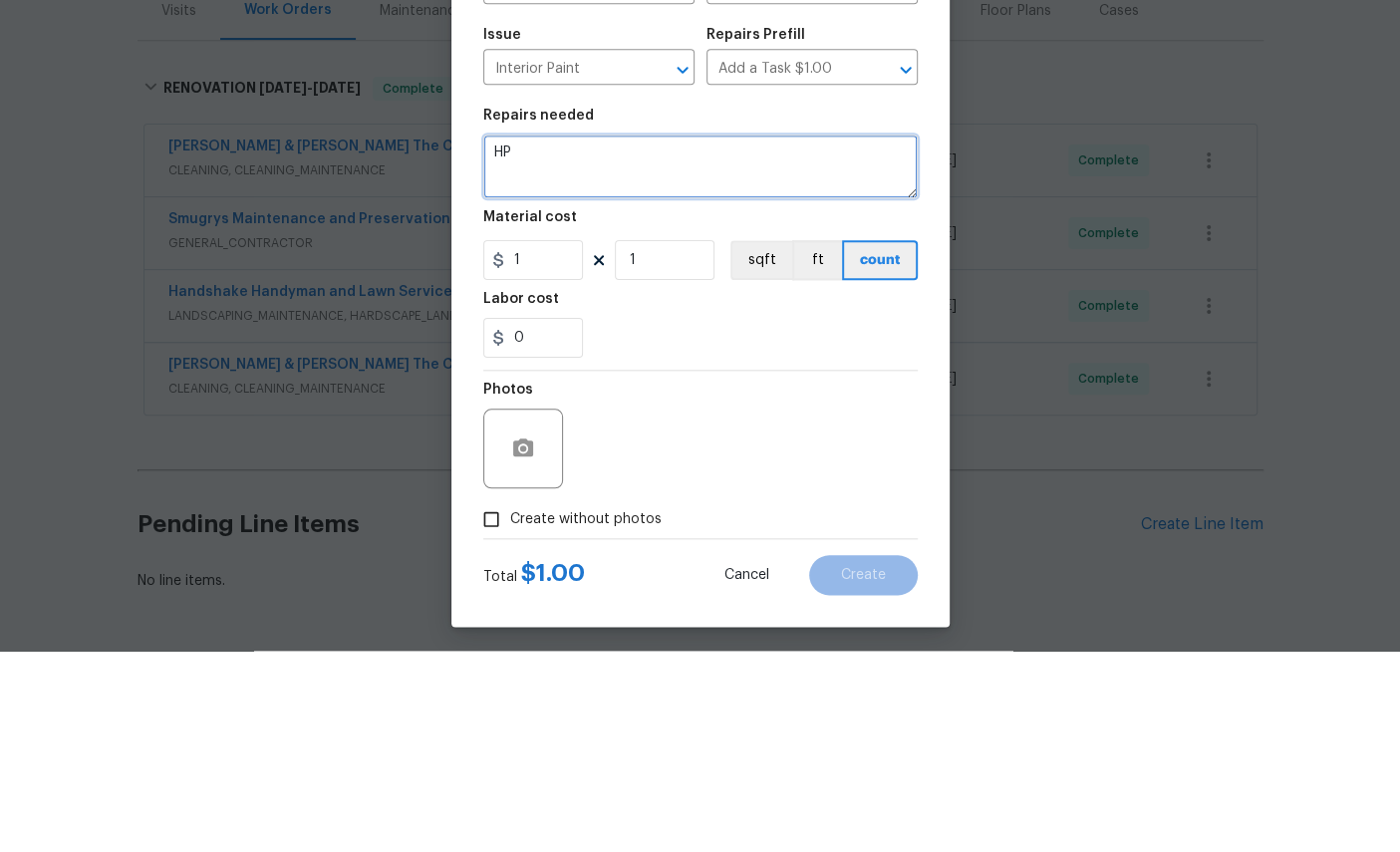 type on "H" 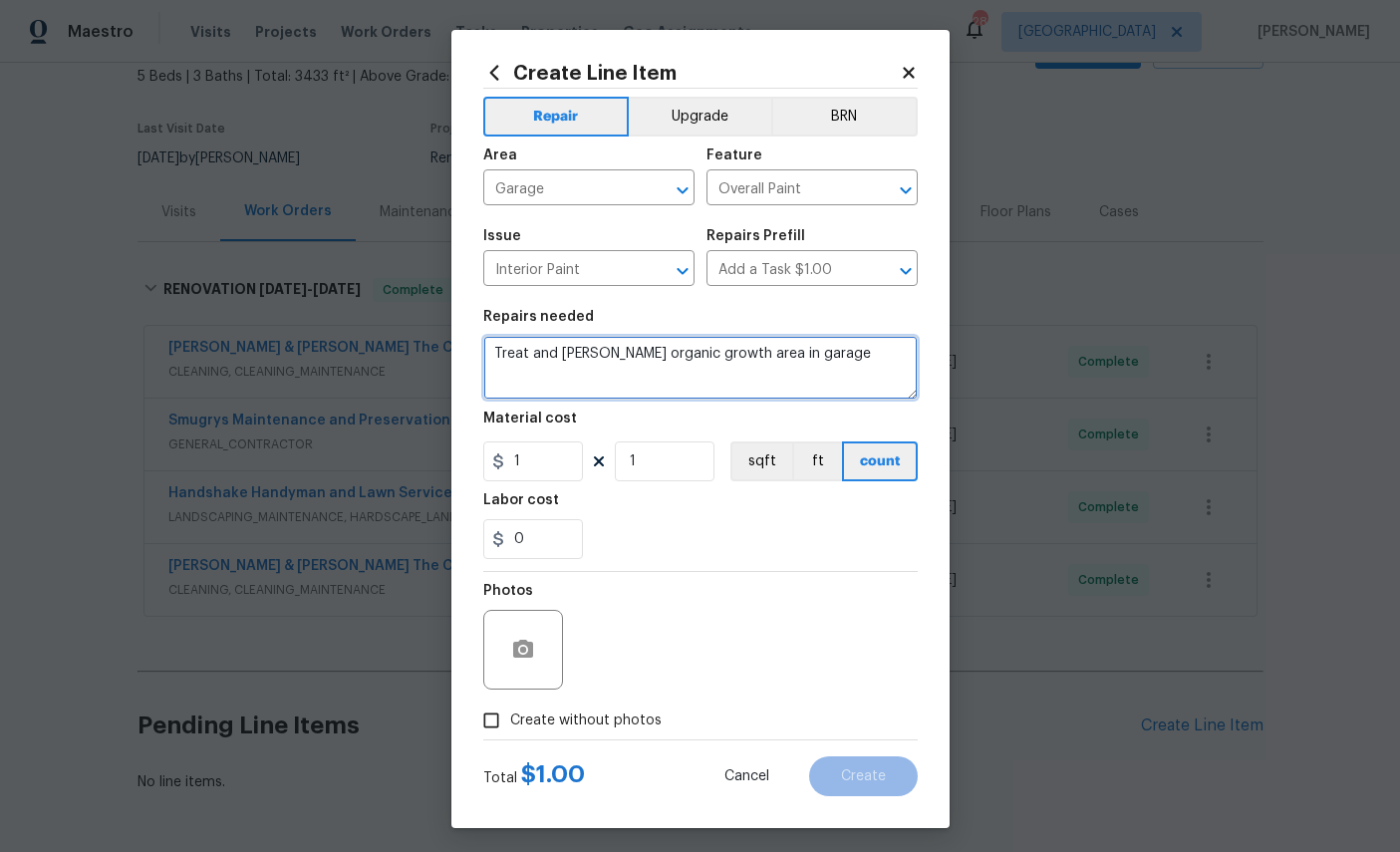 type on "Treat and Kiltz organic growth area in garage" 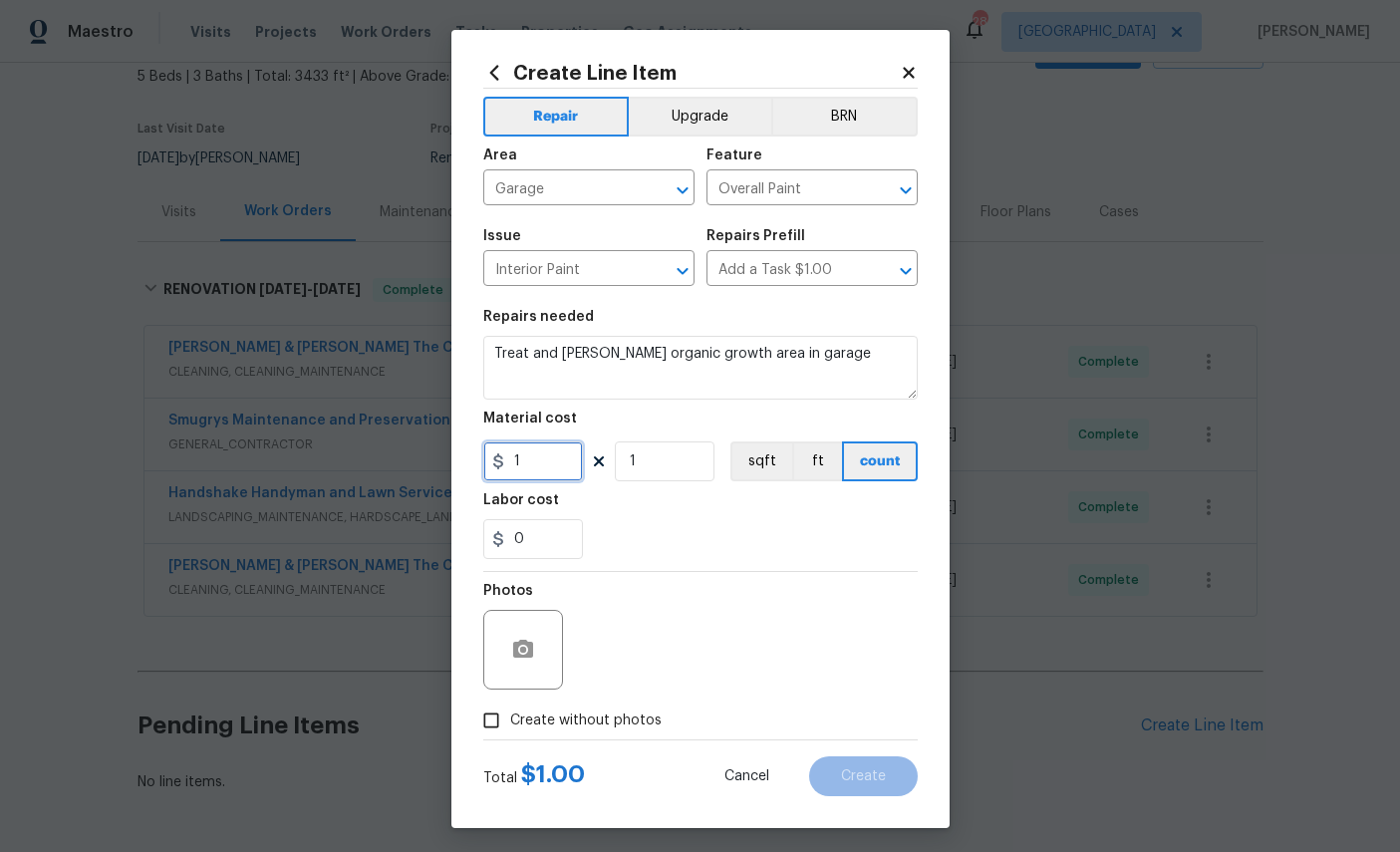 click on "1" at bounding box center [533, 461] 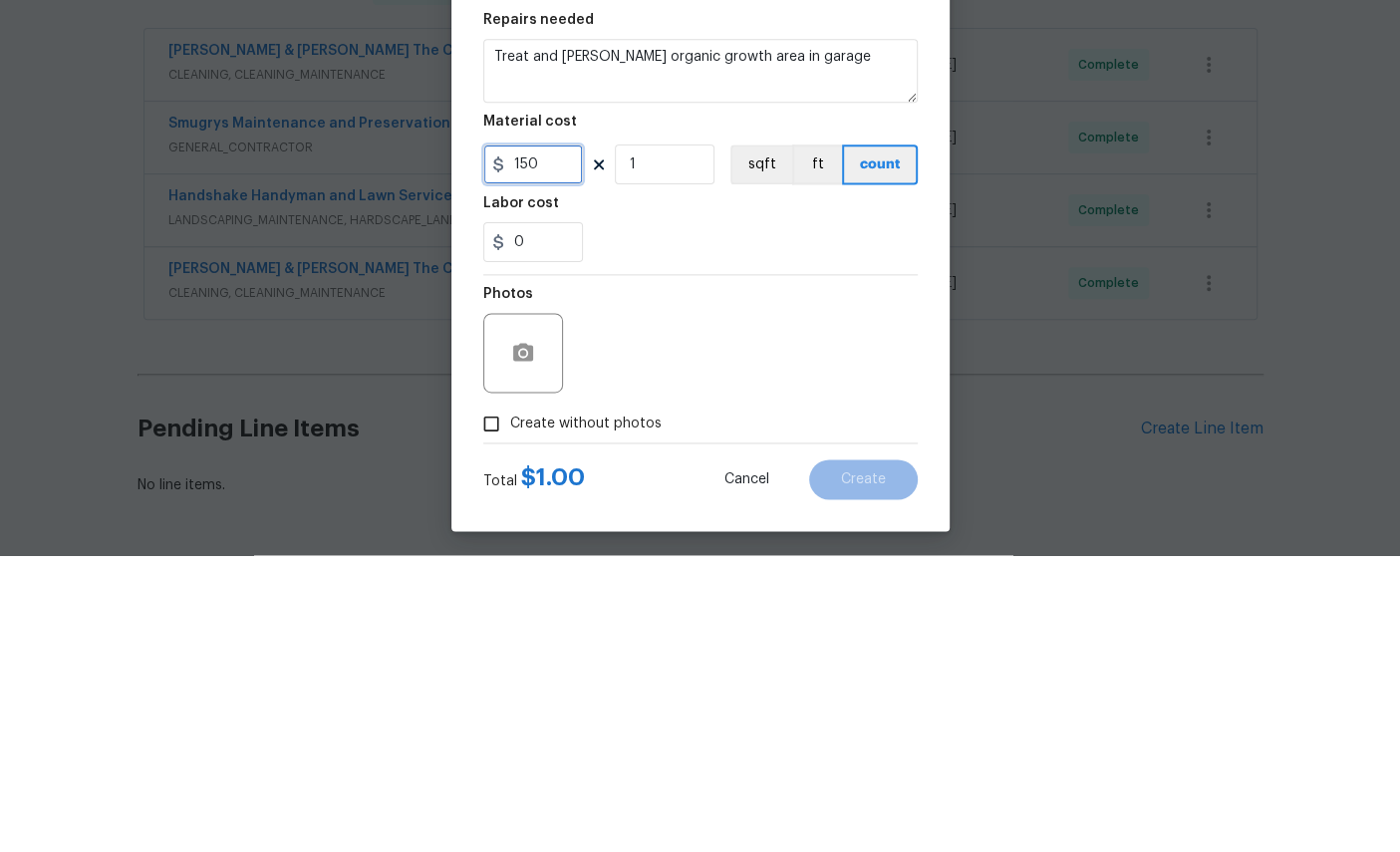 type on "150" 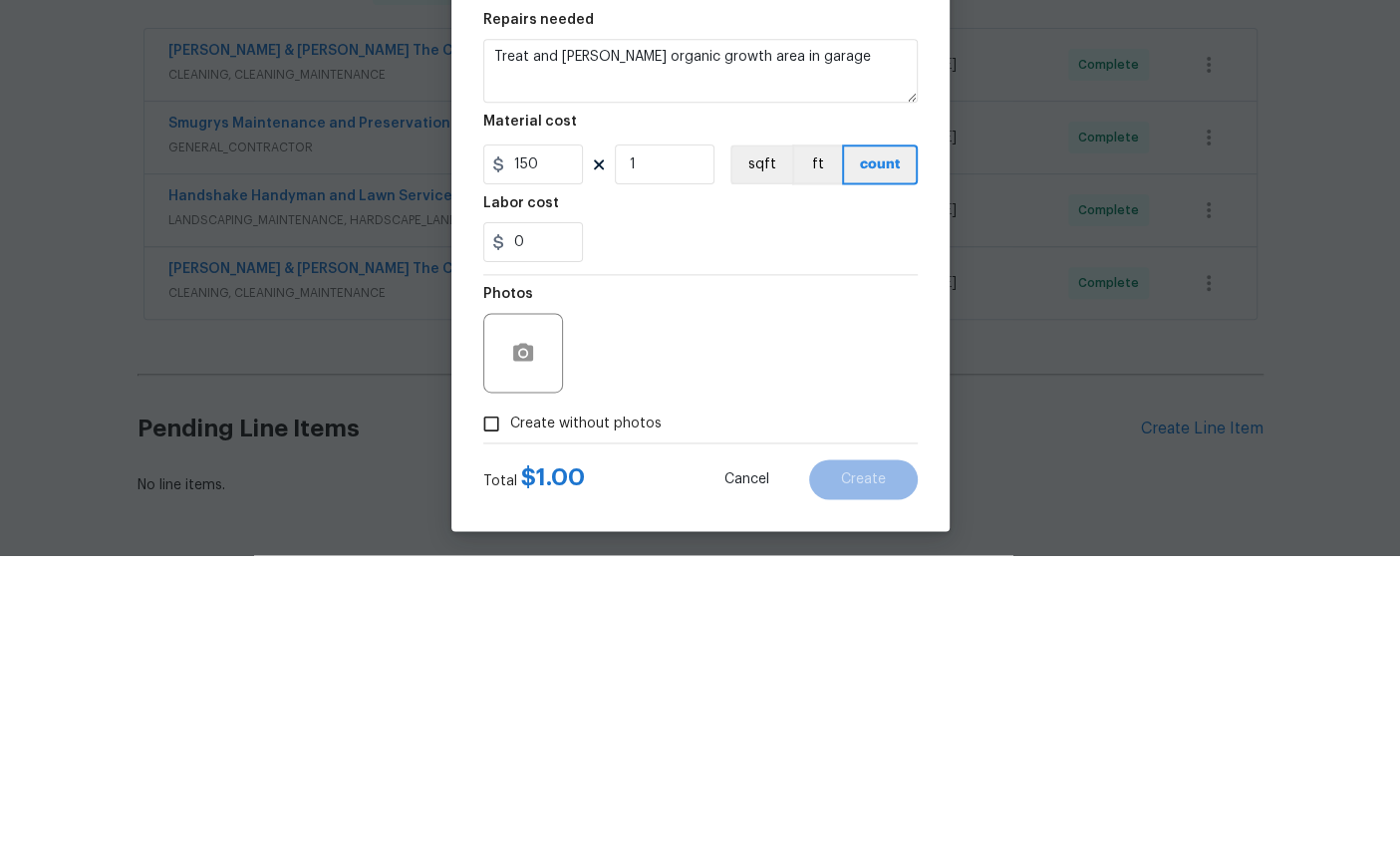 click on "Repairs needed Treat and Kiltz organic growth area in garage Material cost 150 1 sqft ft count Labor cost 0" at bounding box center [700, 434] 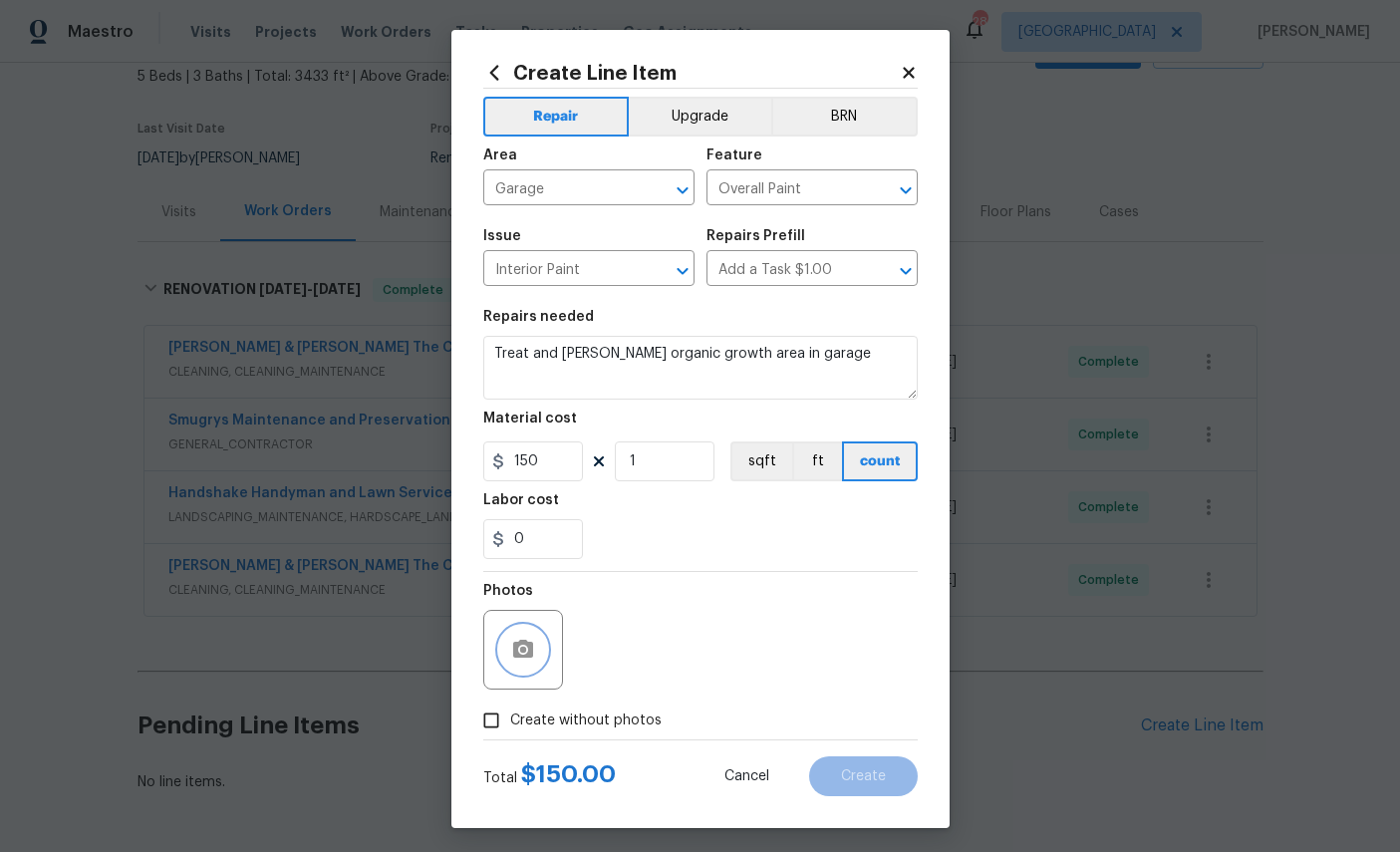 click 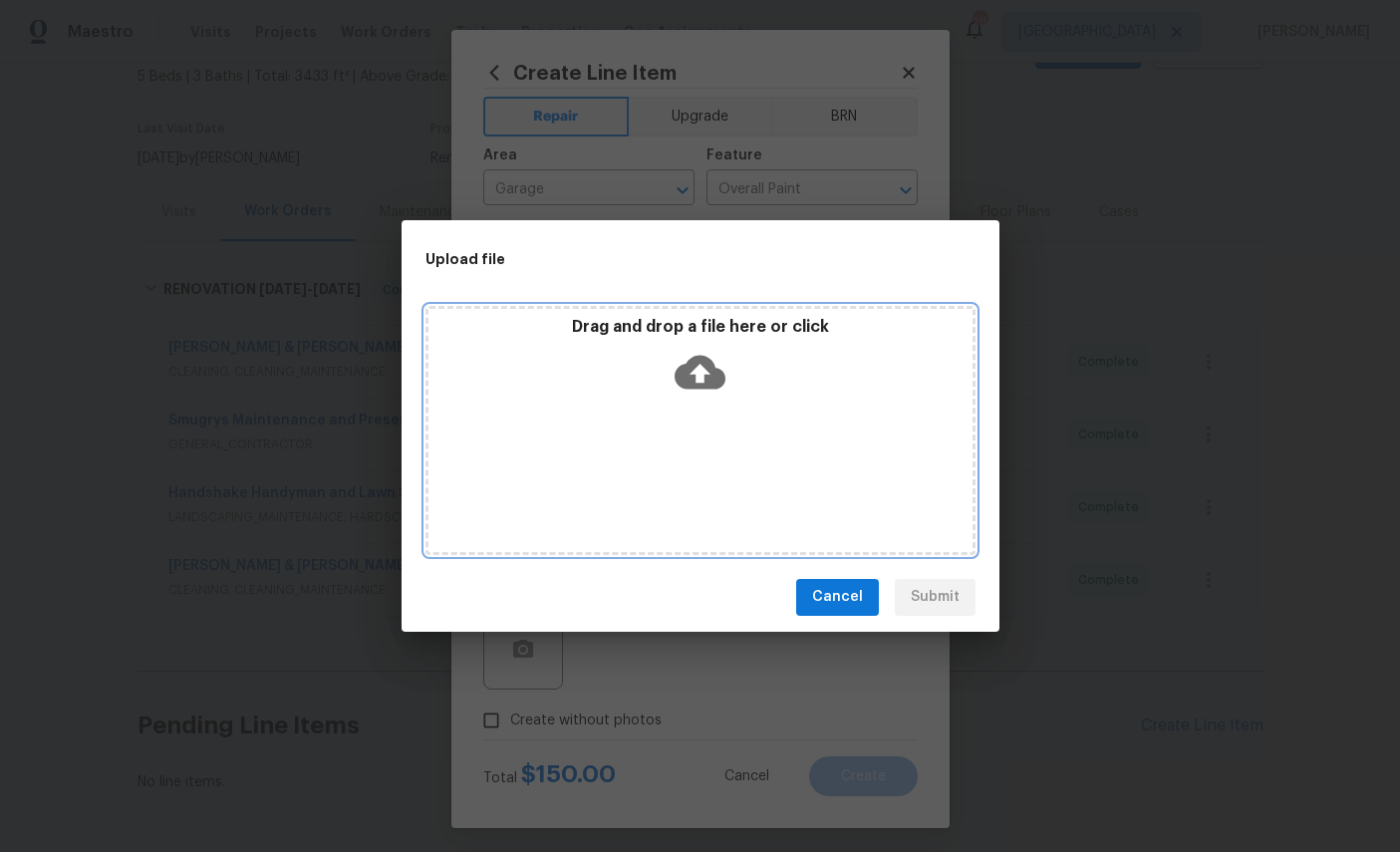 click 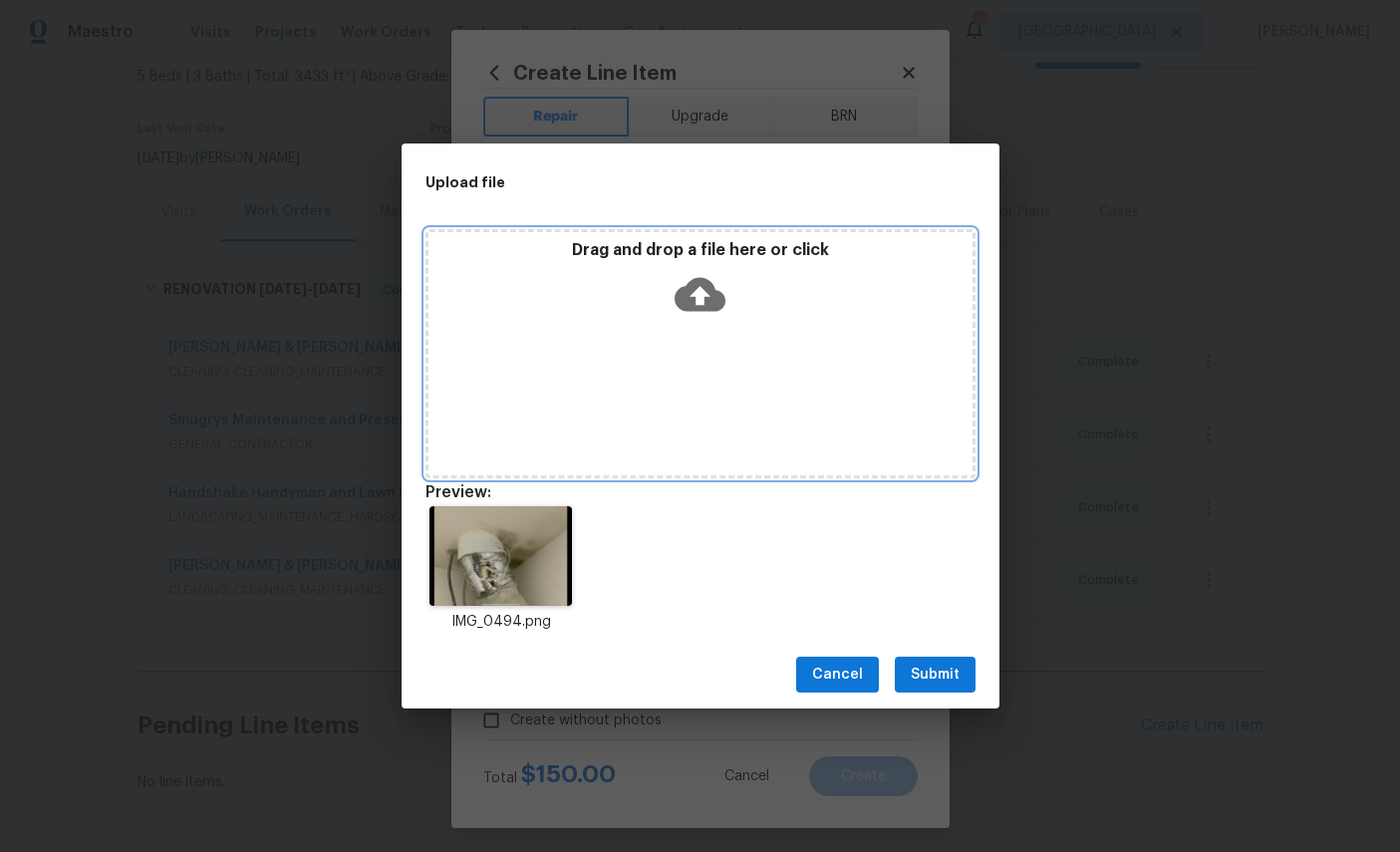 click 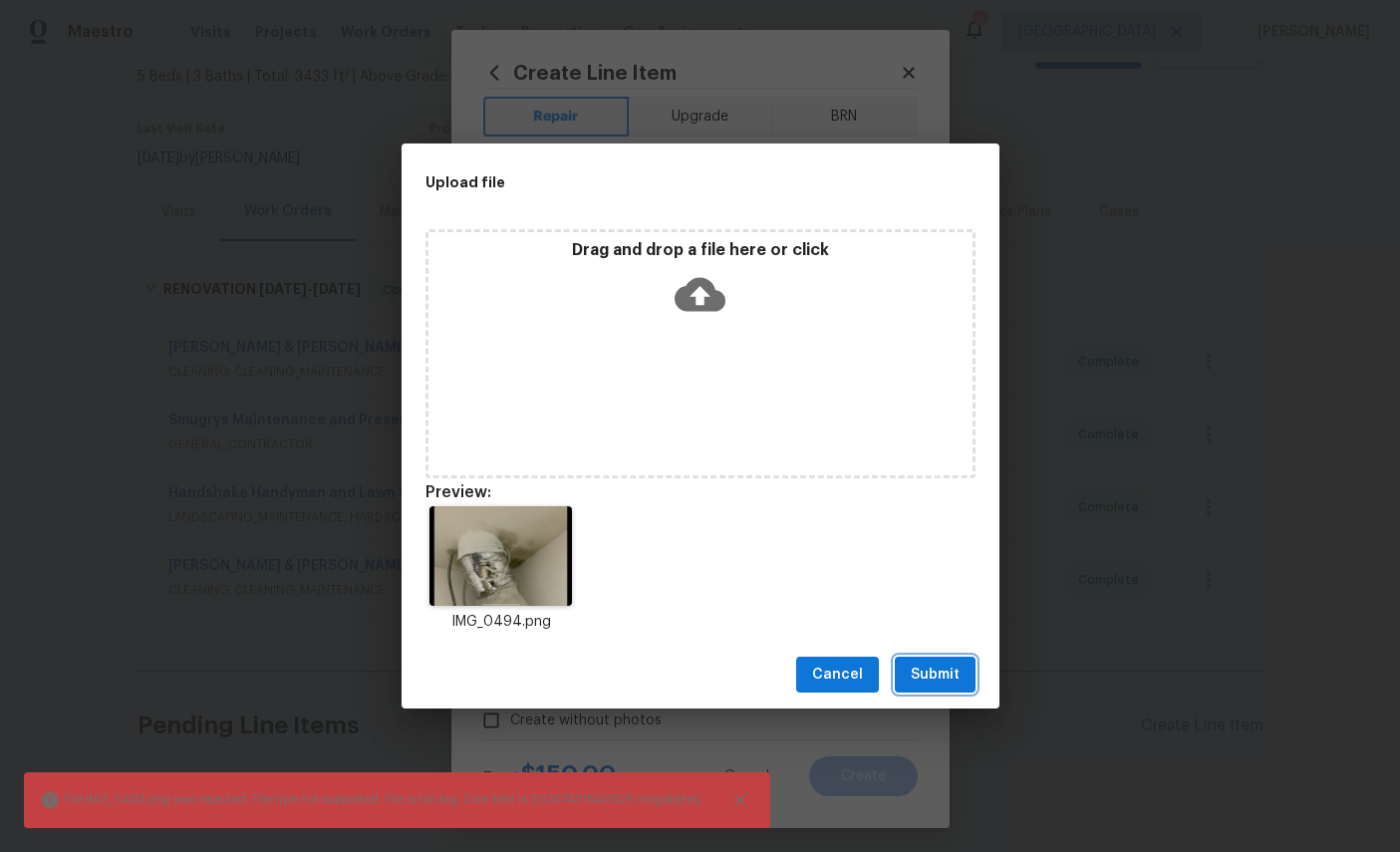 click on "Submit" at bounding box center (935, 675) 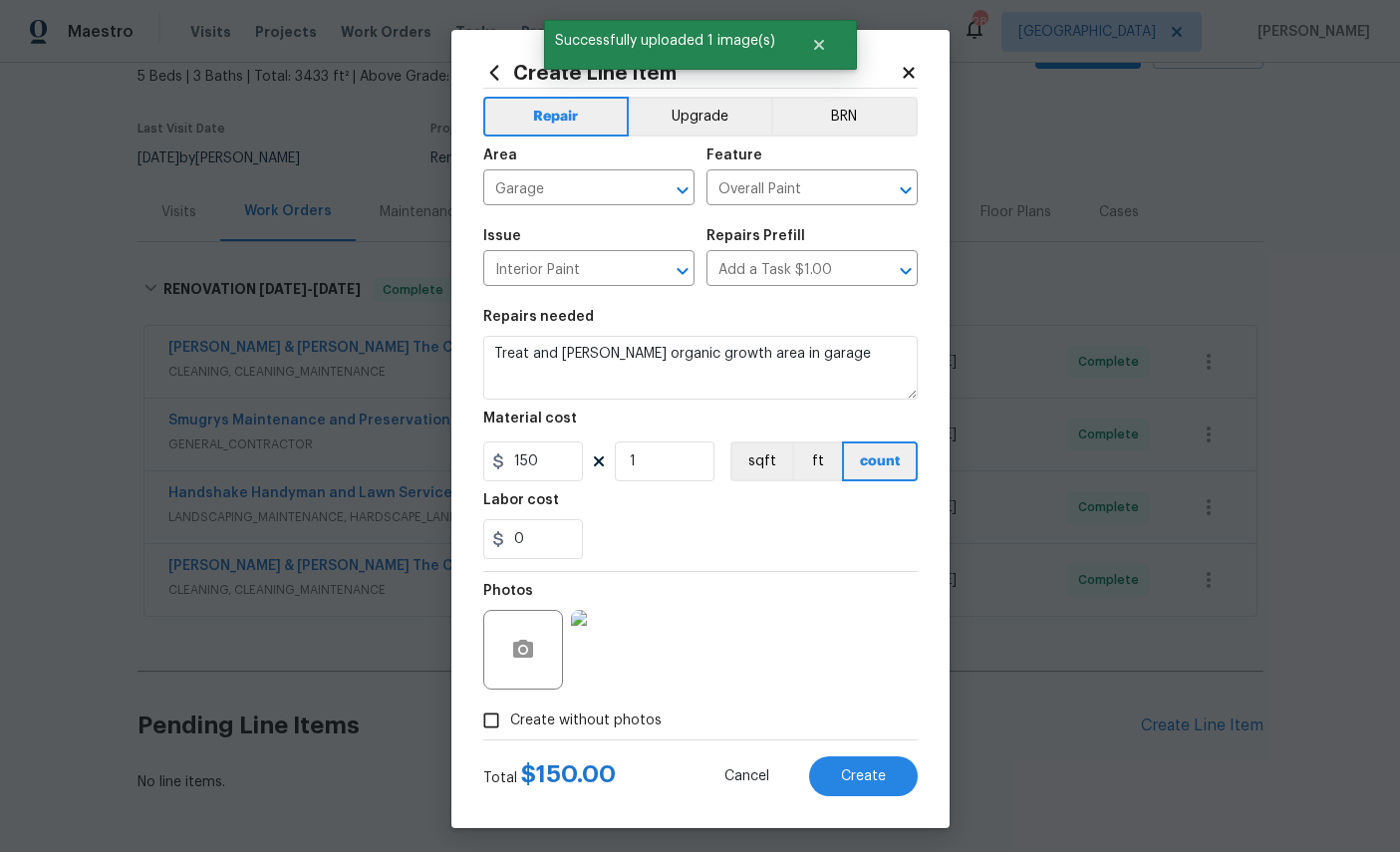 click on "Create" at bounding box center [863, 776] 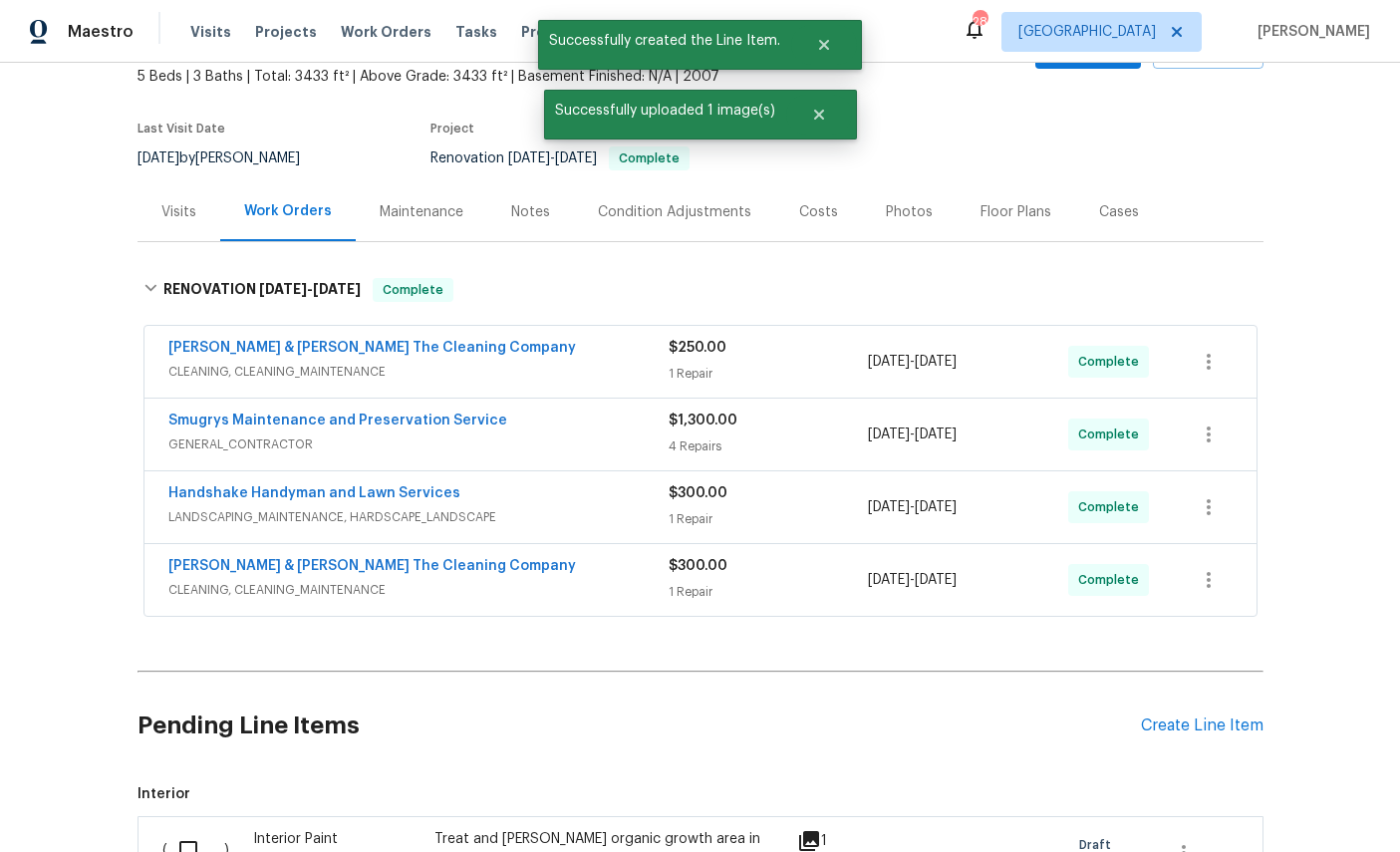 click on "Create Line Item" at bounding box center (1202, 725) 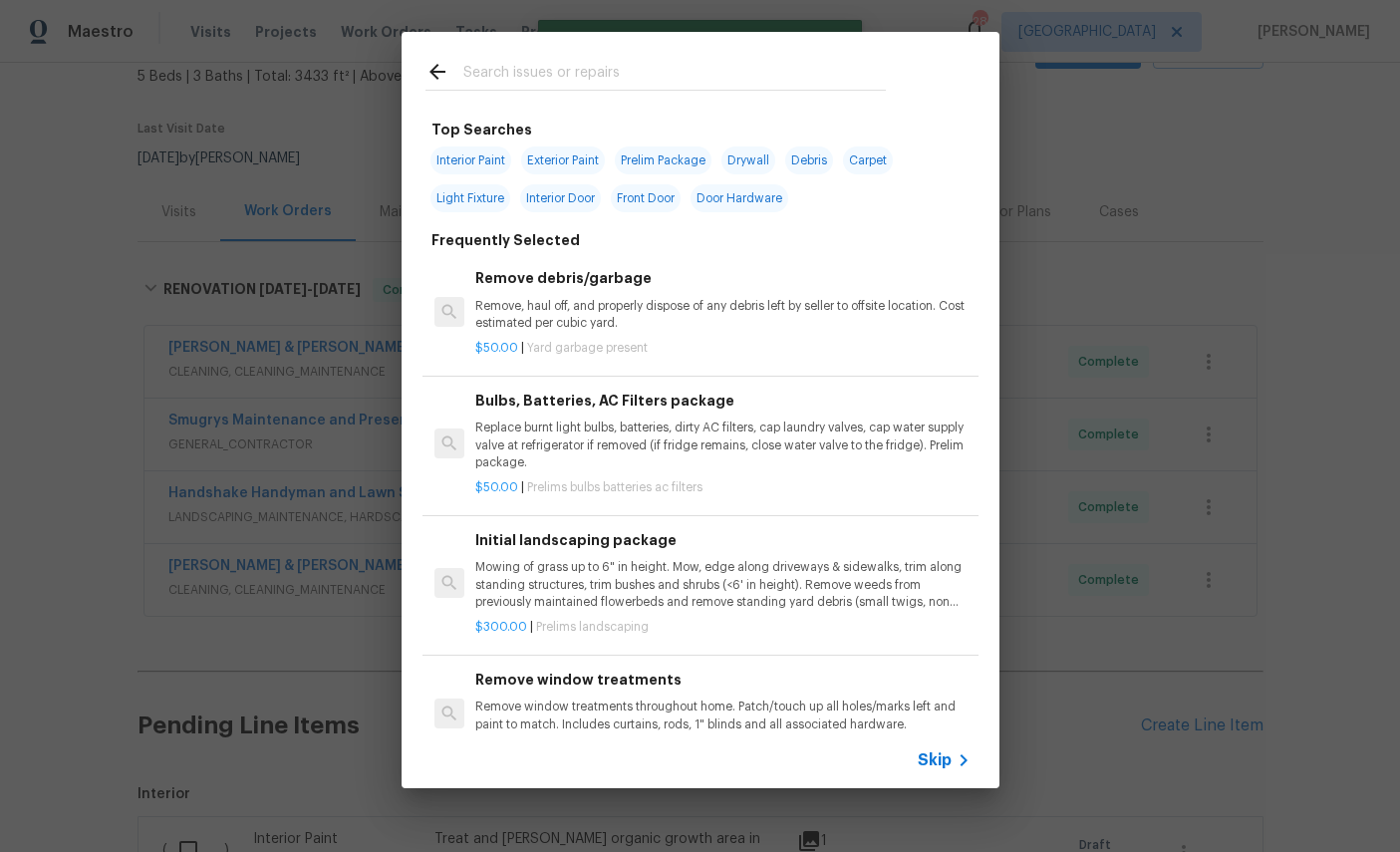 click at bounding box center (675, 75) 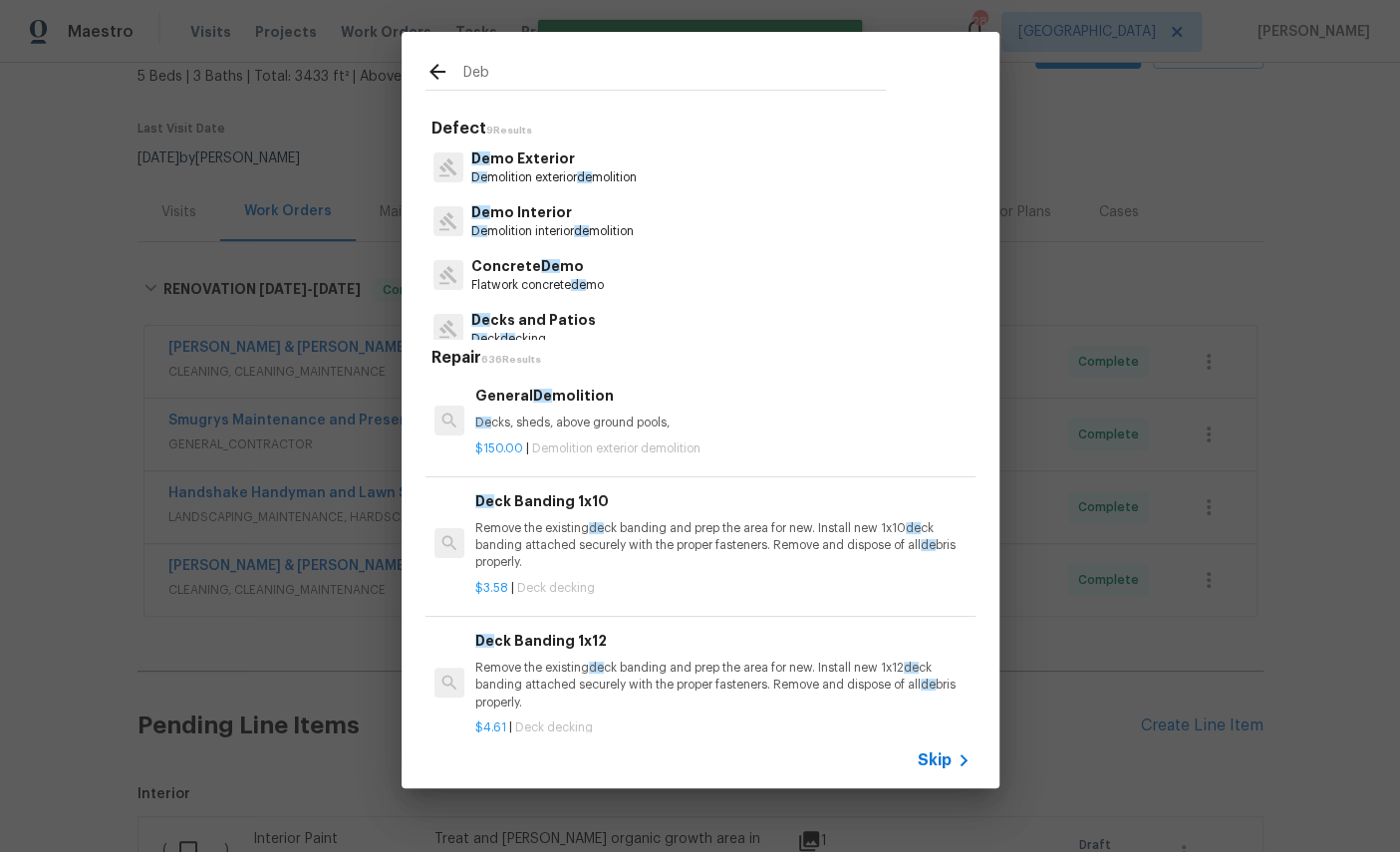 type on "Debr" 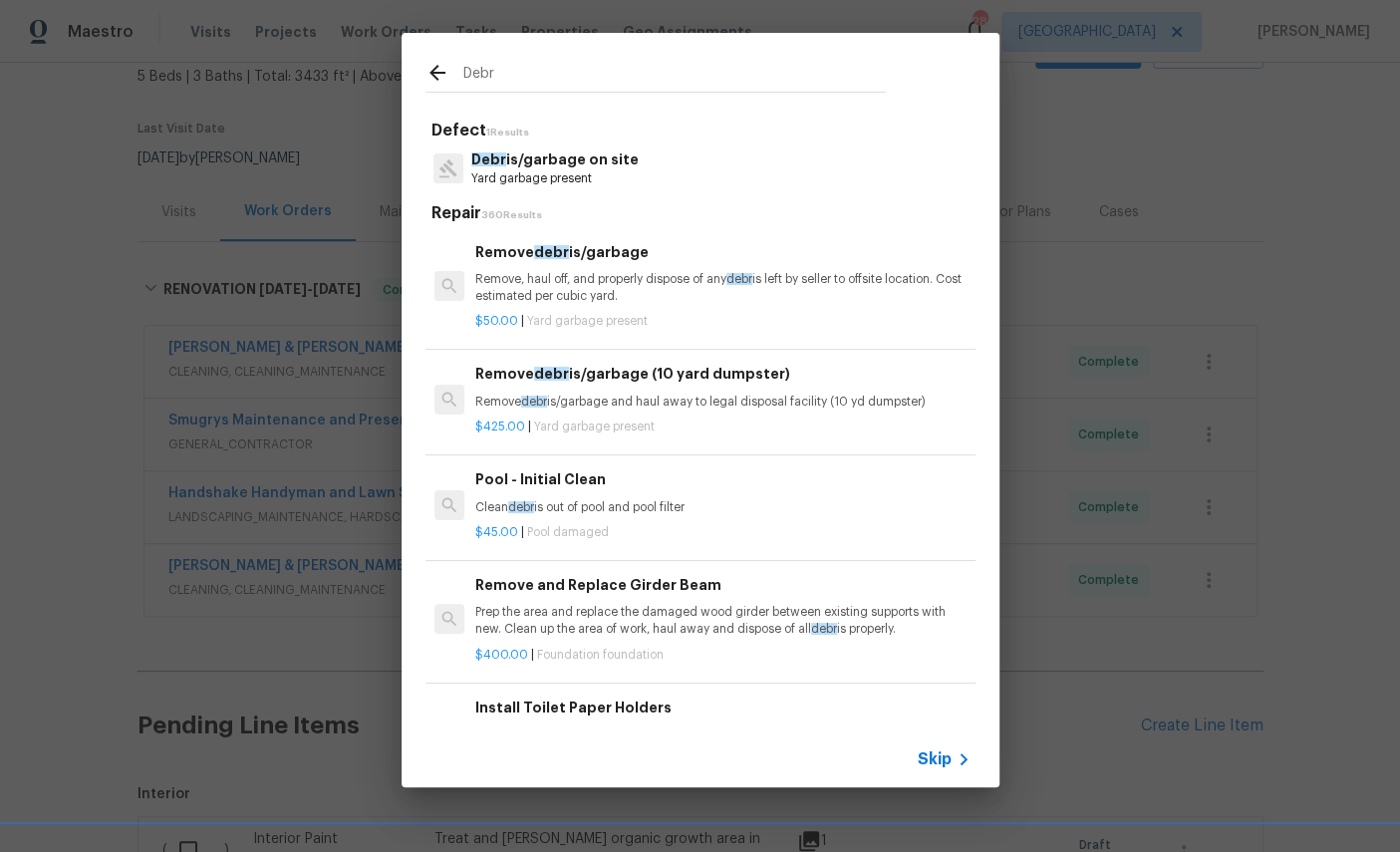 click on "Debr is/garbage on site" at bounding box center [555, 159] 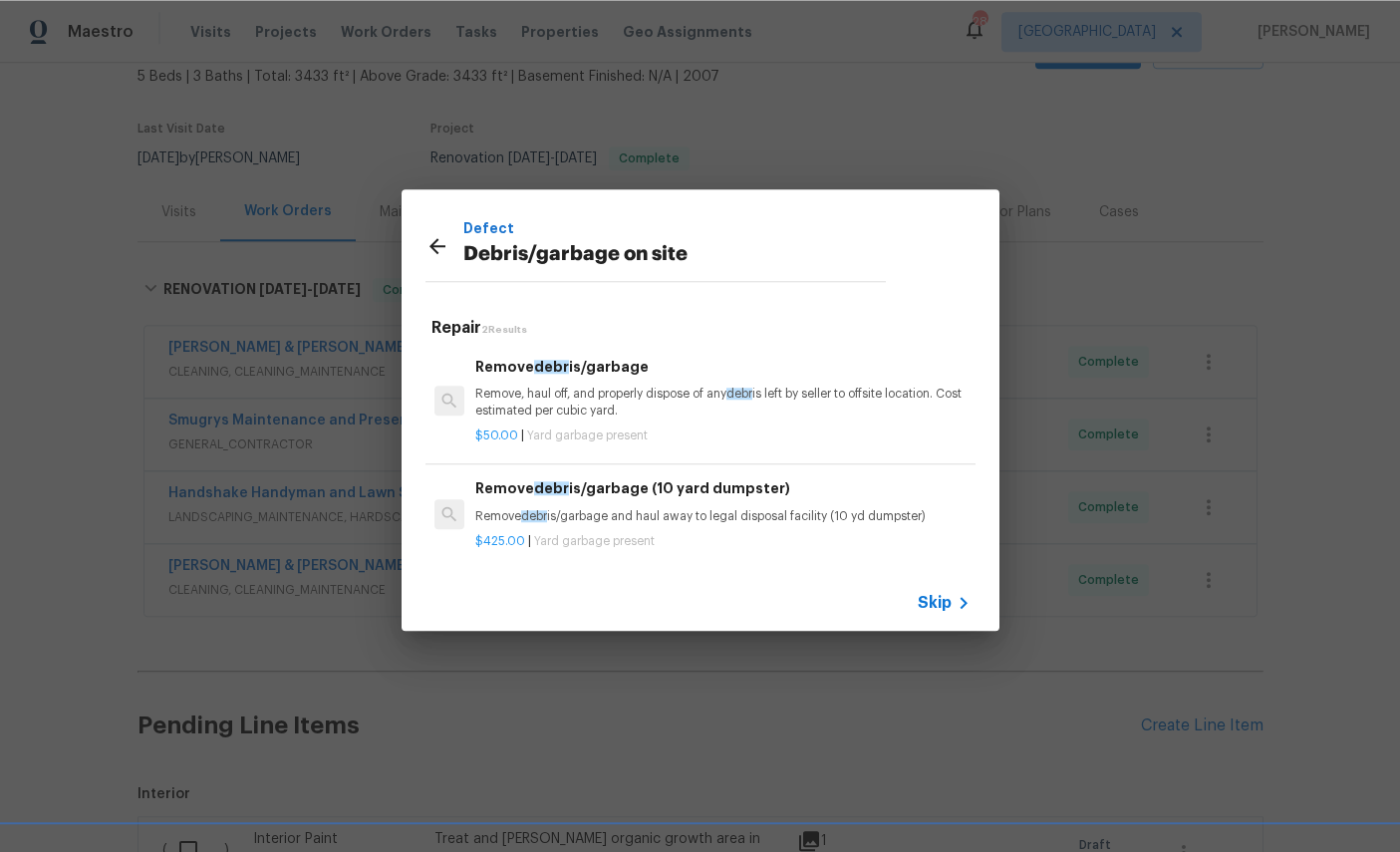 click on "Remove, haul off, and properly dispose of any  debr is left by seller to offsite location. Cost estimated per cubic yard." at bounding box center [722, 403] 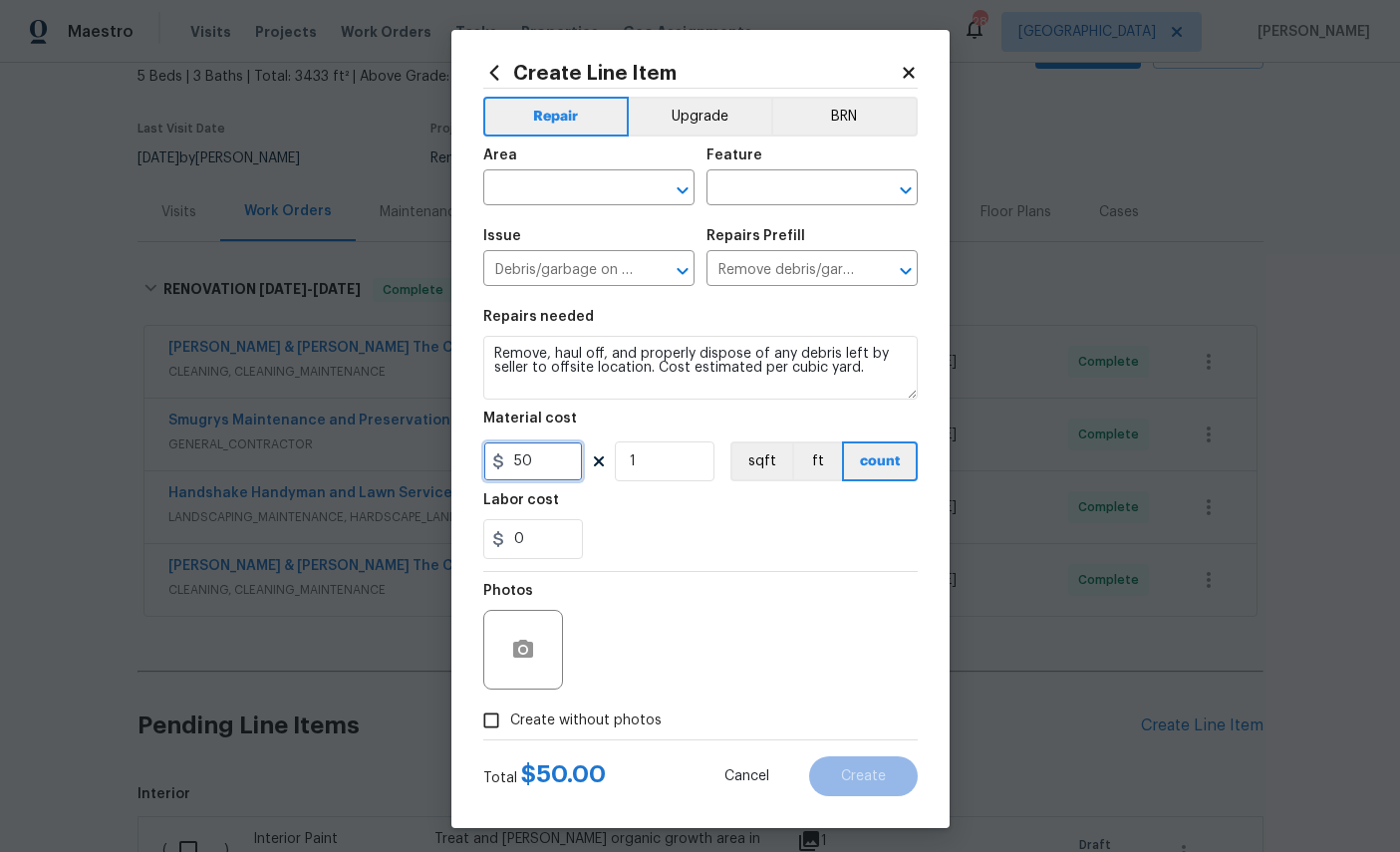 click on "50" at bounding box center [533, 461] 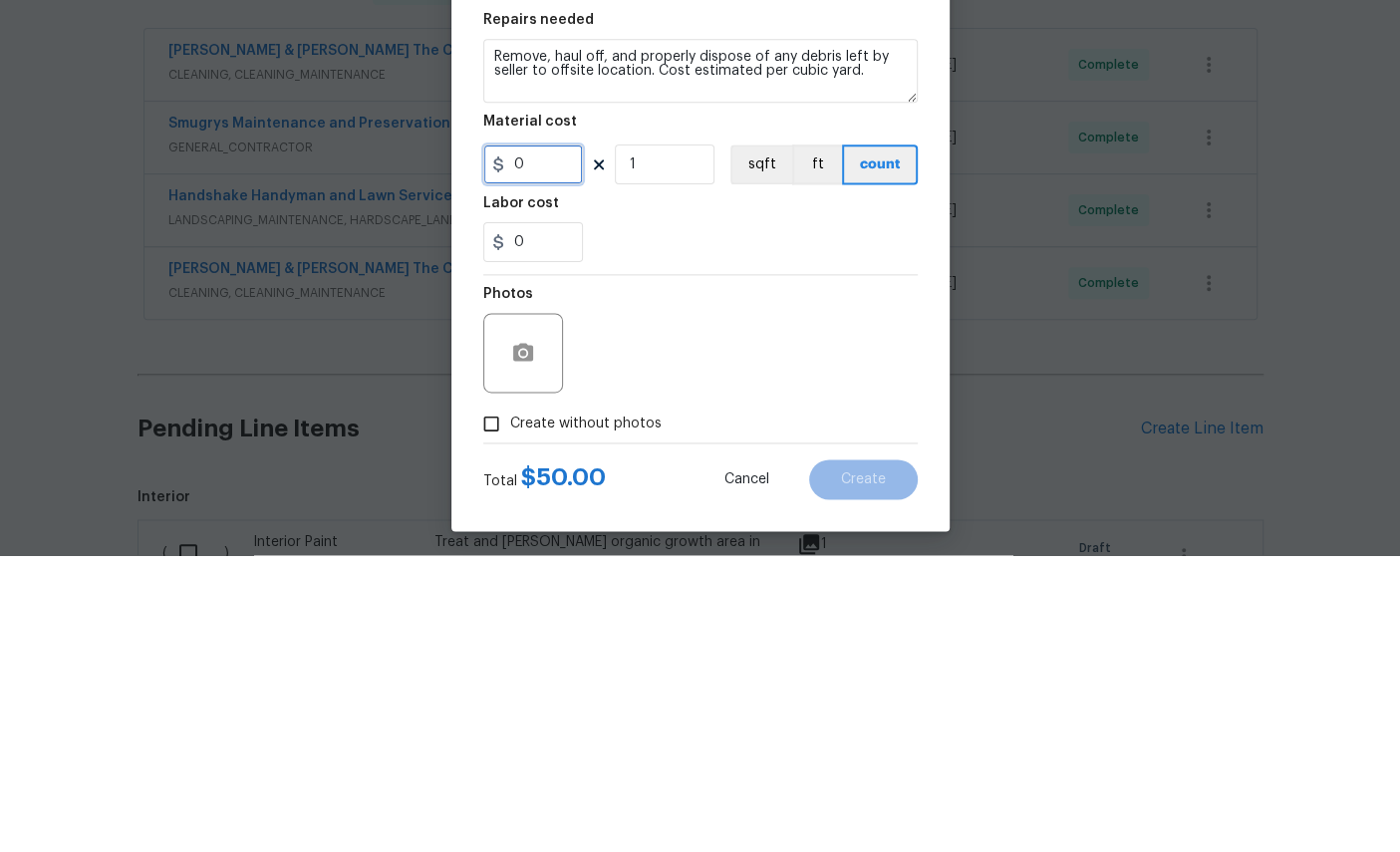 type on "0" 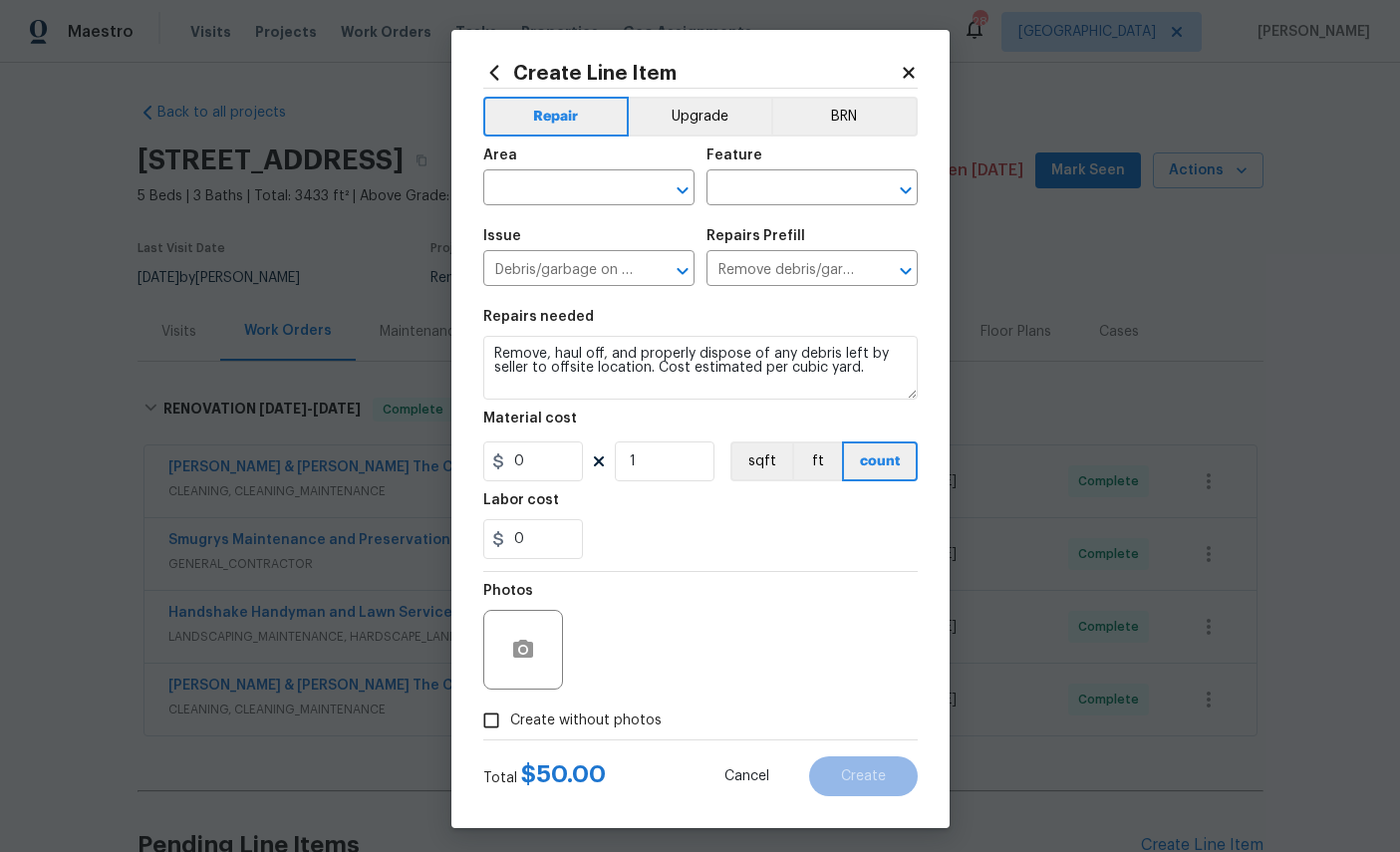 scroll, scrollTop: 372, scrollLeft: 0, axis: vertical 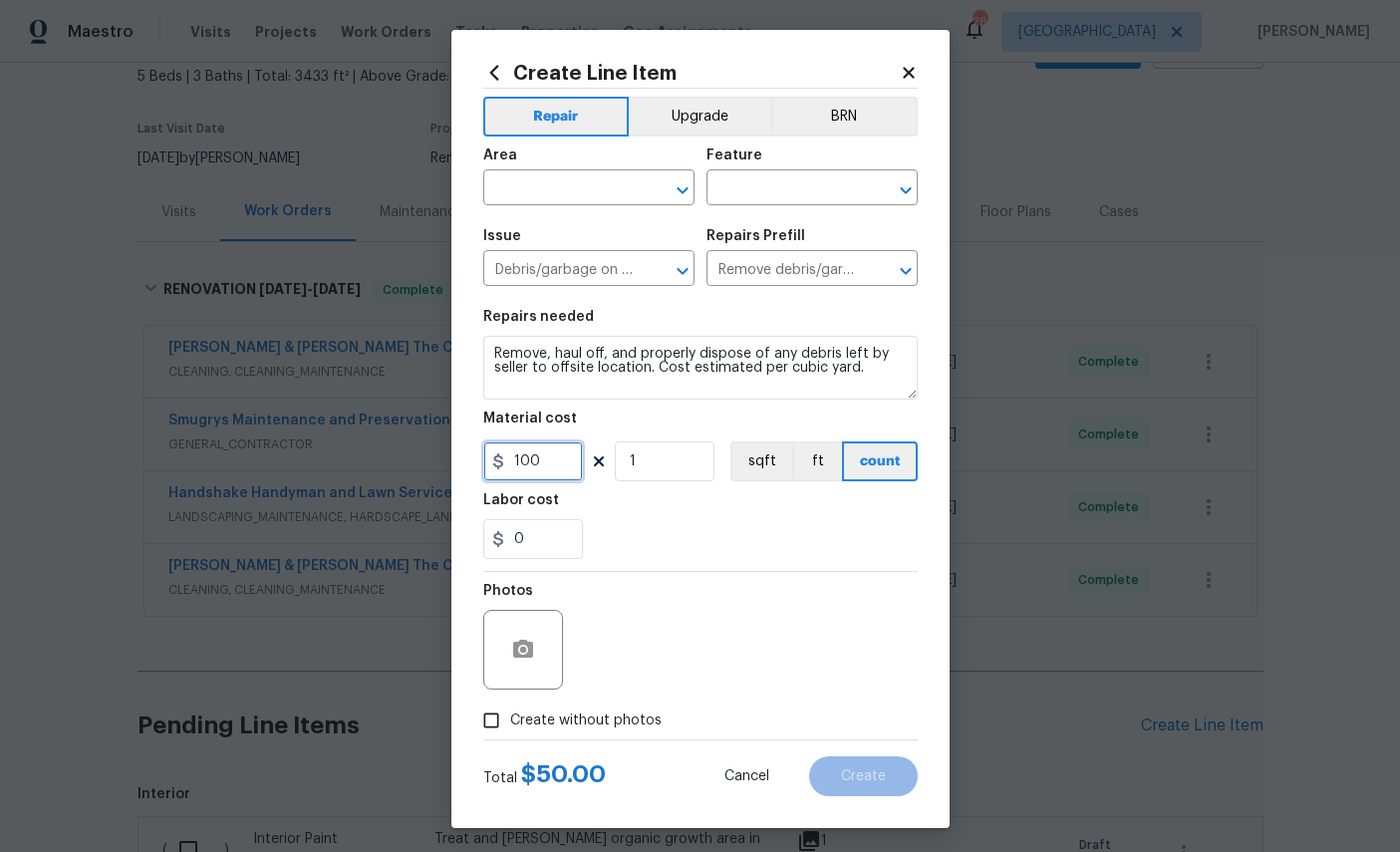 type on "100" 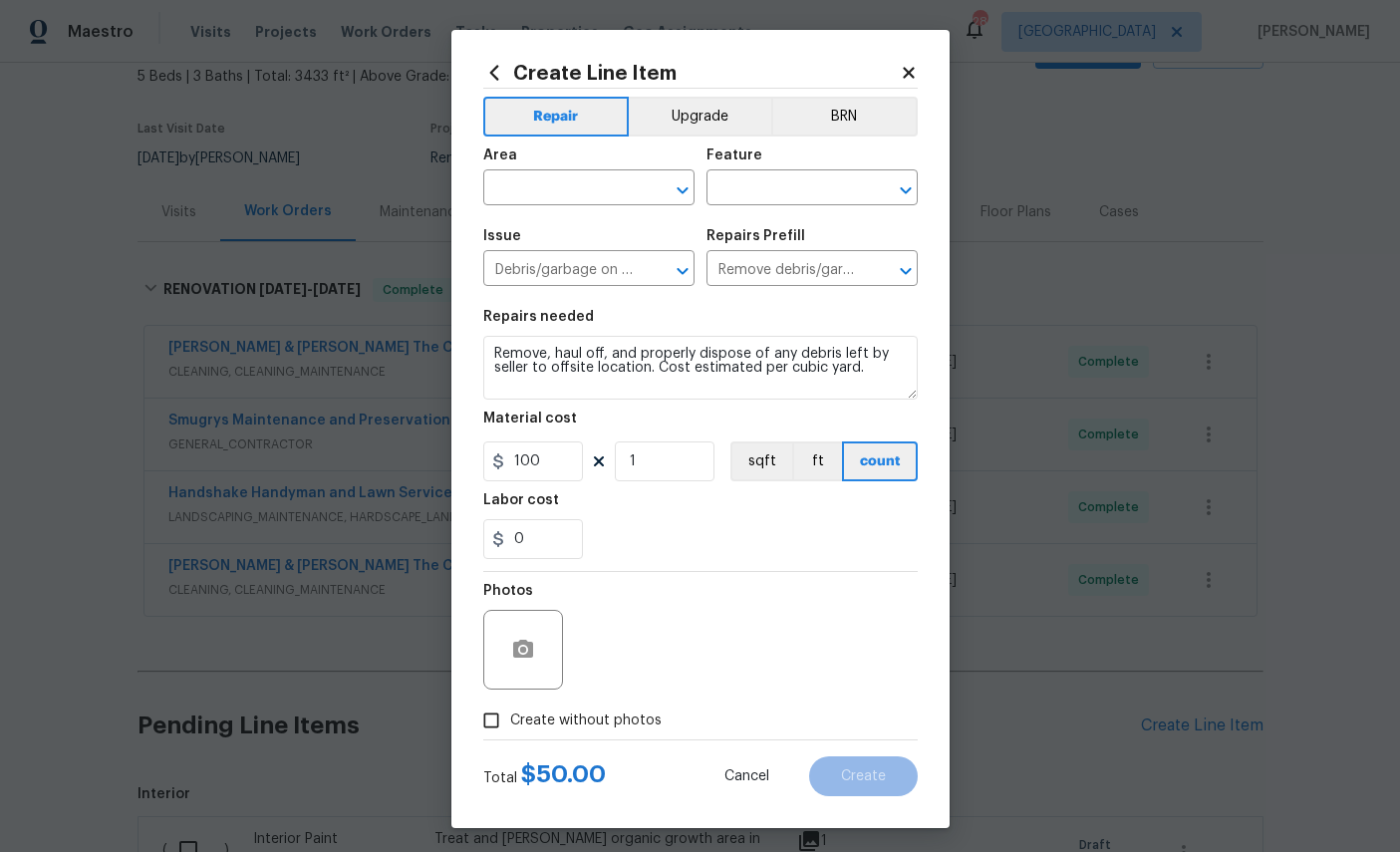 click at bounding box center (561, 189) 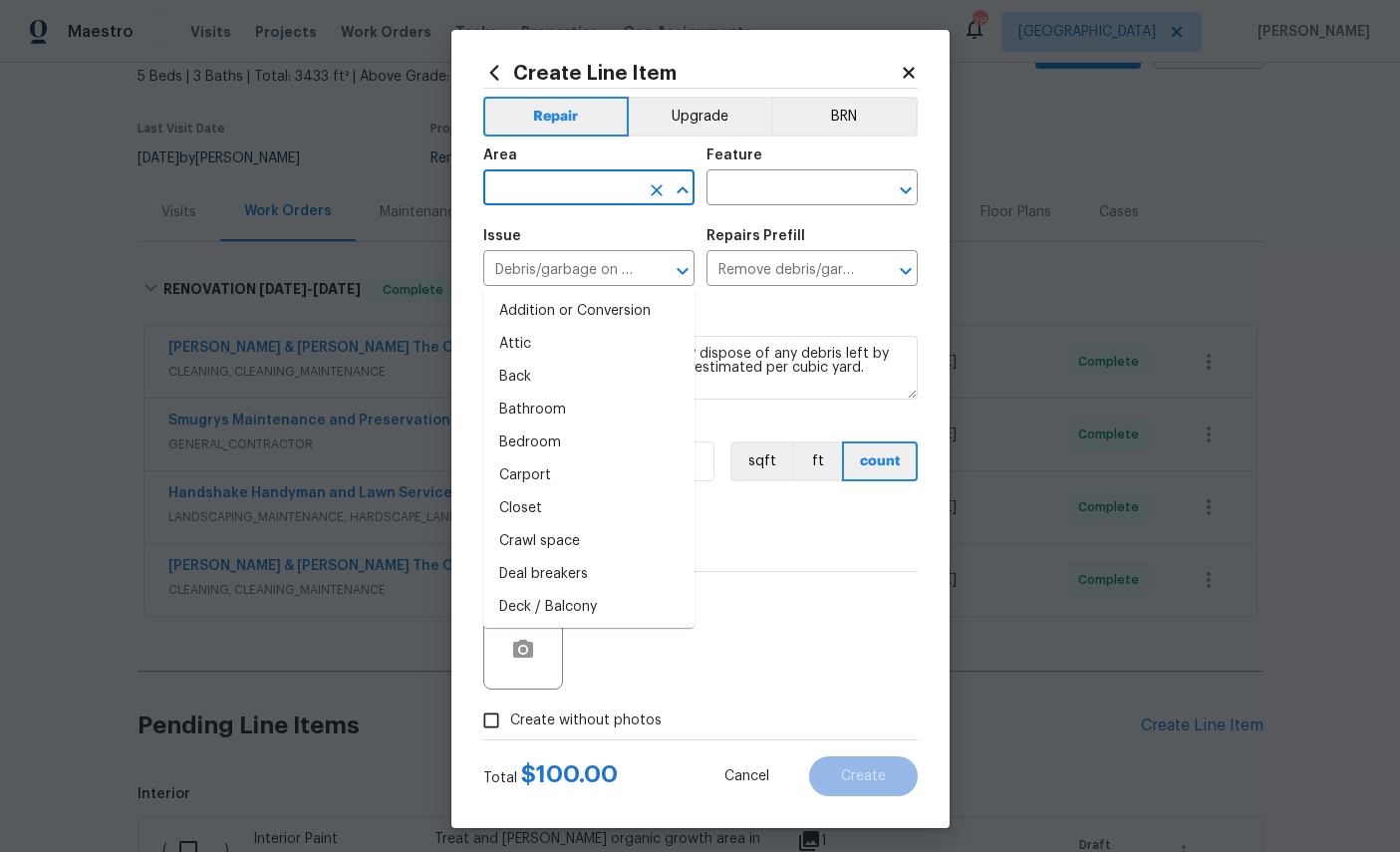 scroll, scrollTop: 75, scrollLeft: 0, axis: vertical 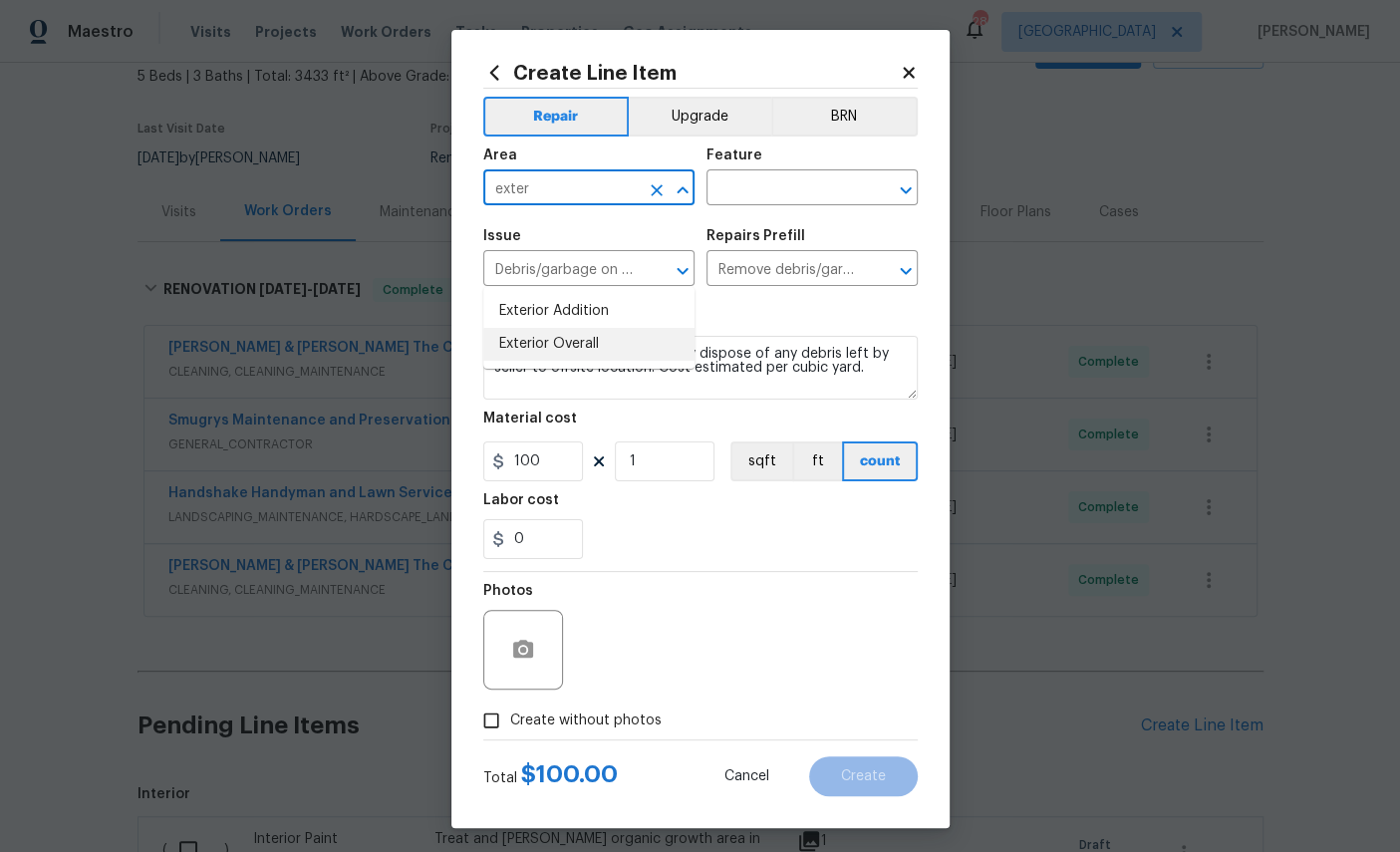 click on "Exterior Overall" at bounding box center (589, 344) 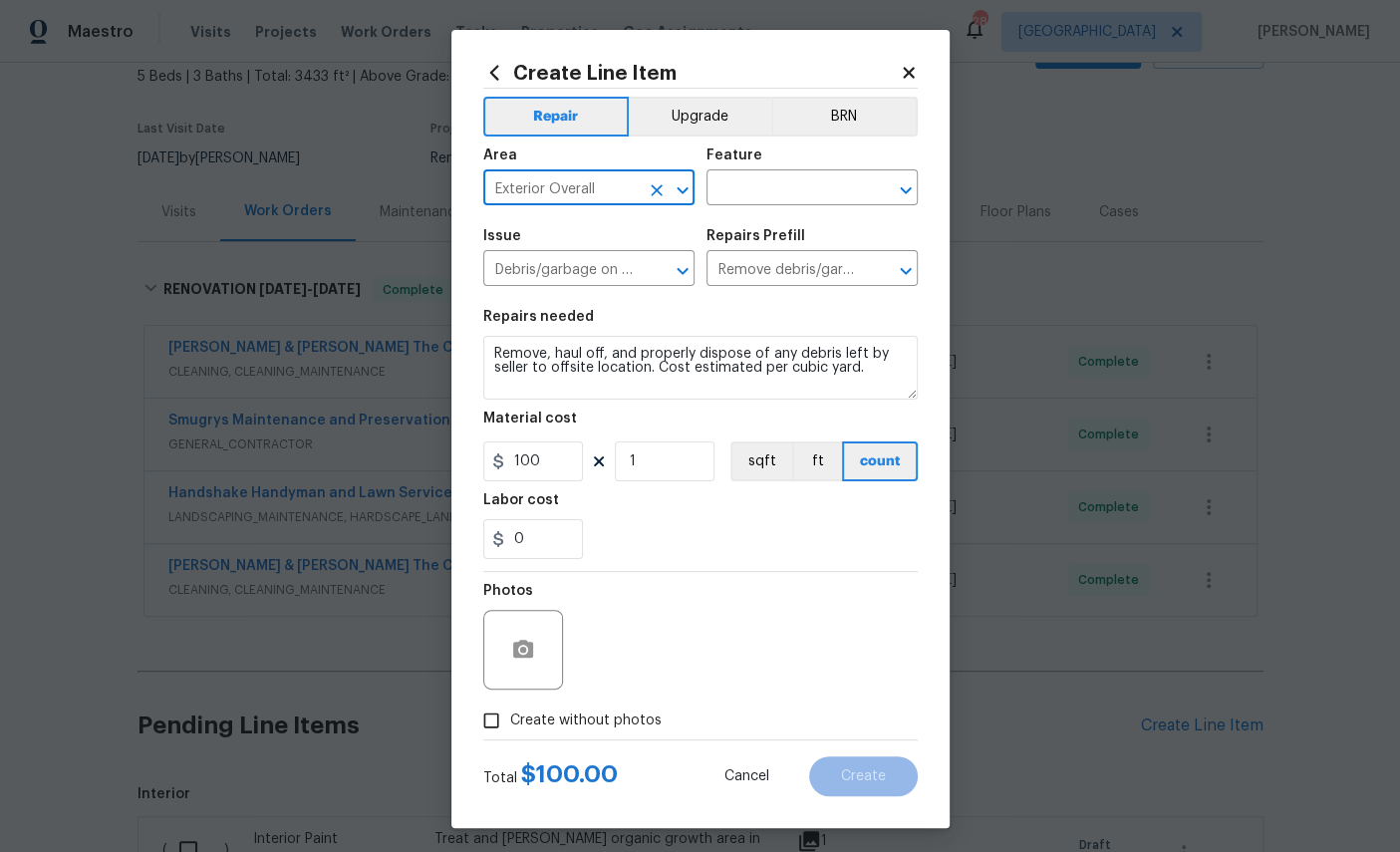 click at bounding box center (784, 189) 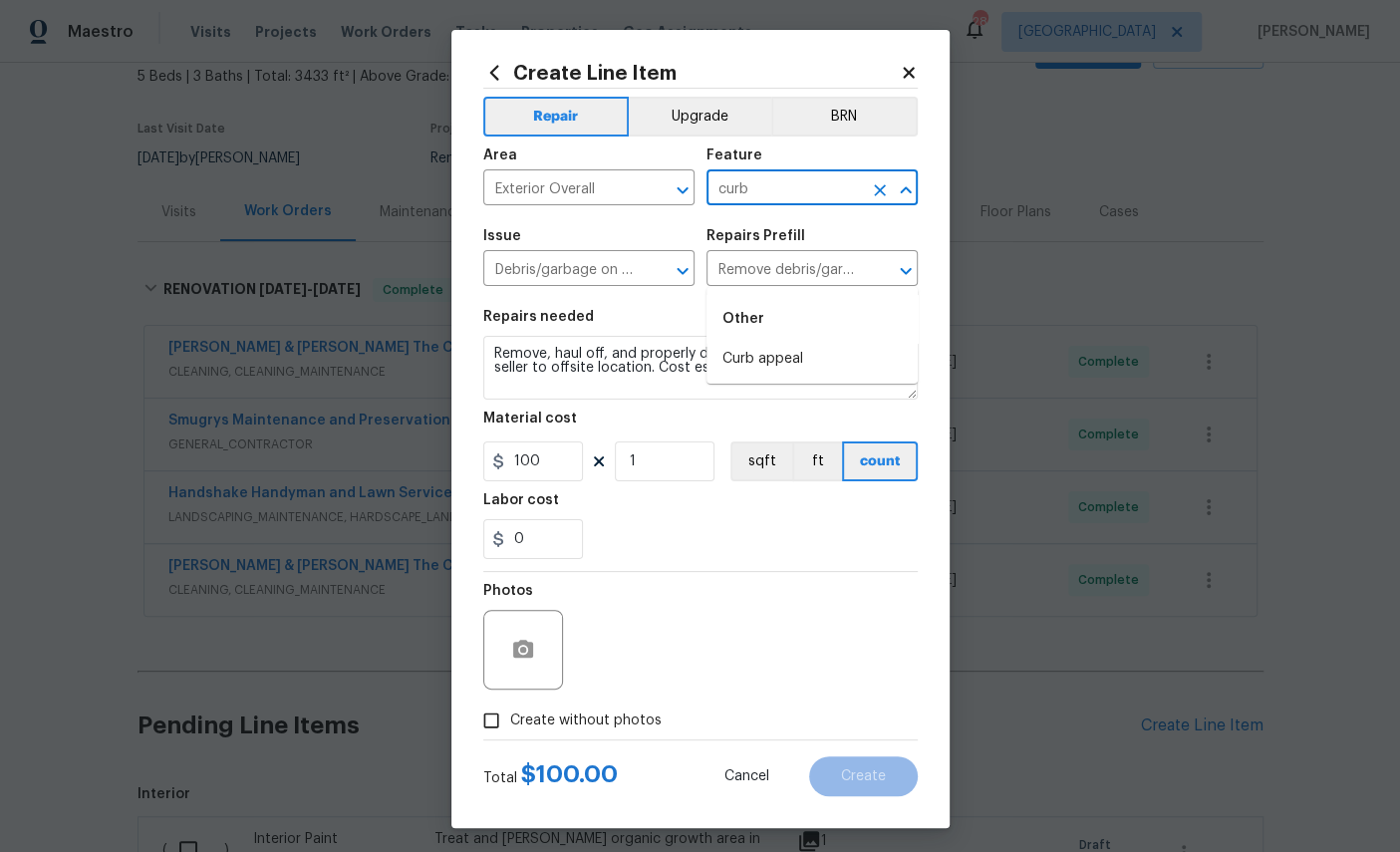 click on "Curb appeal" at bounding box center [812, 359] 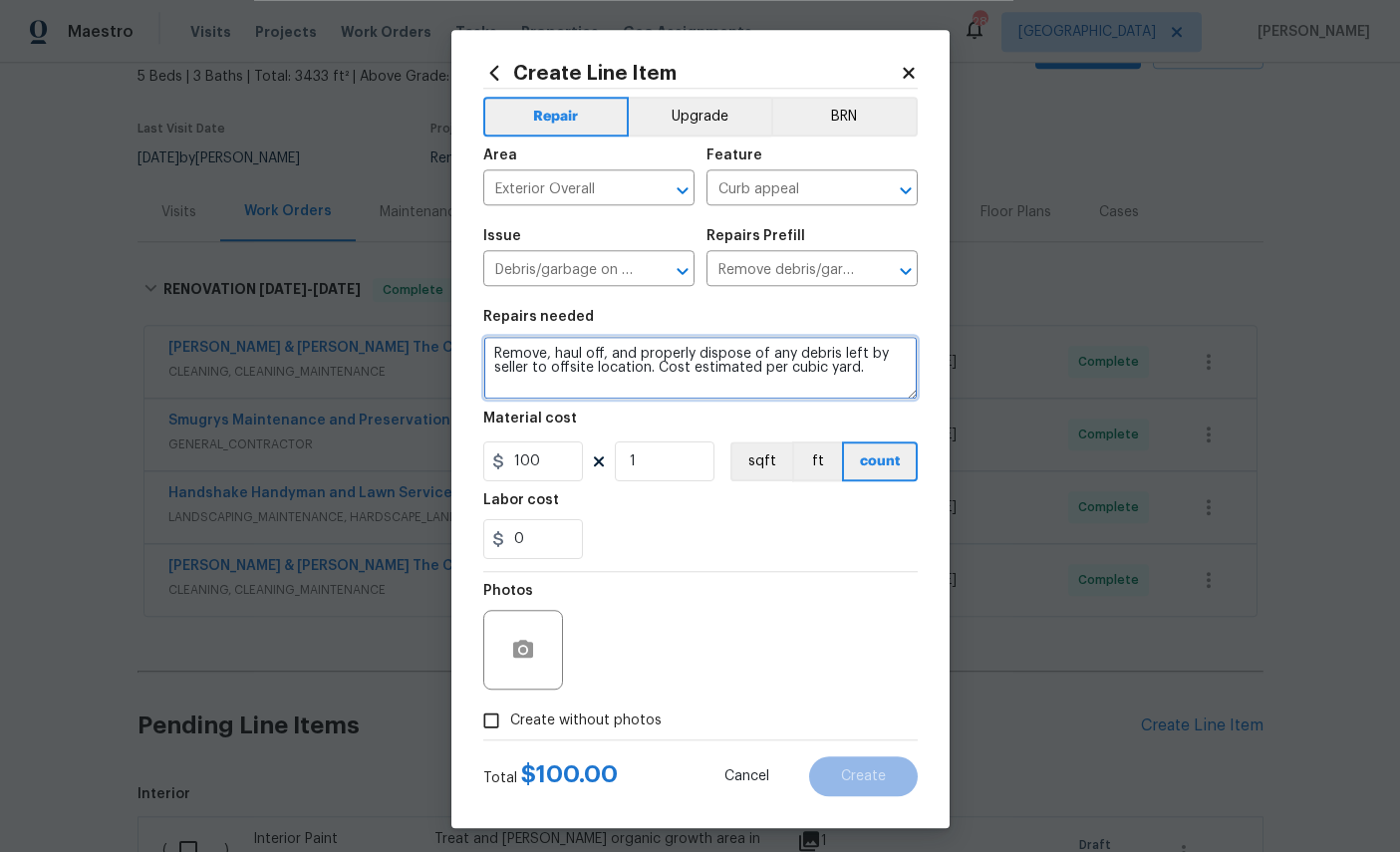 scroll, scrollTop: 75, scrollLeft: 0, axis: vertical 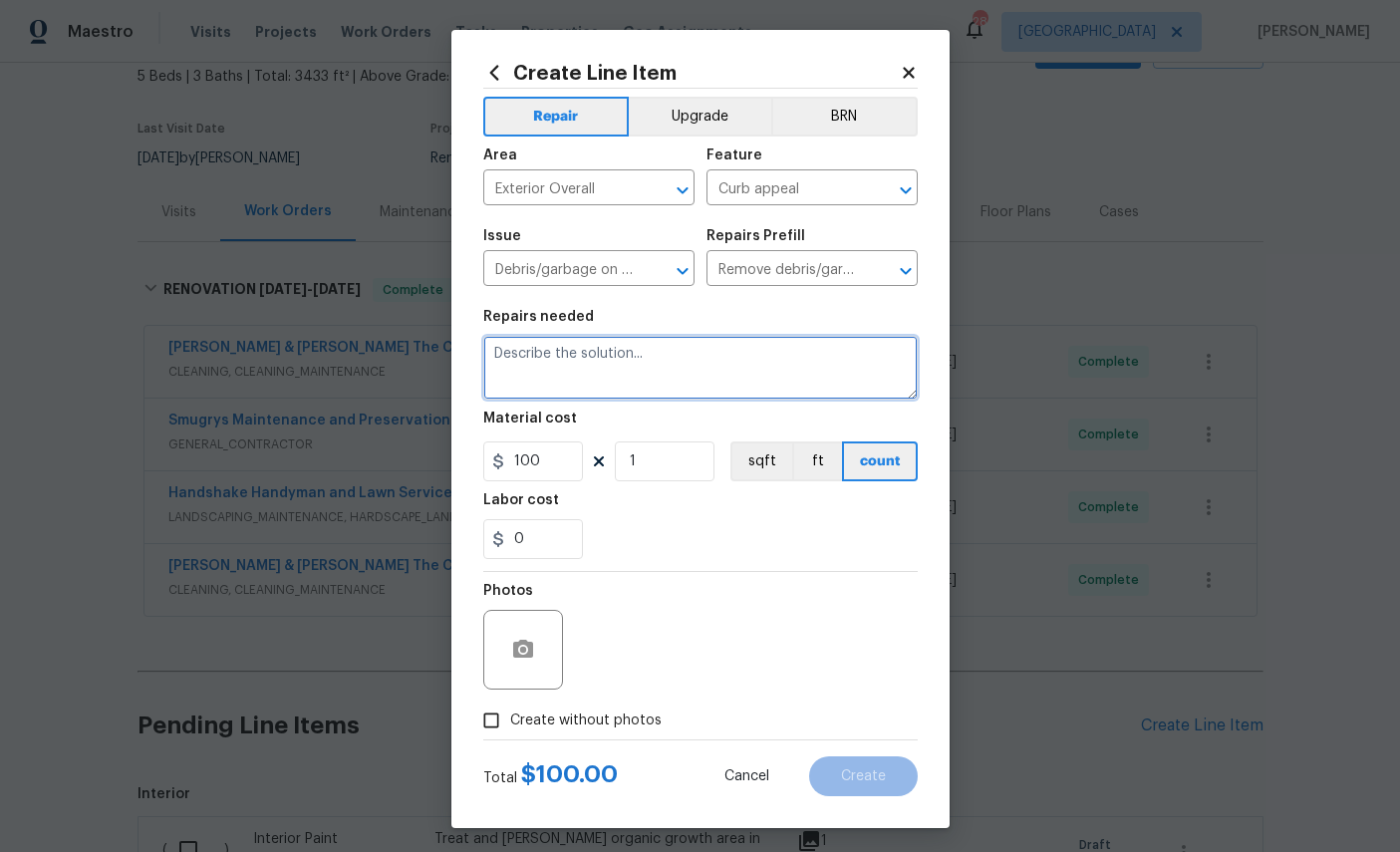 click at bounding box center (700, 368) 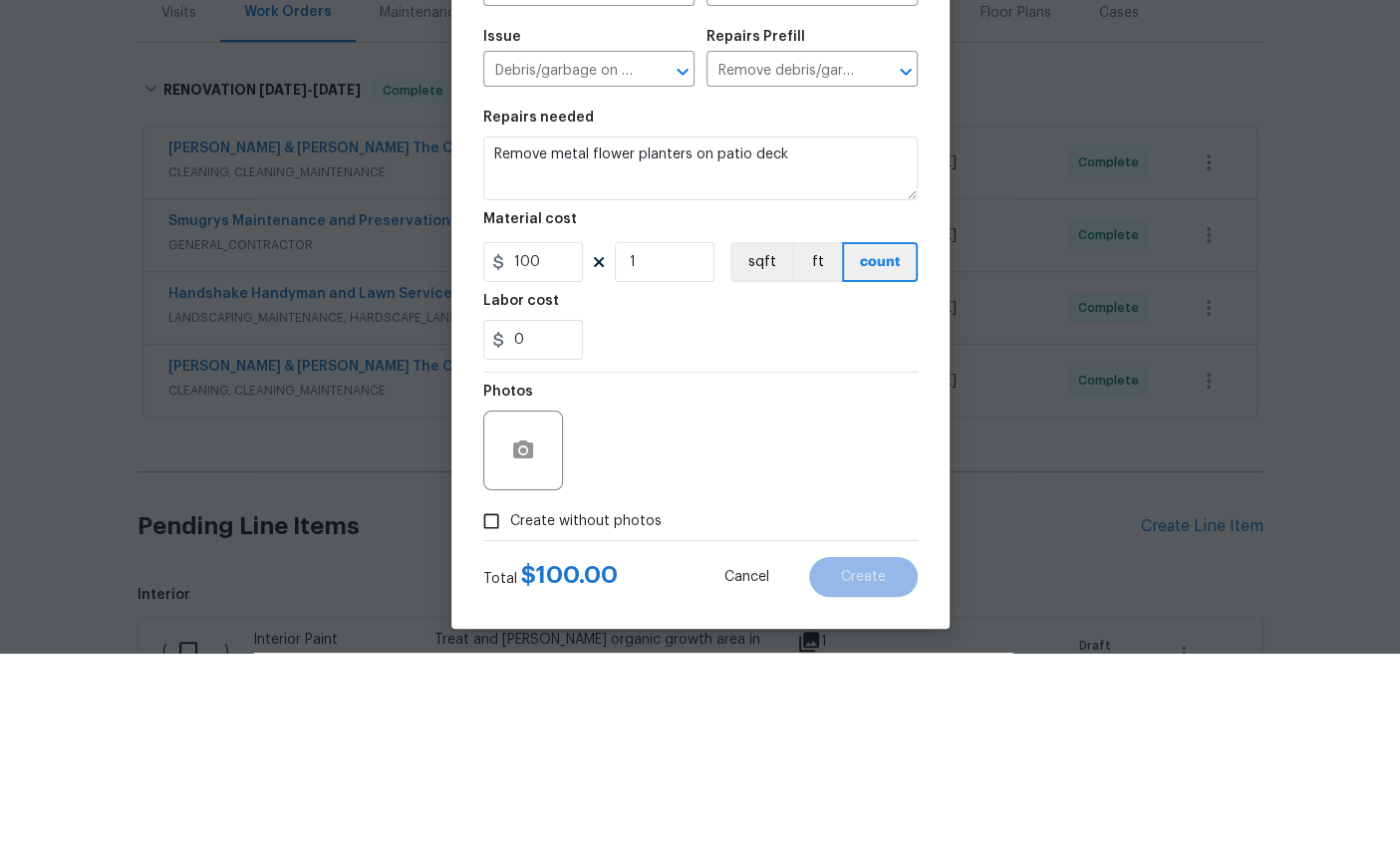 scroll, scrollTop: 75, scrollLeft: 0, axis: vertical 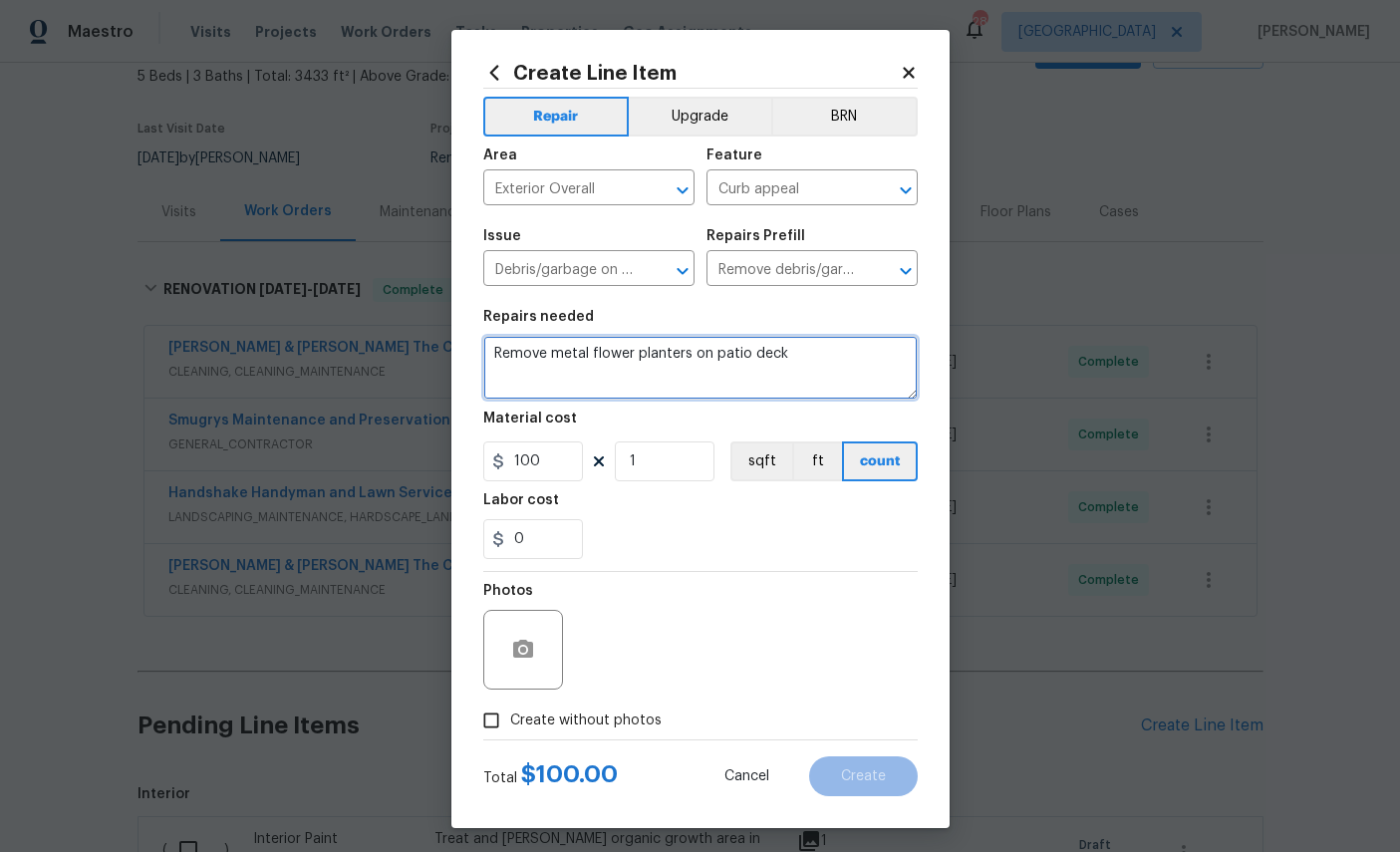 type on "Remove metal flower planters on patio deck" 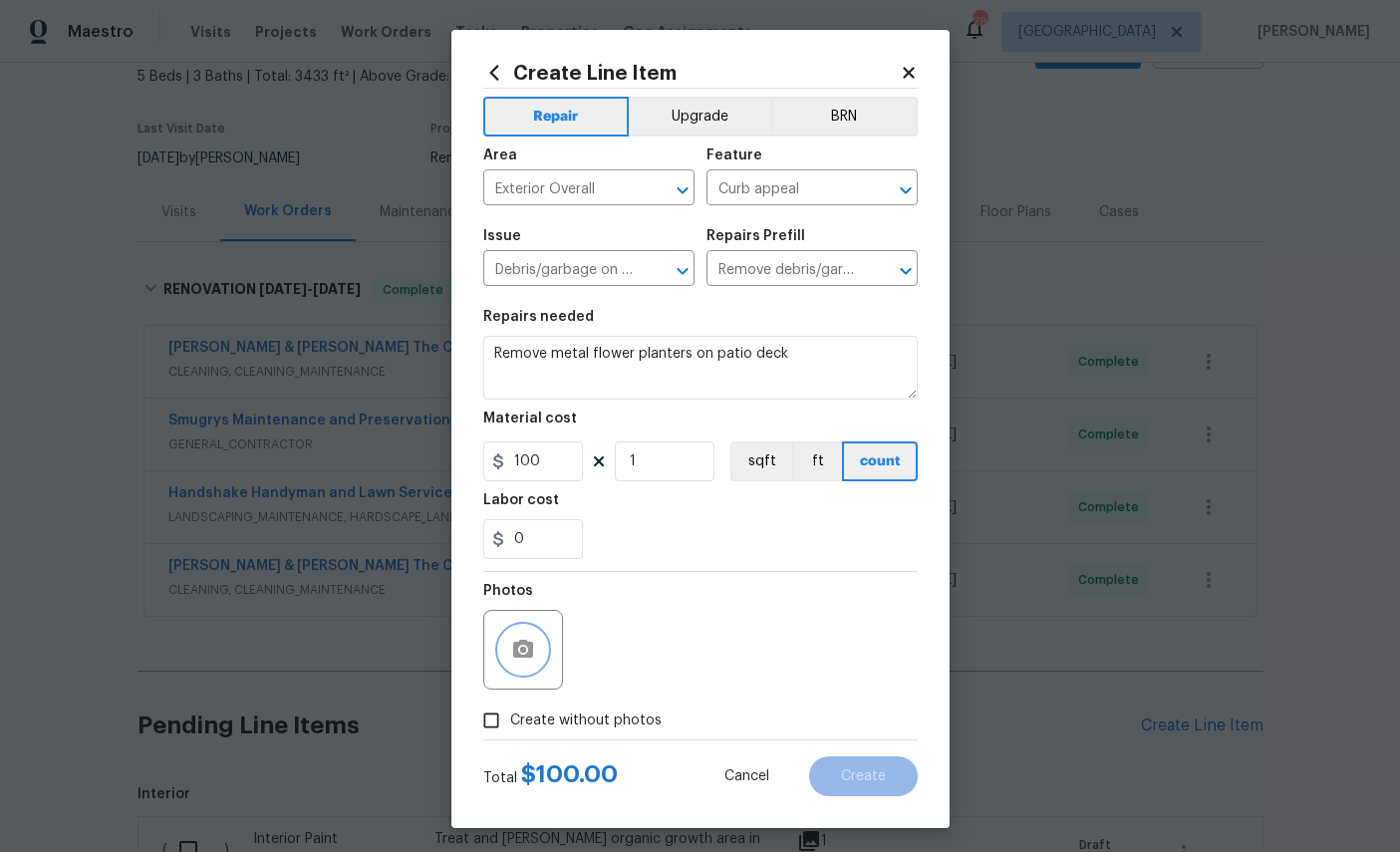 click at bounding box center (523, 650) 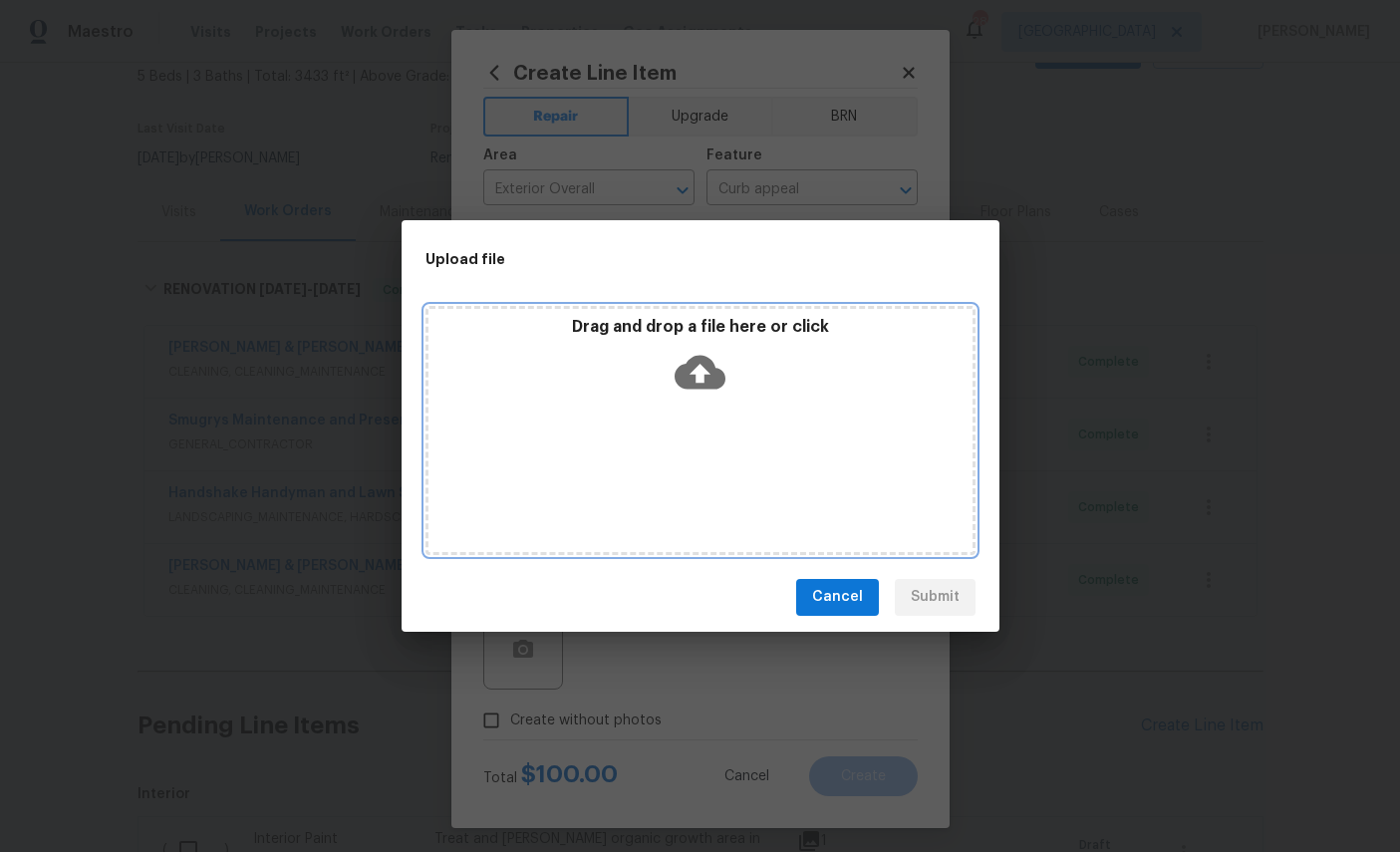 click 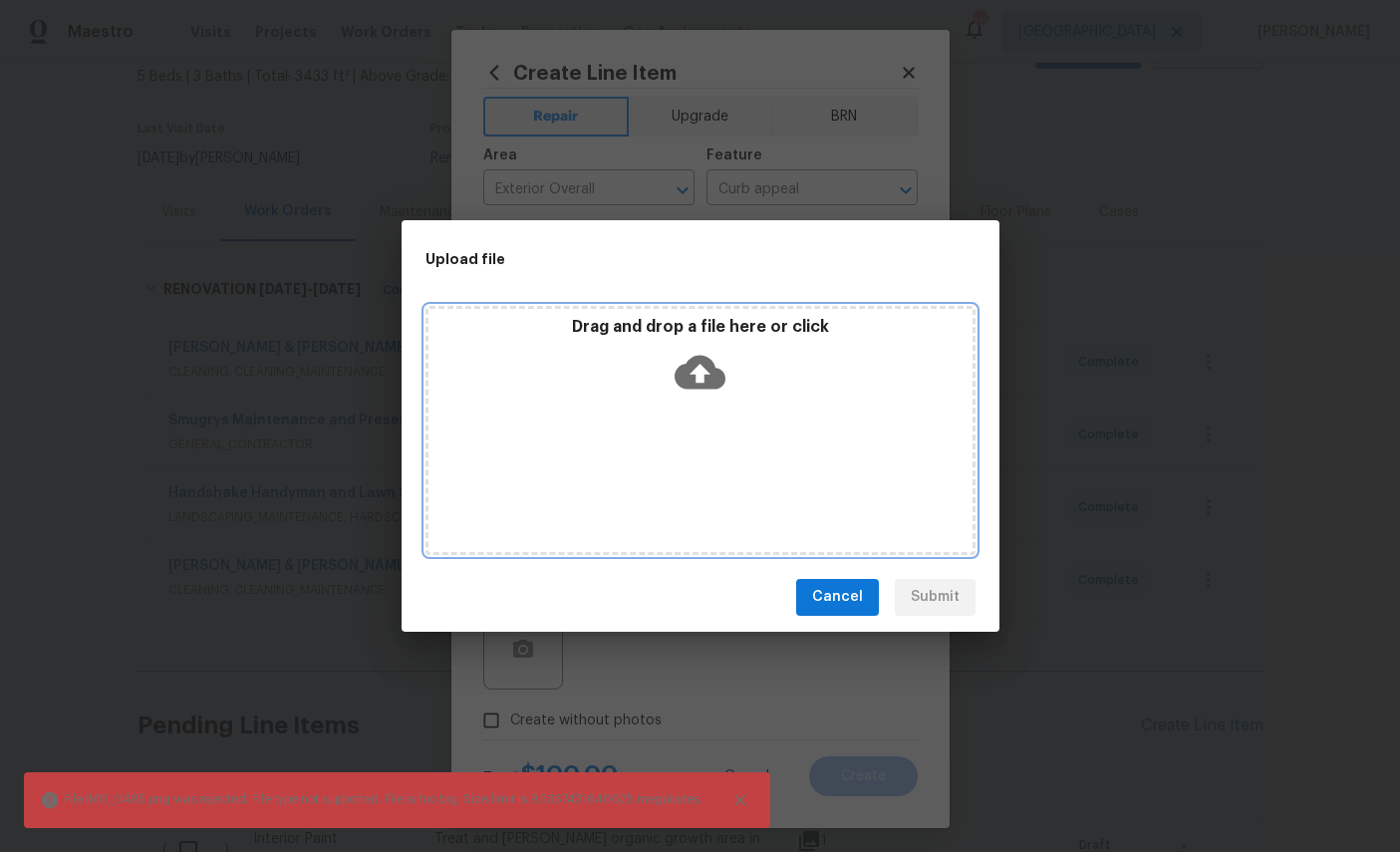 click 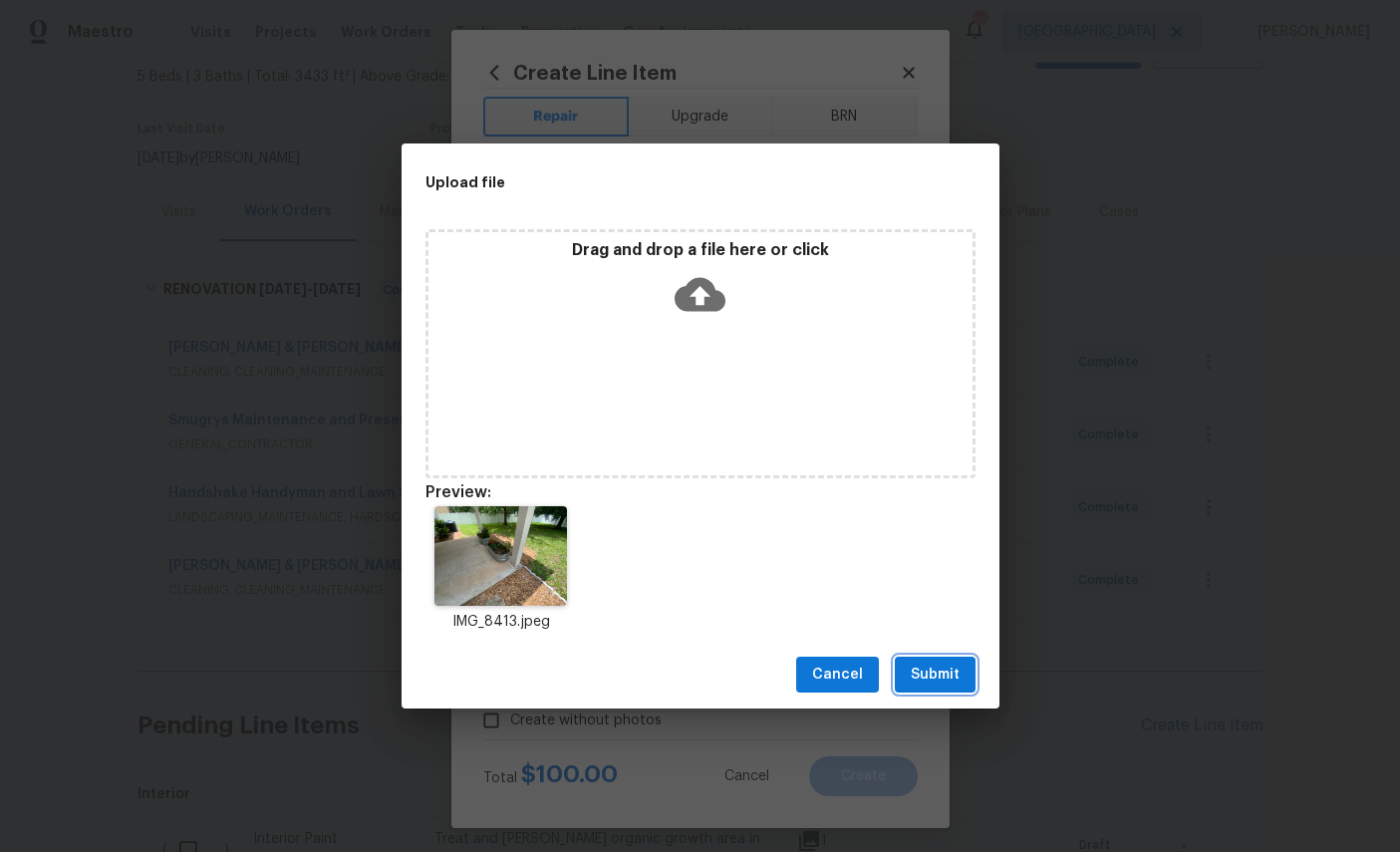 click on "Submit" at bounding box center (935, 675) 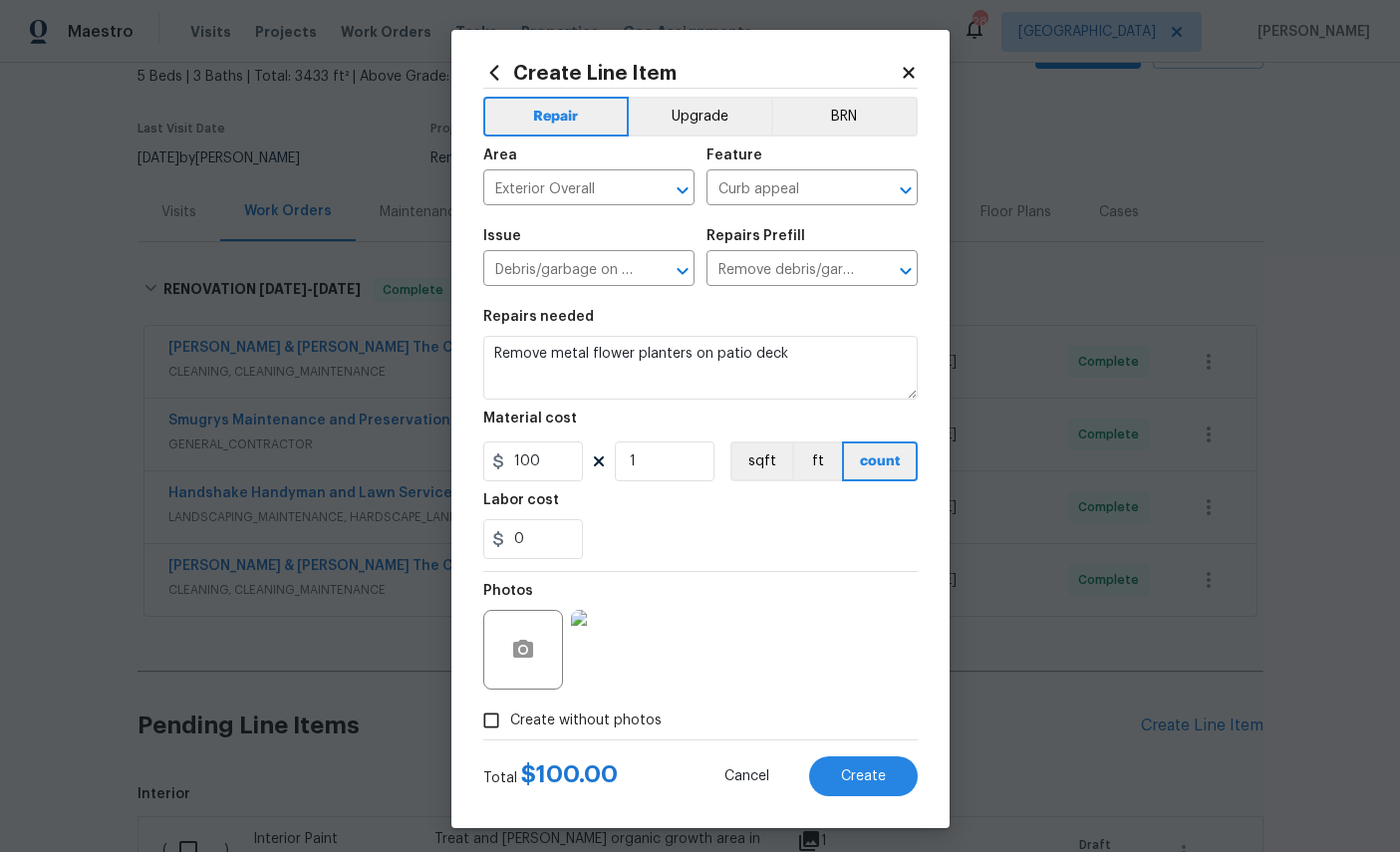 click on "Create" at bounding box center [863, 776] 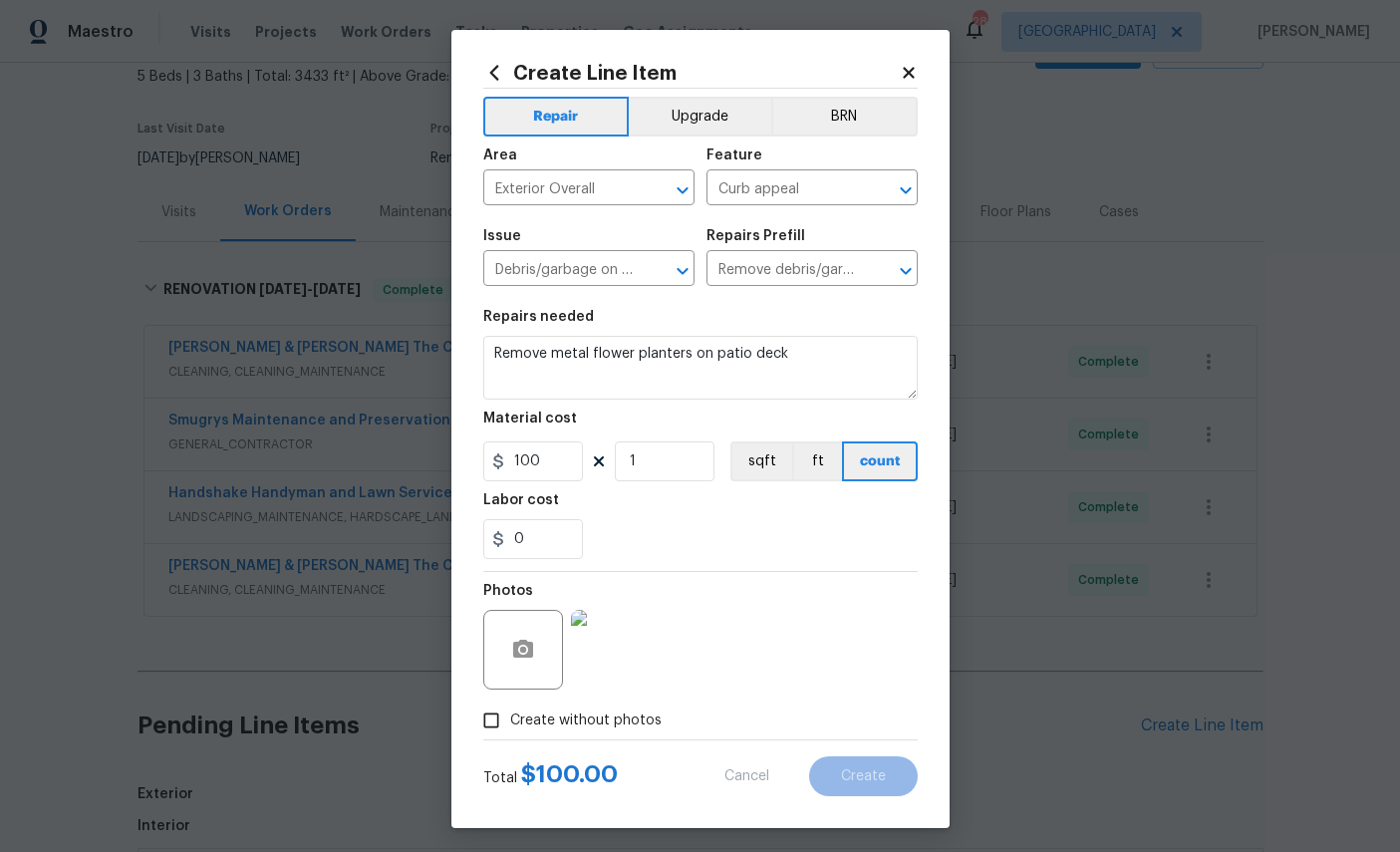 type 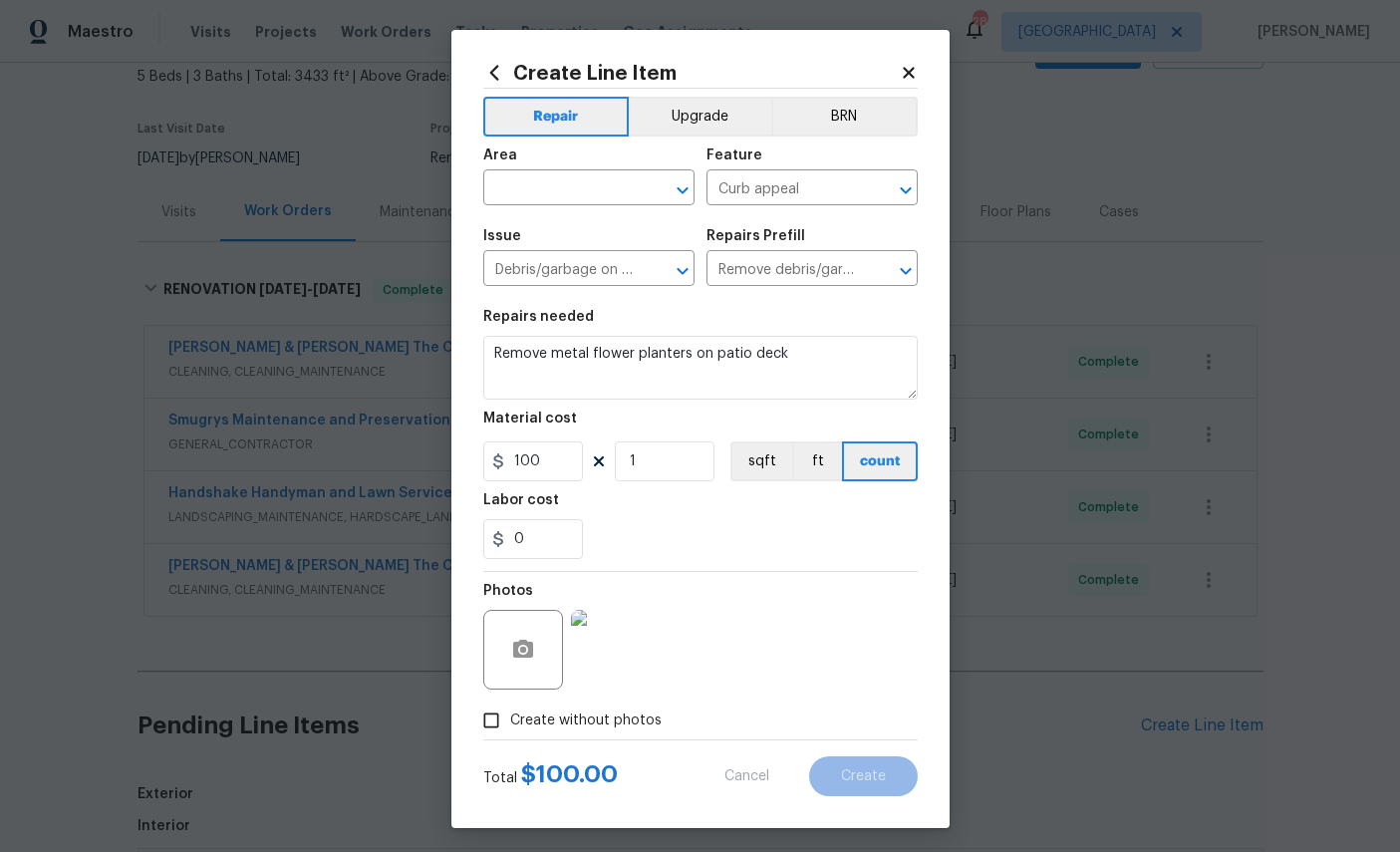 type 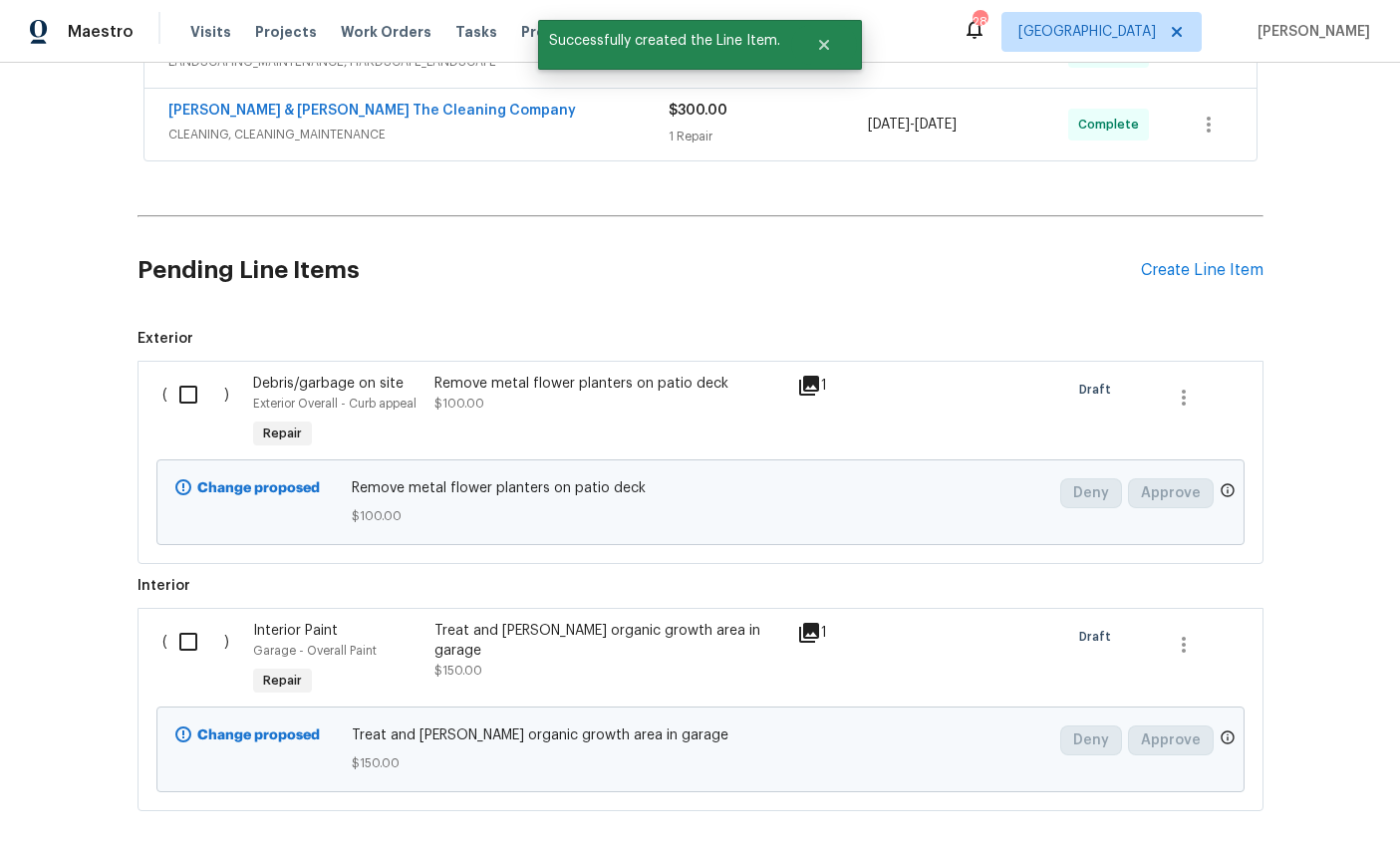 scroll, scrollTop: 602, scrollLeft: 0, axis: vertical 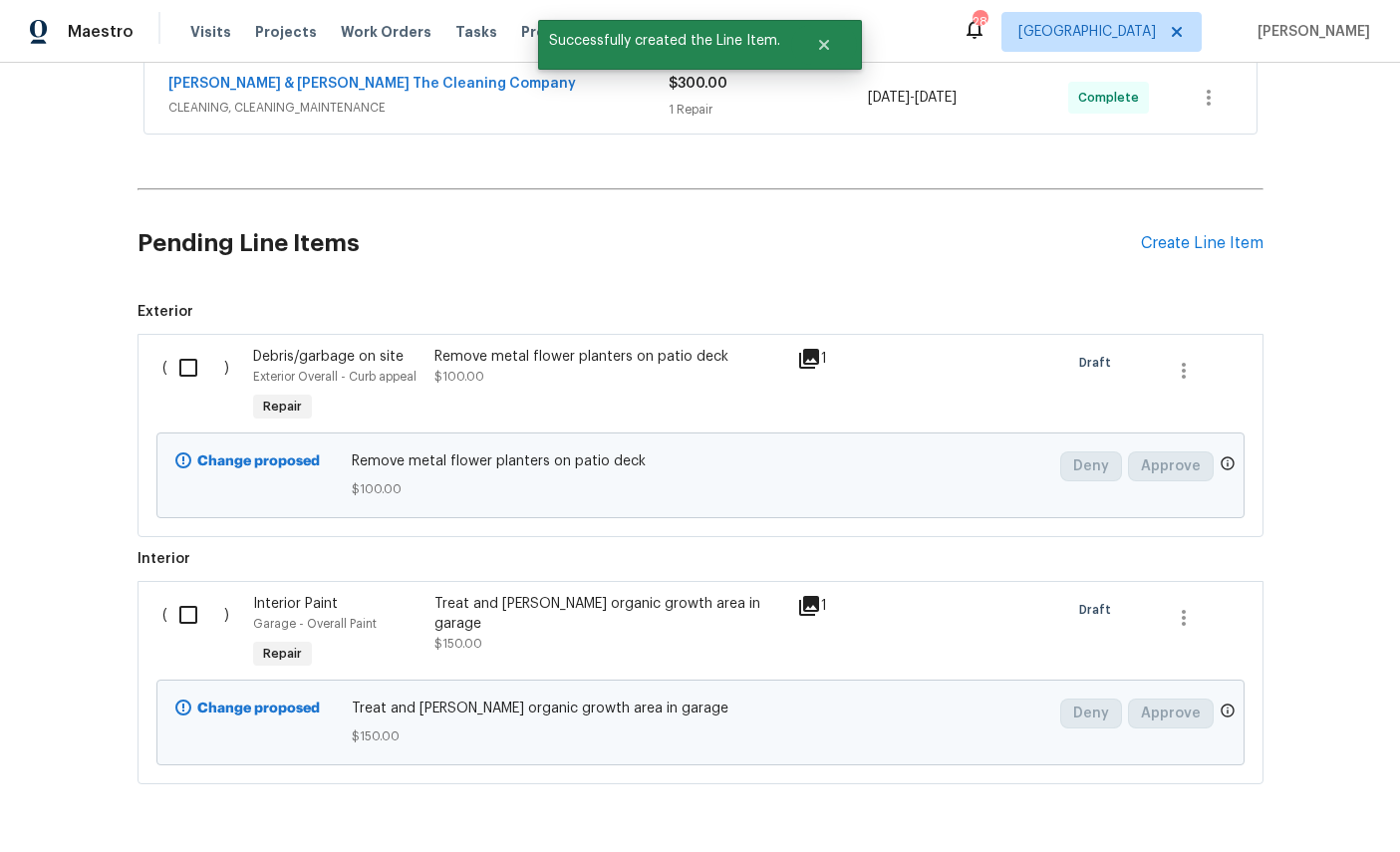 click at bounding box center (195, 368) 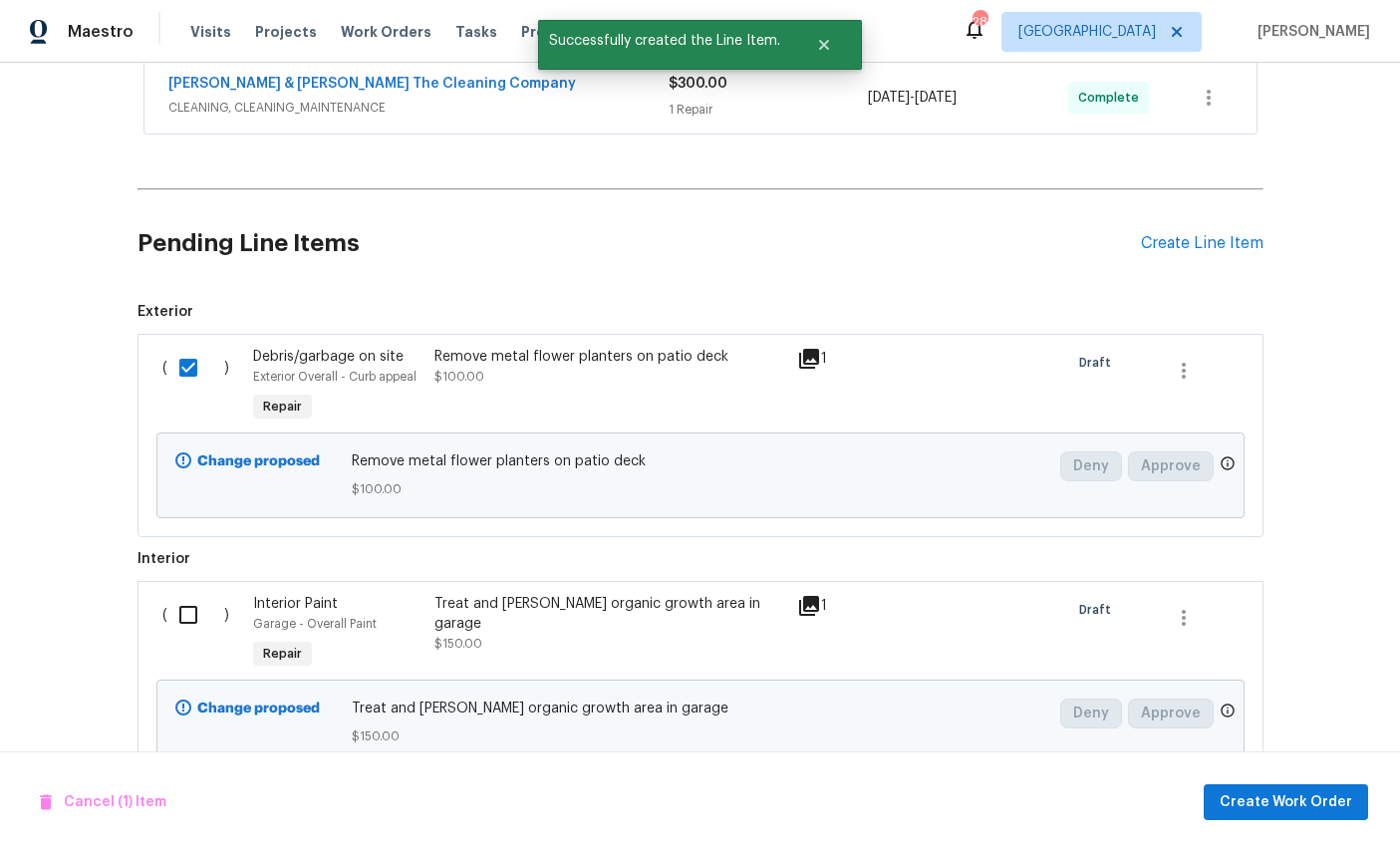 click at bounding box center [195, 615] 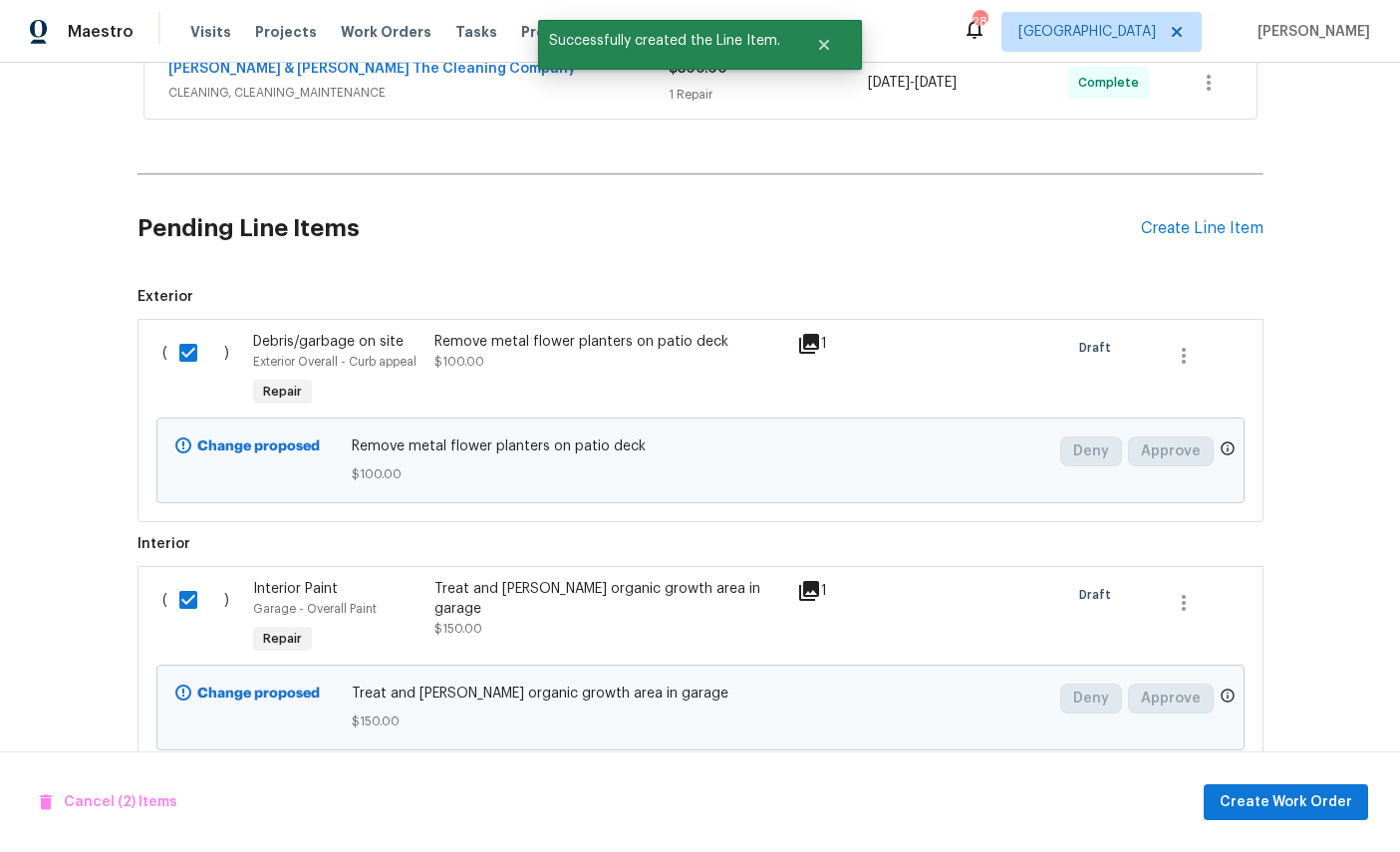 scroll, scrollTop: 616, scrollLeft: 0, axis: vertical 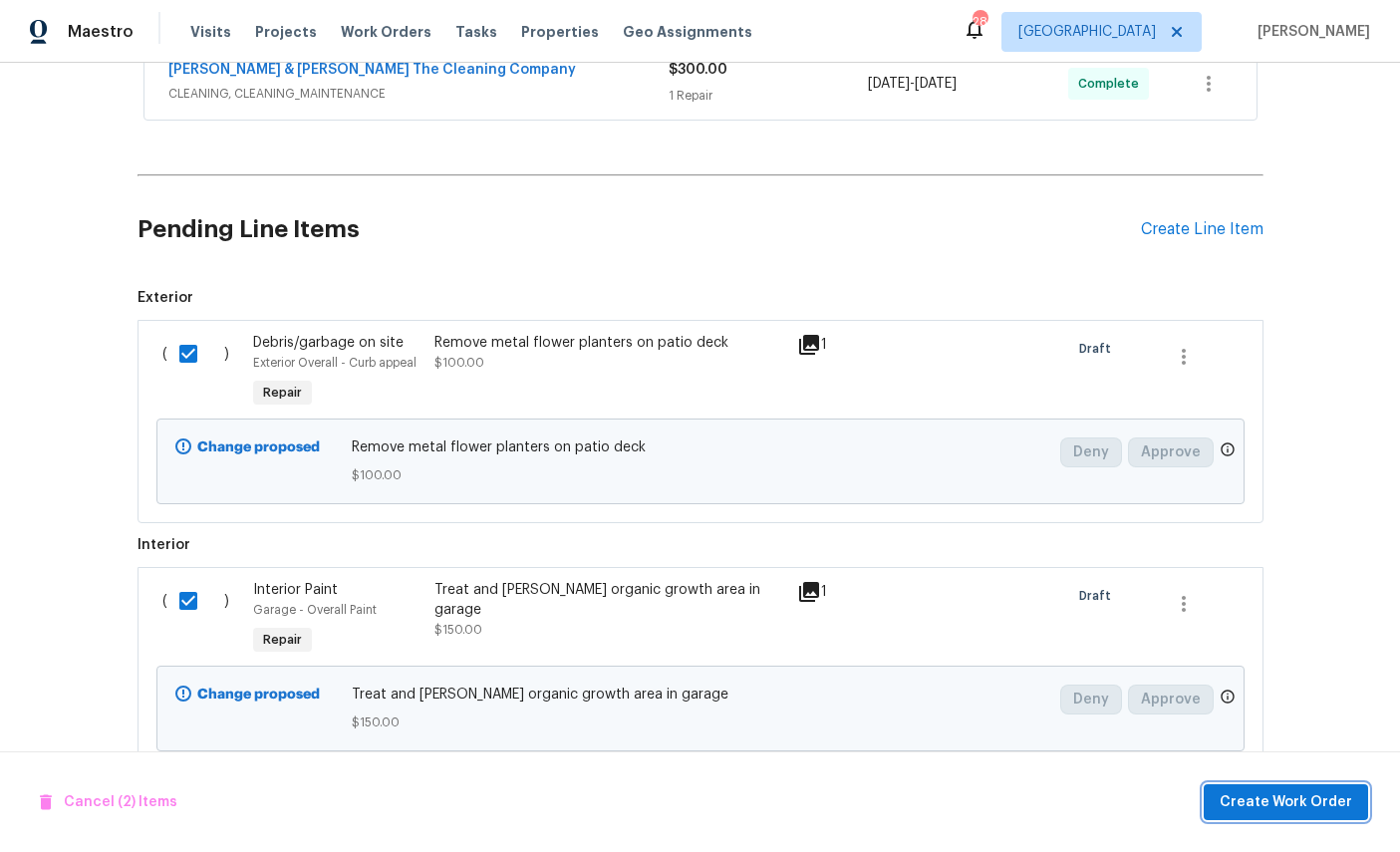 click on "Create Work Order" at bounding box center (1285, 802) 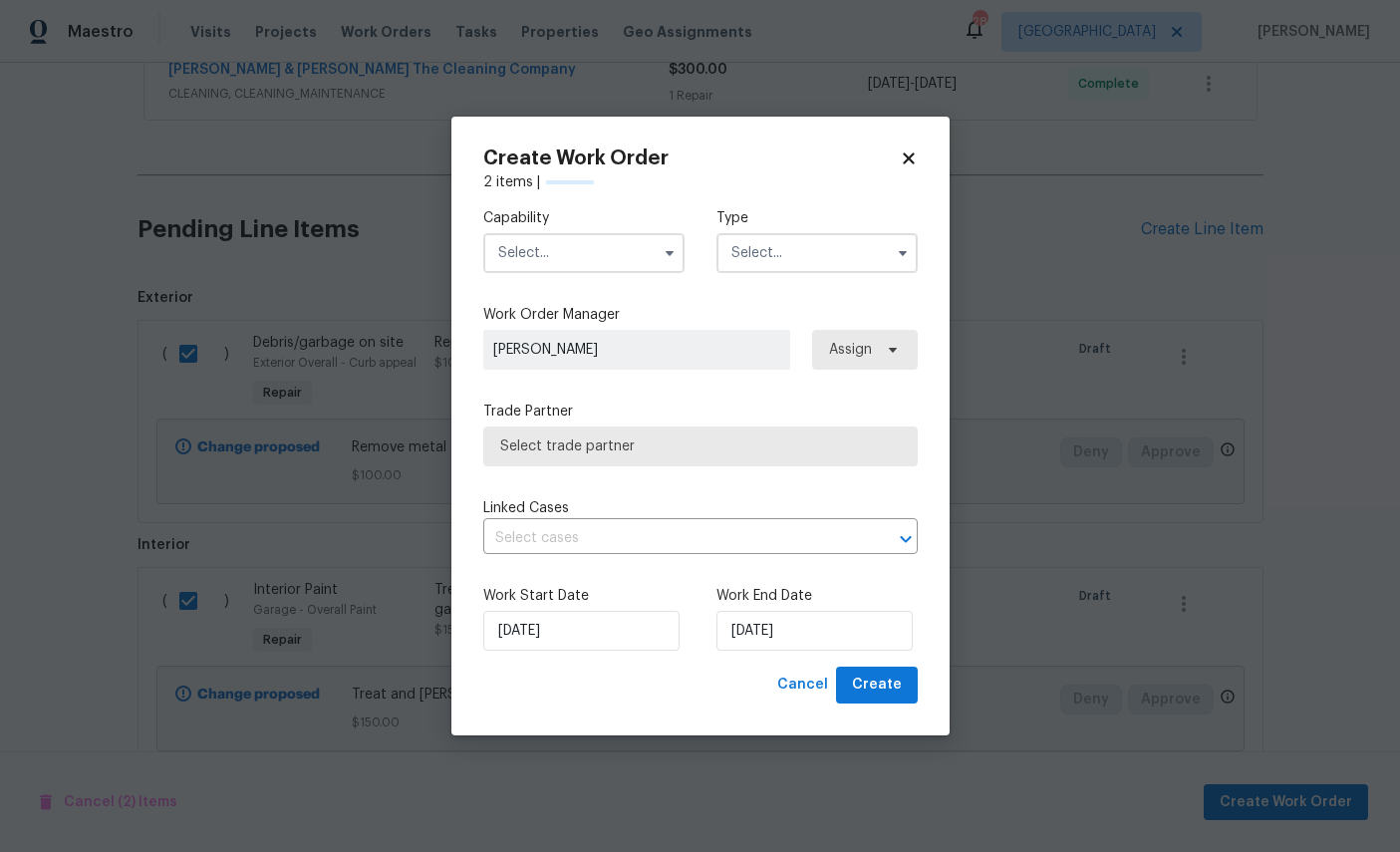 checkbox on "false" 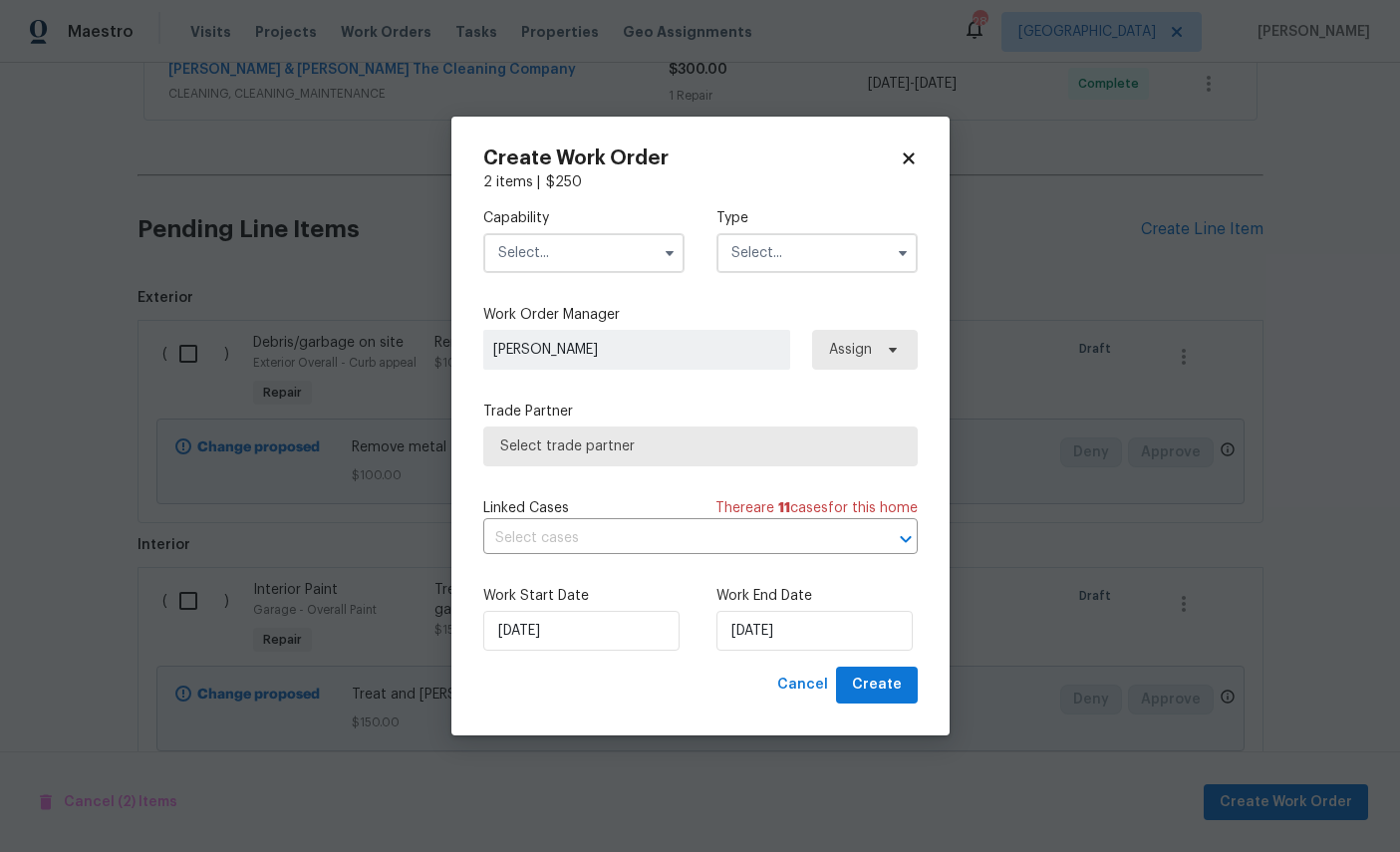 click at bounding box center [584, 253] 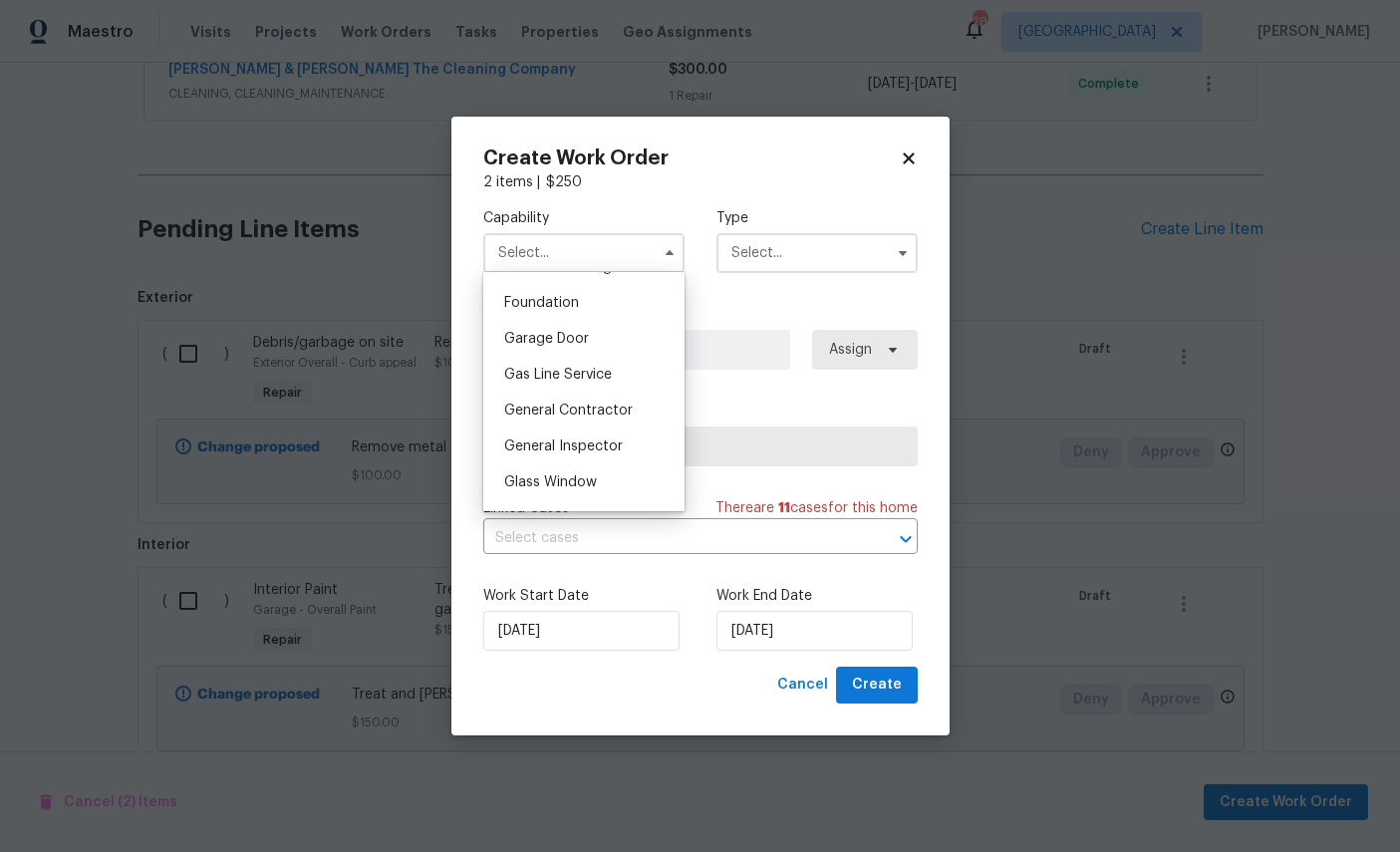 scroll, scrollTop: 877, scrollLeft: 0, axis: vertical 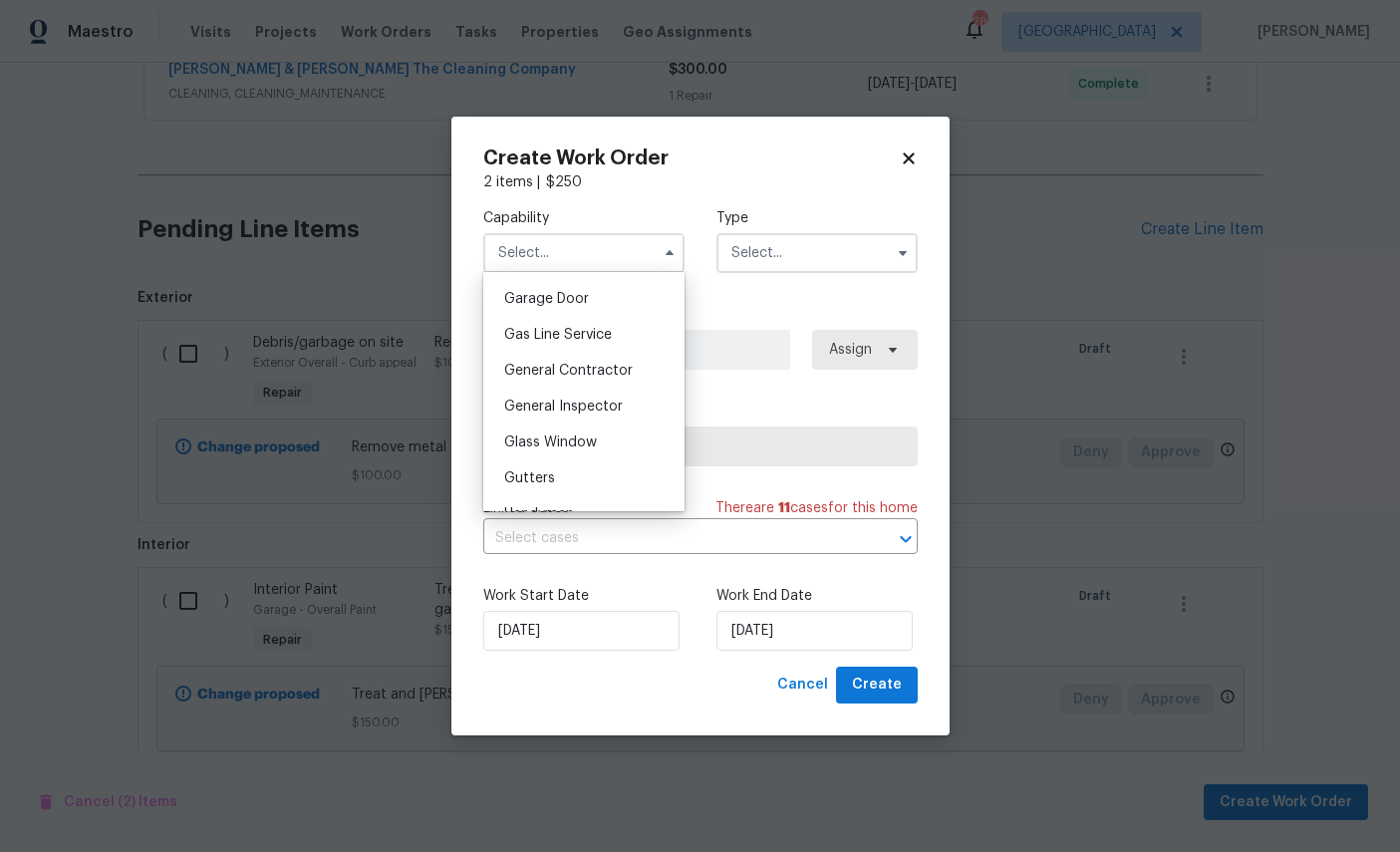 click on "General Contractor" at bounding box center (568, 371) 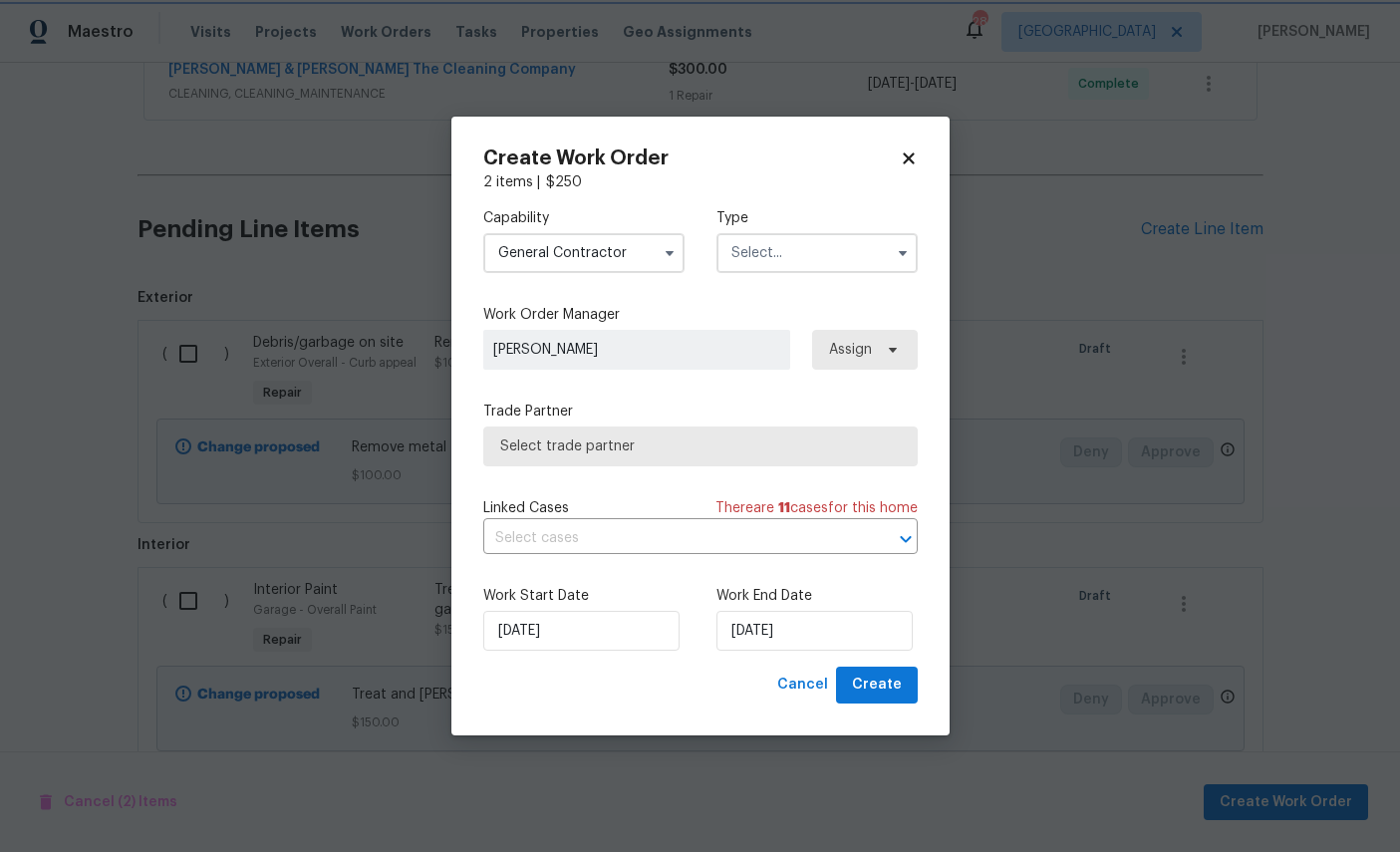 type on "General Contractor" 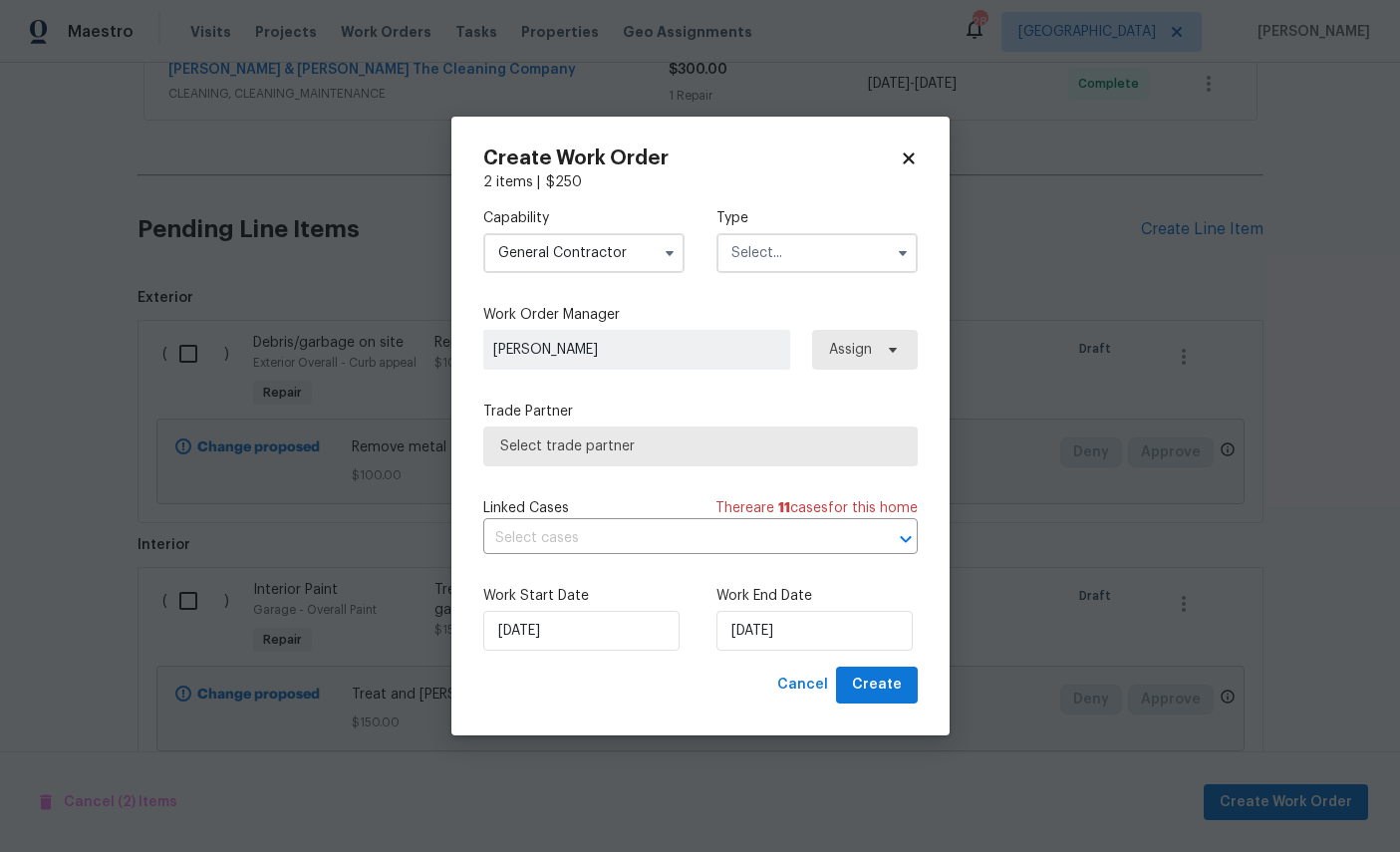 click at bounding box center [817, 253] 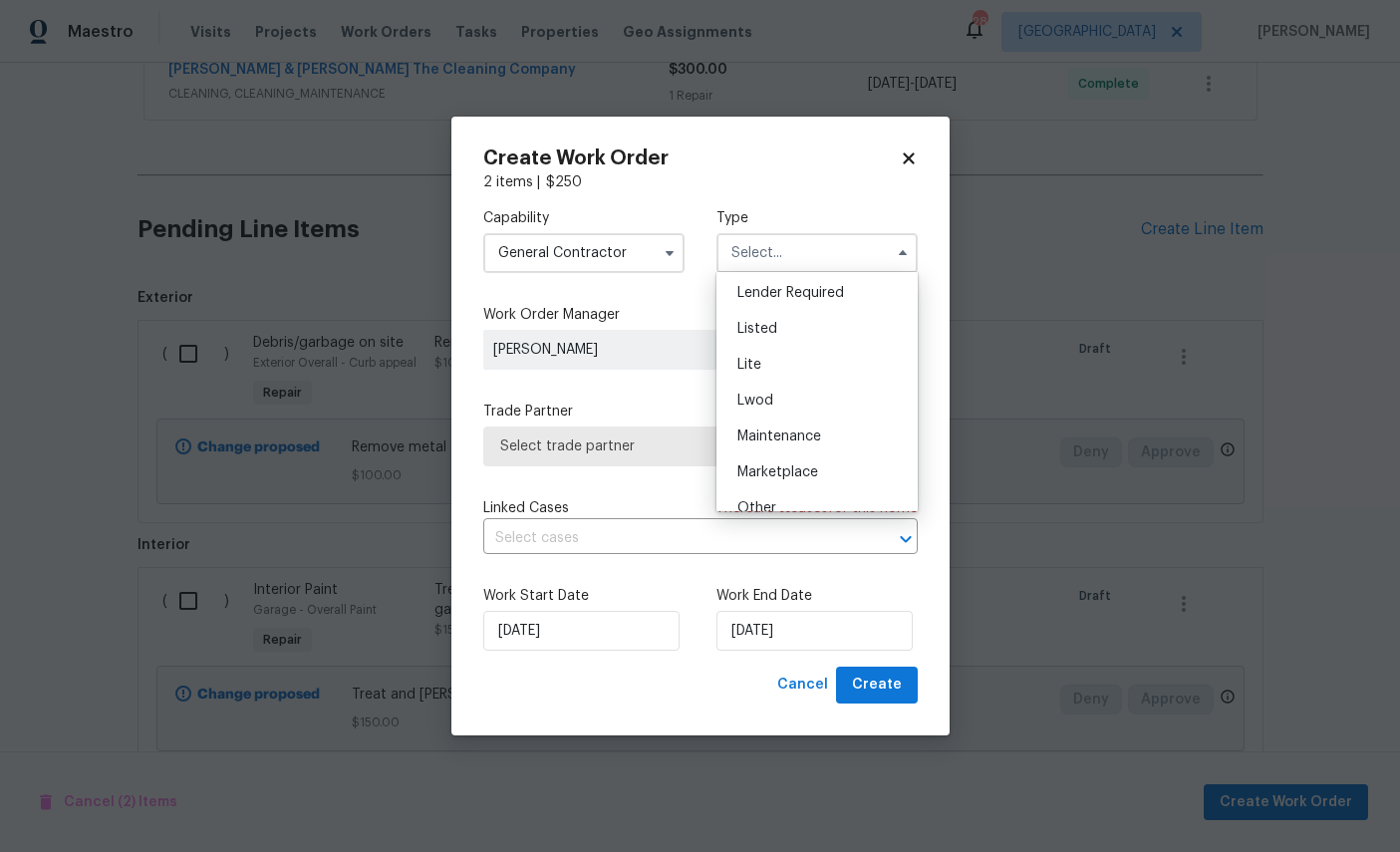 scroll, scrollTop: 182, scrollLeft: 0, axis: vertical 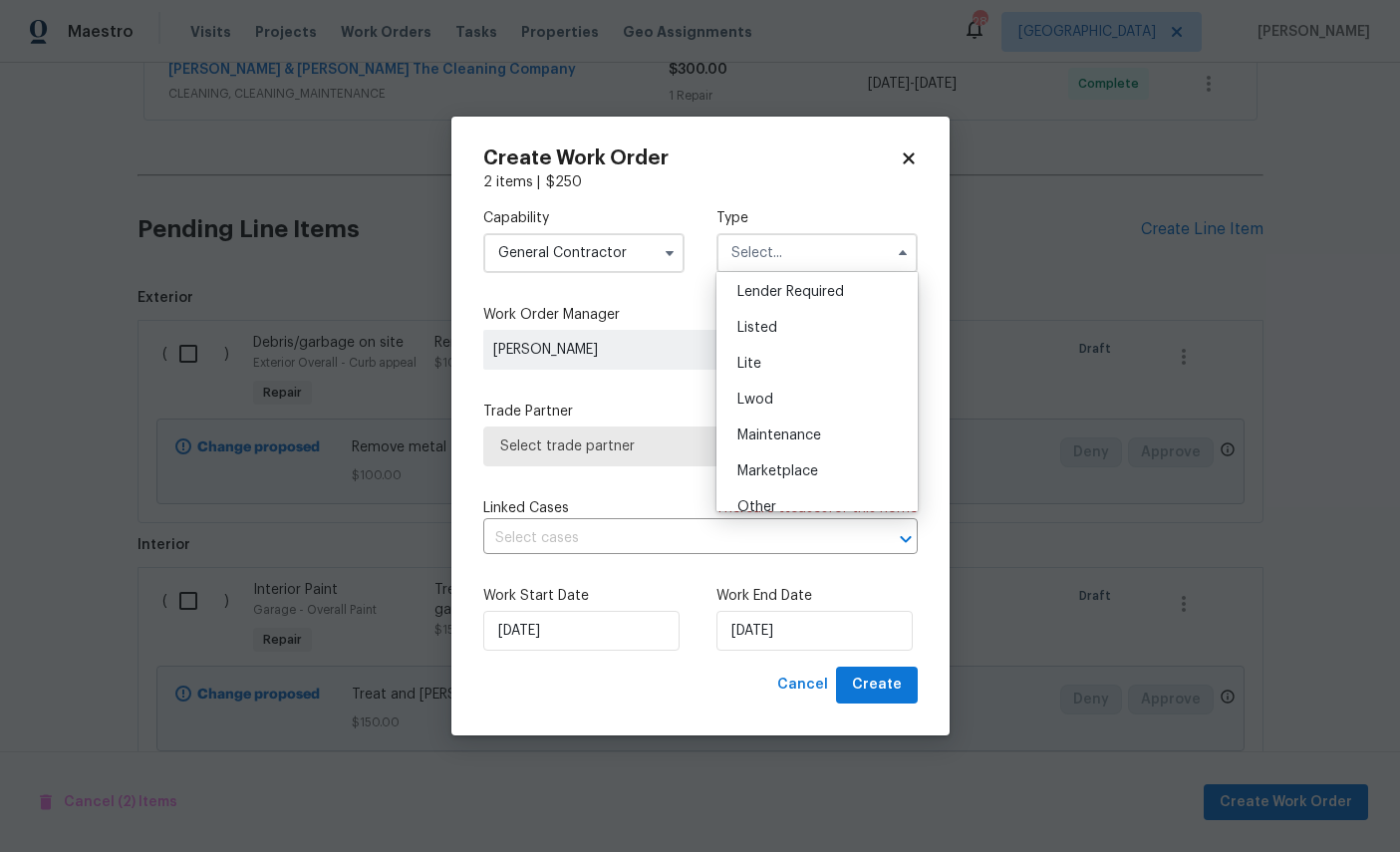 click on "Listed" at bounding box center (817, 328) 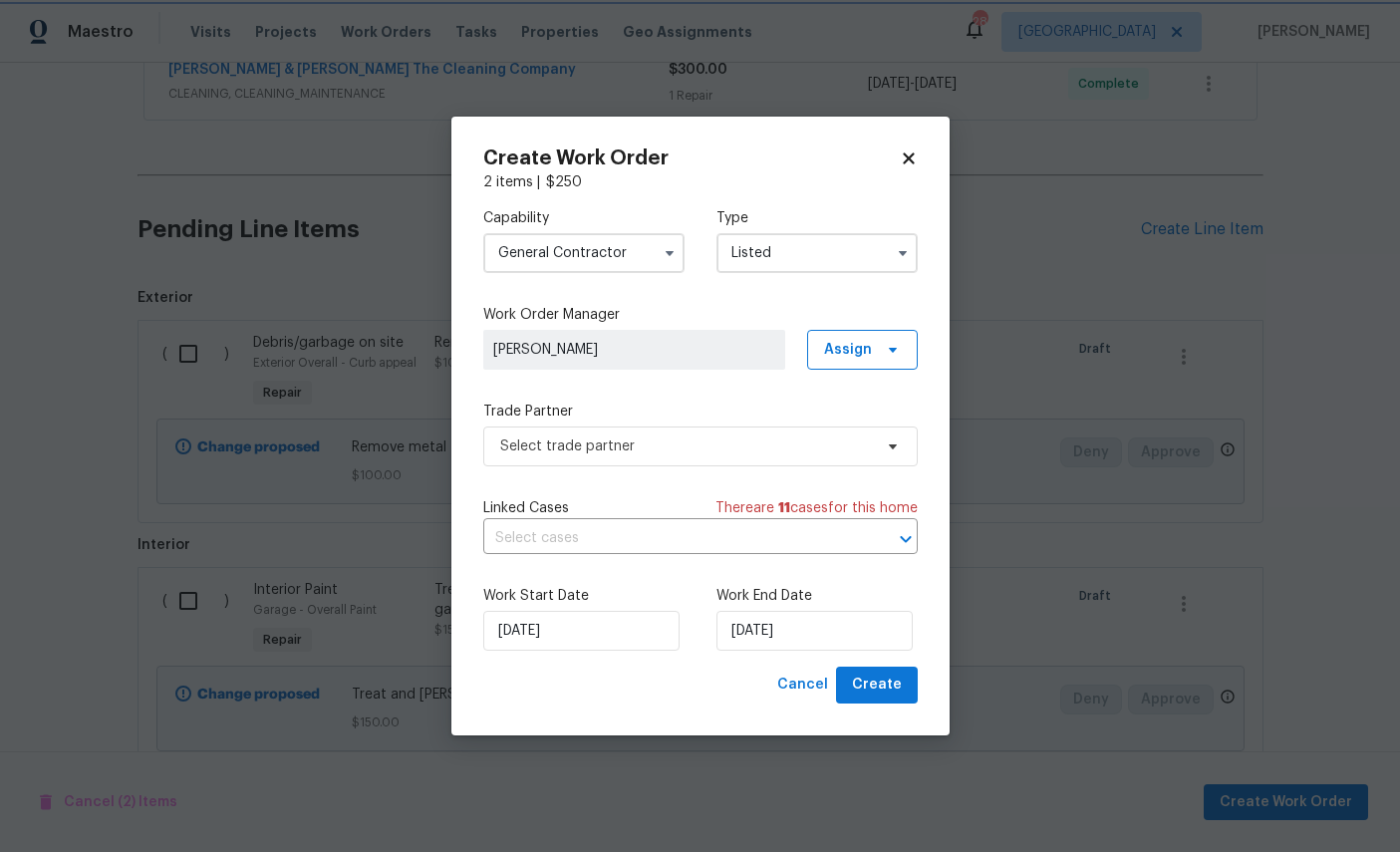 type on "Listed" 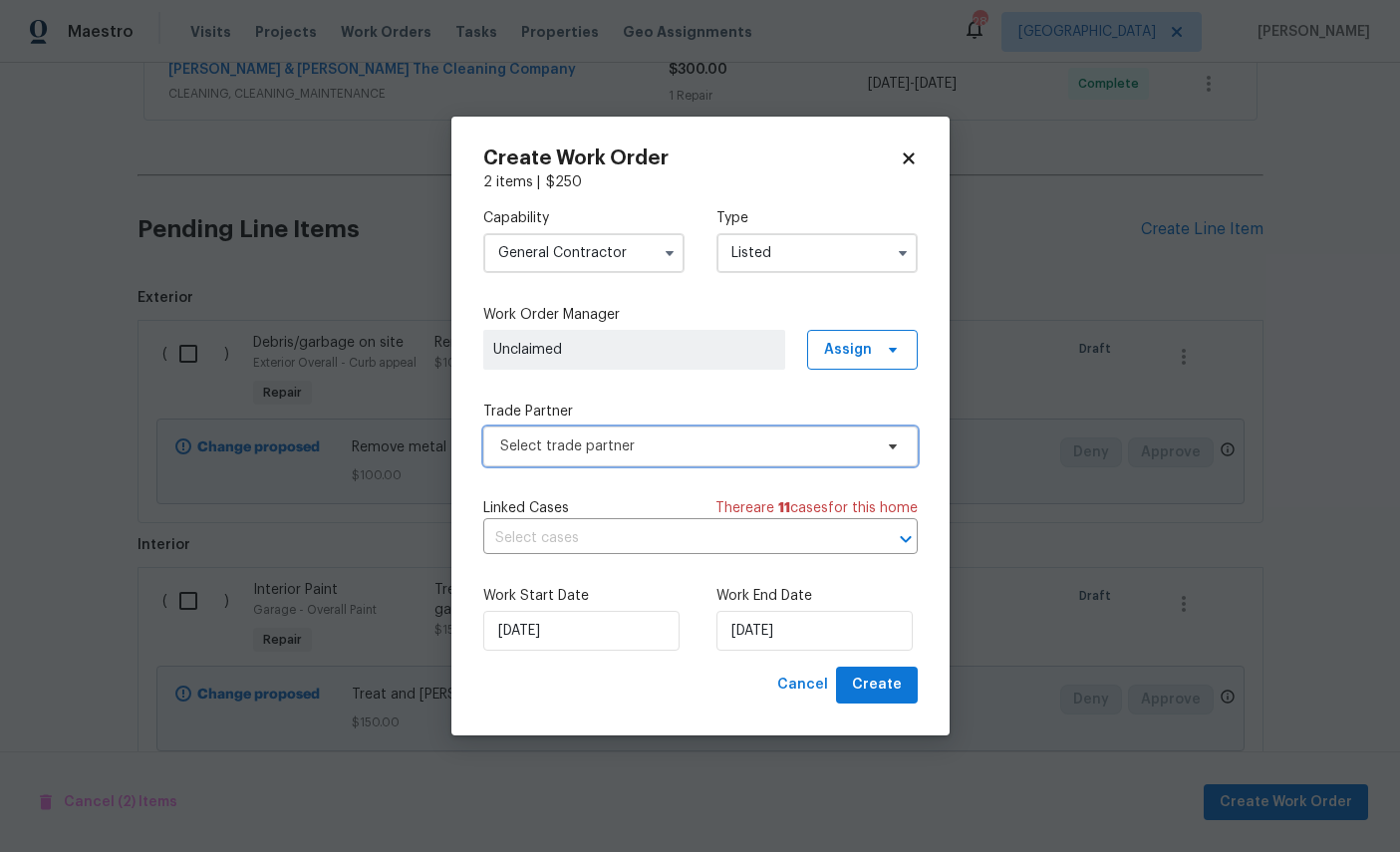click on "Select trade partner" at bounding box center [686, 446] 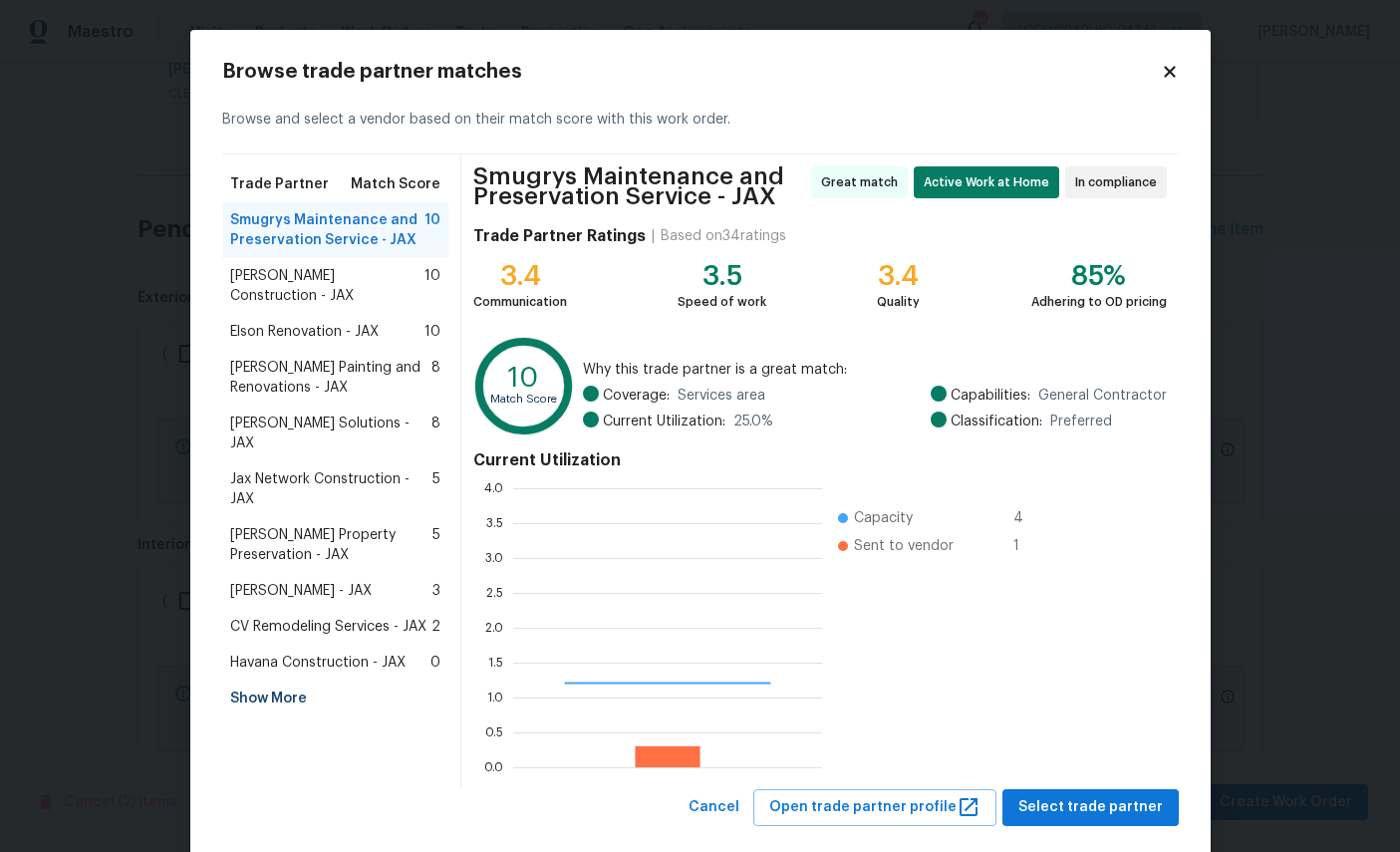 scroll, scrollTop: 2, scrollLeft: 2, axis: both 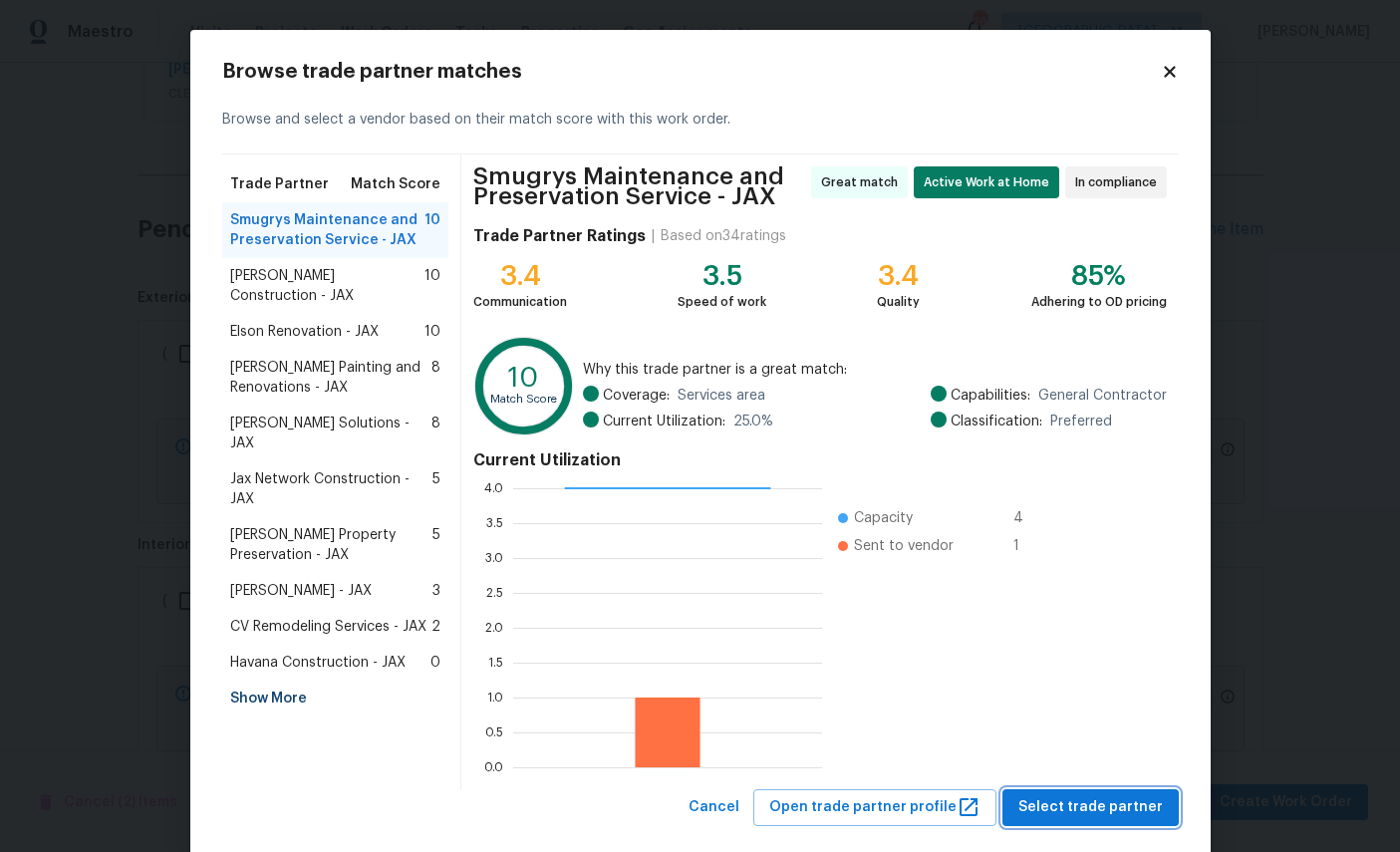 click on "Select trade partner" at bounding box center [1090, 807] 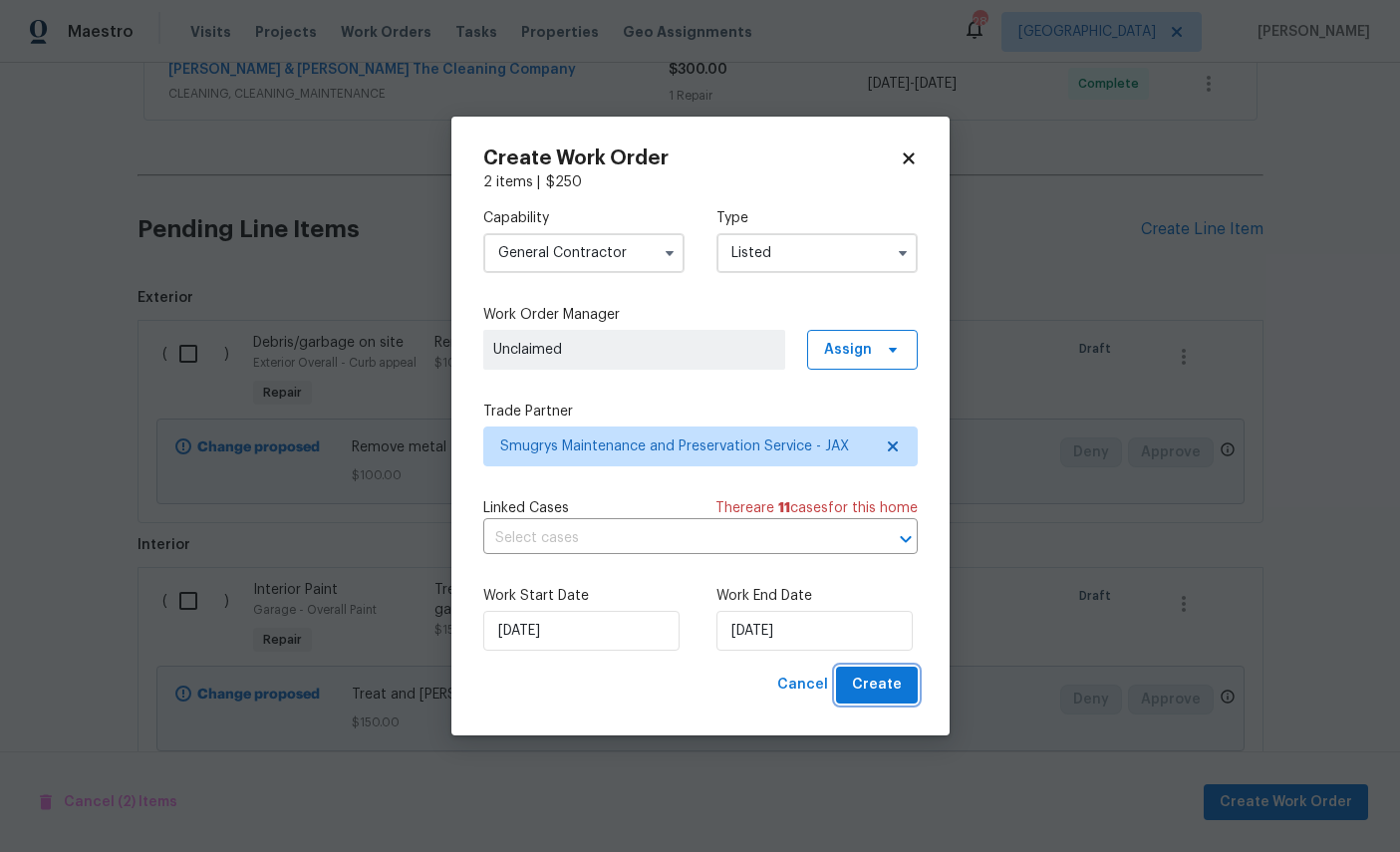 click on "Create" at bounding box center [877, 685] 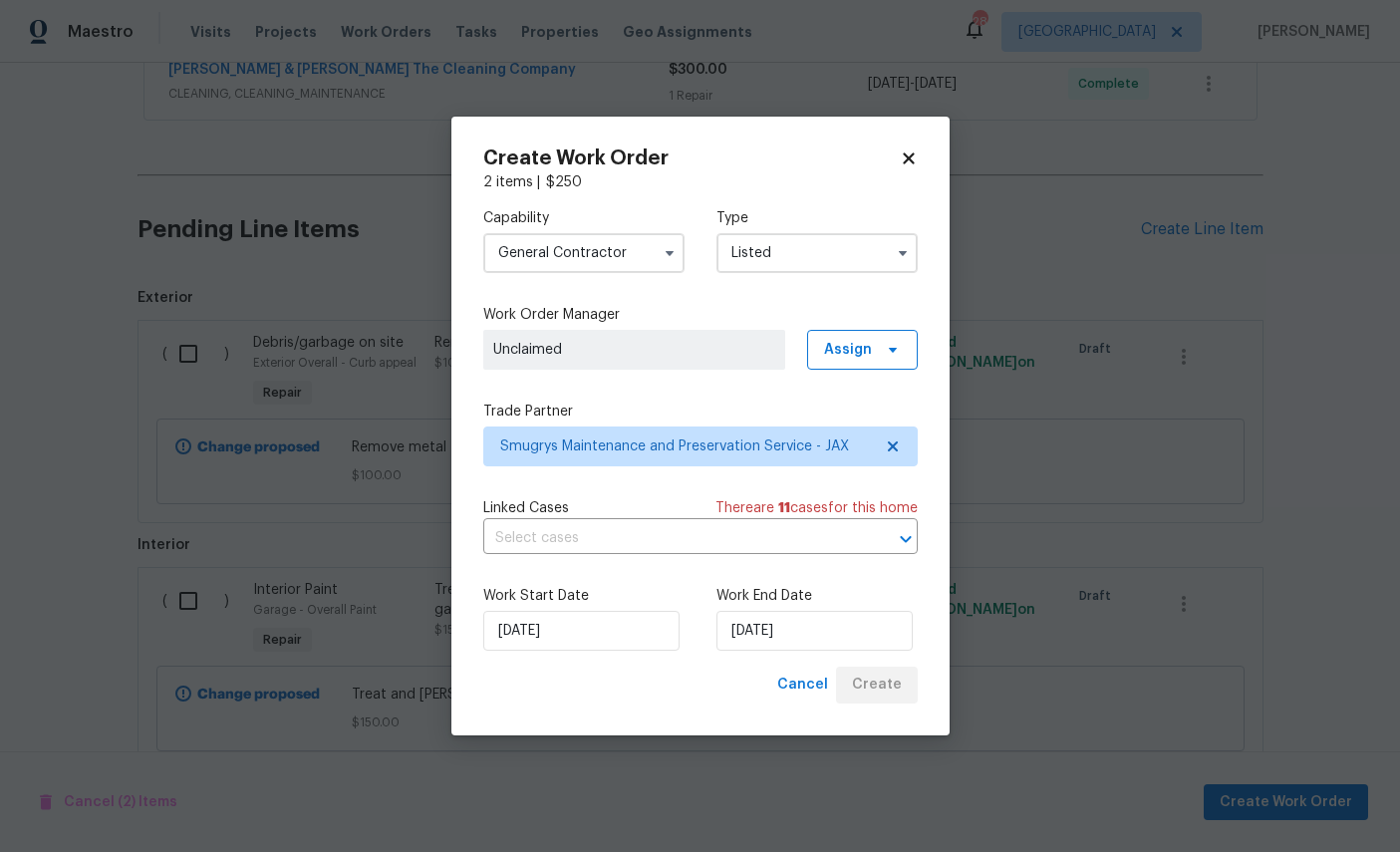 scroll, scrollTop: 41, scrollLeft: 0, axis: vertical 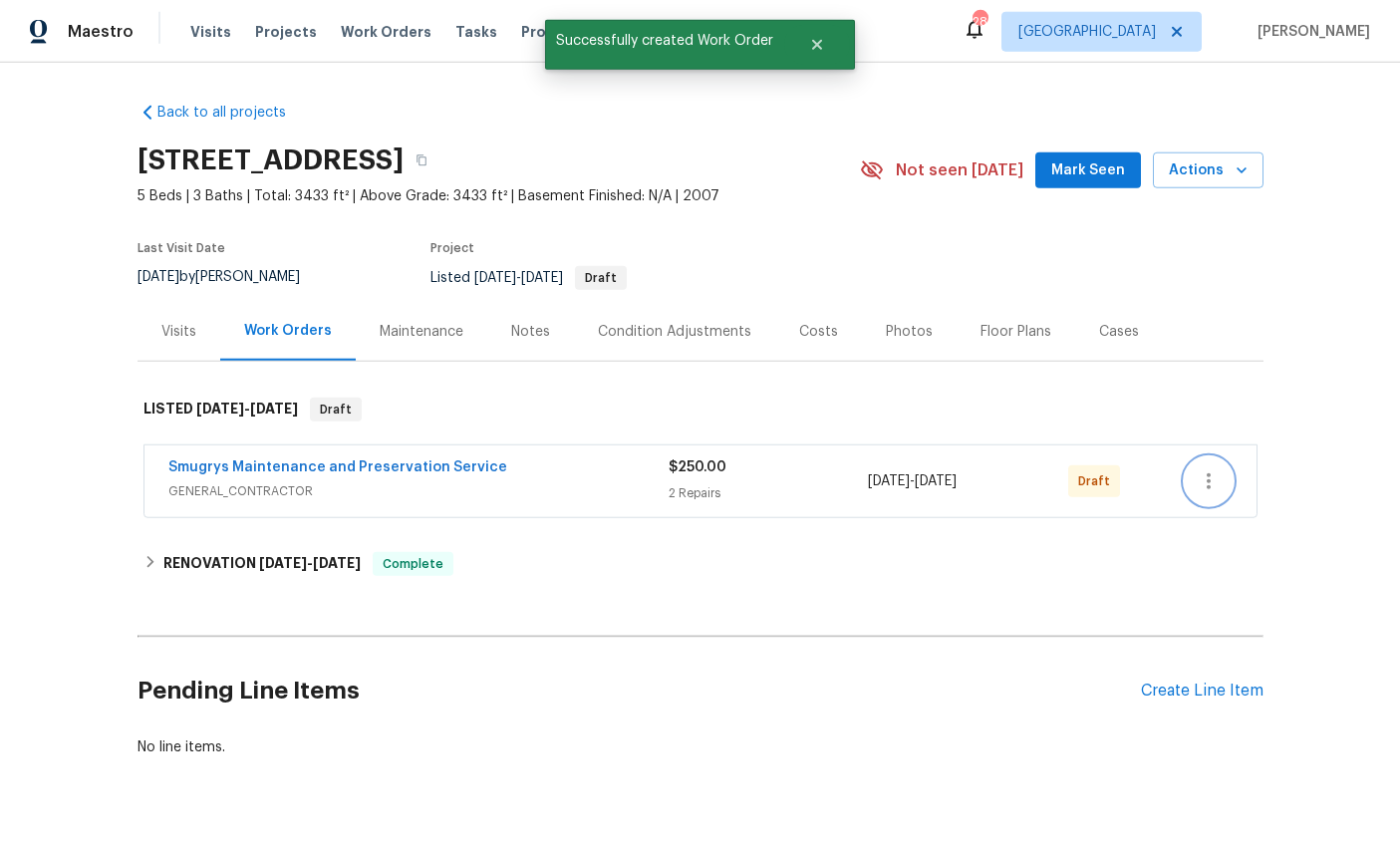 click 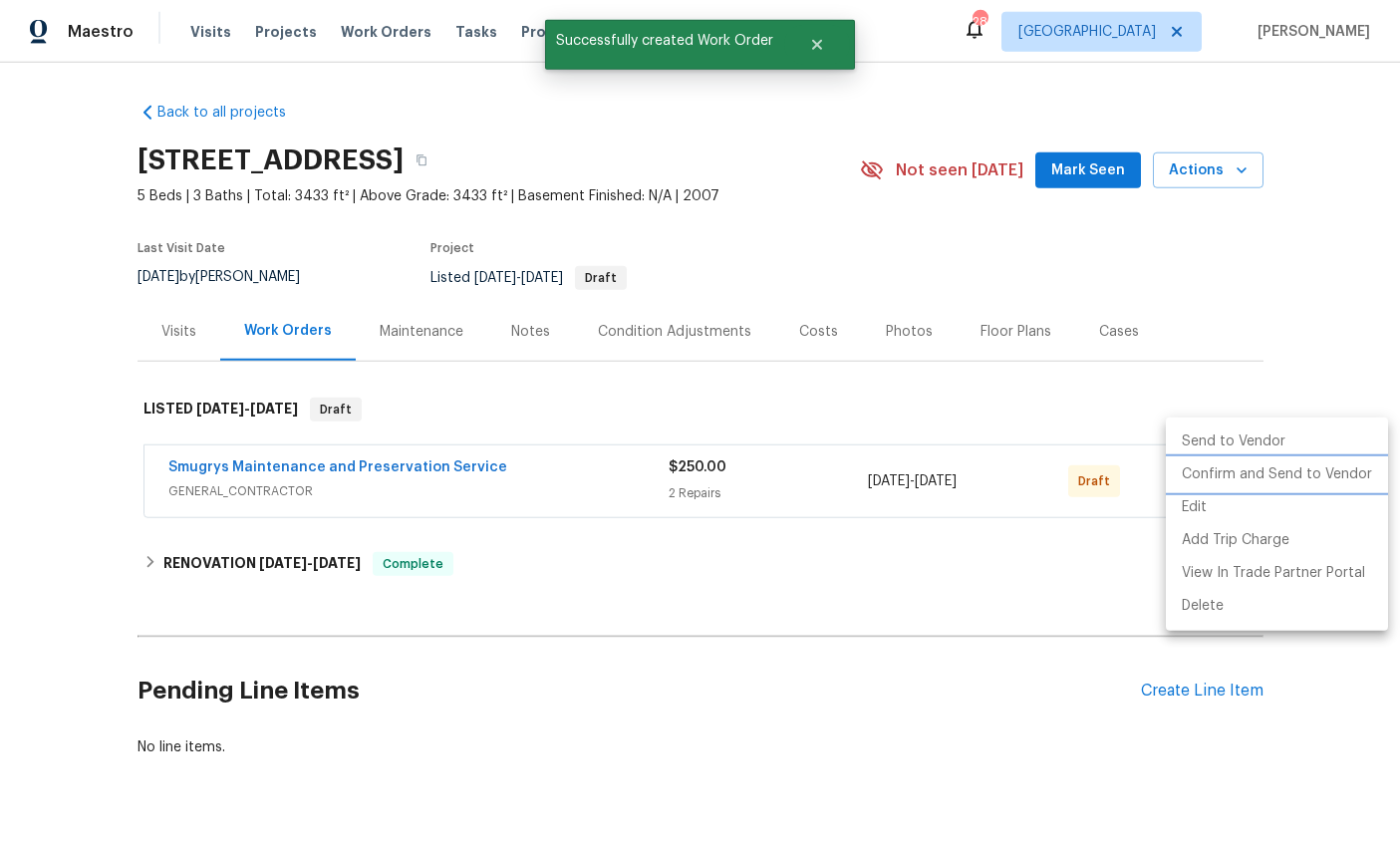 click on "Confirm and Send to Vendor" at bounding box center [1276, 474] 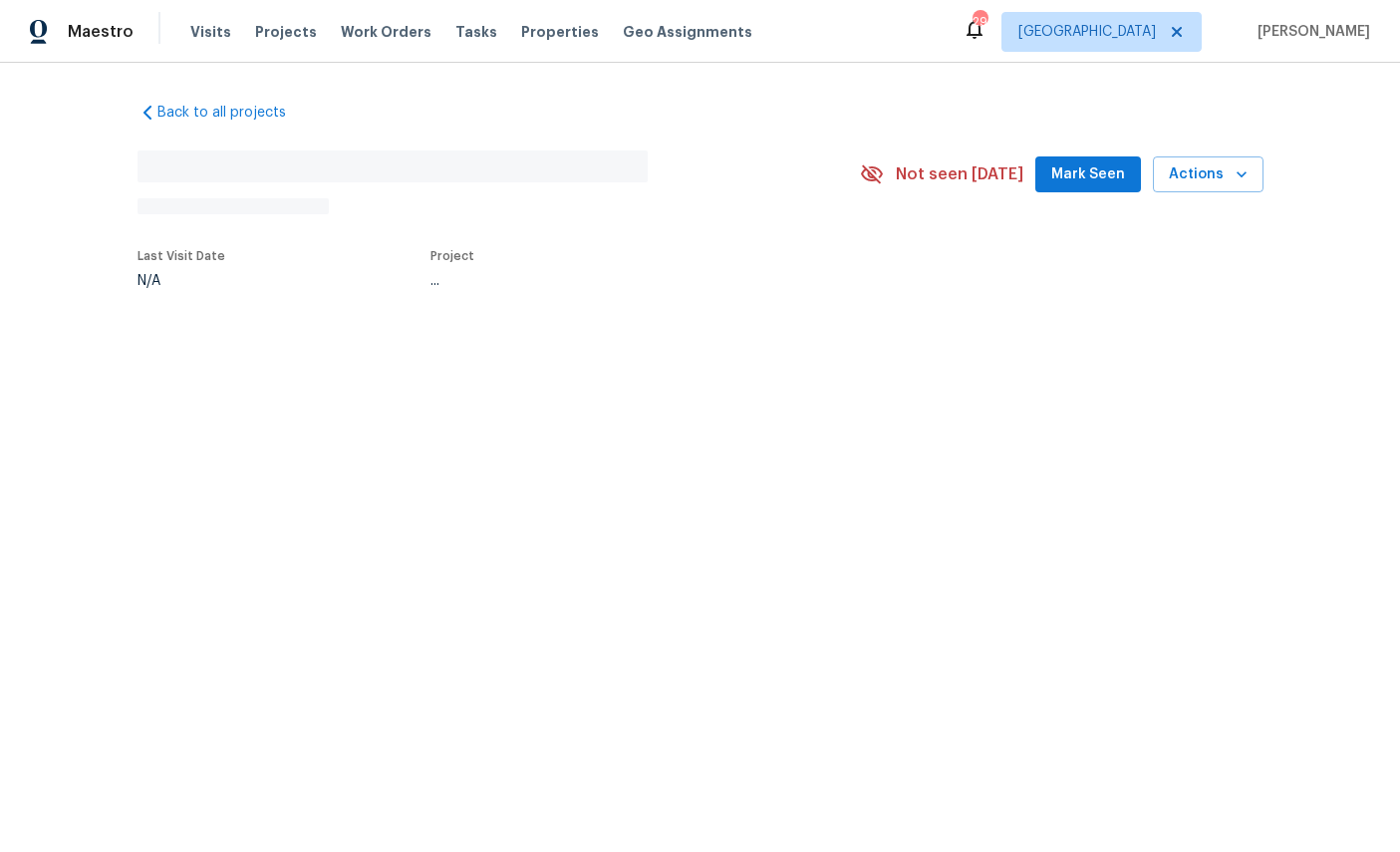 scroll, scrollTop: 0, scrollLeft: 0, axis: both 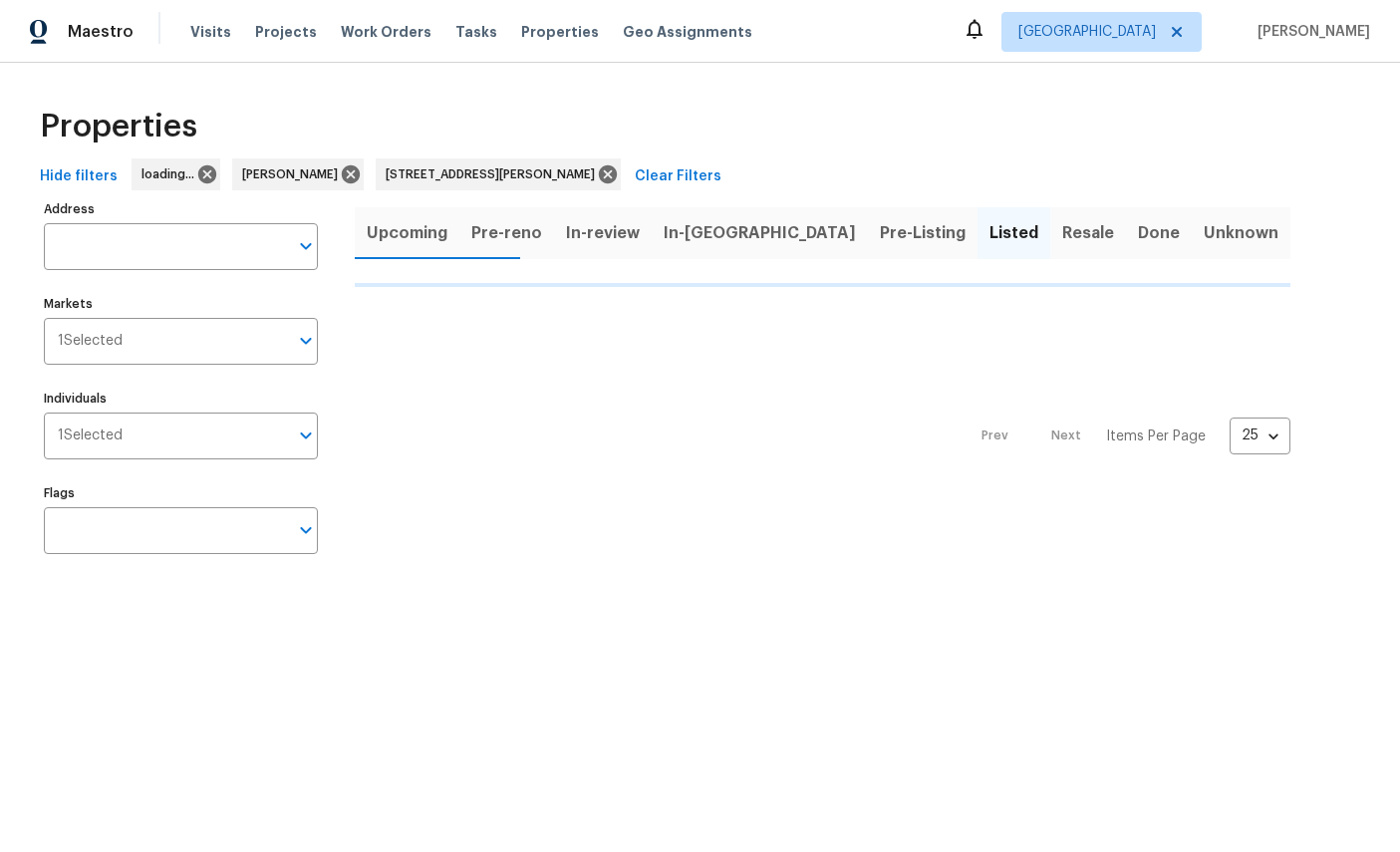 type on "[STREET_ADDRESS][PERSON_NAME]" 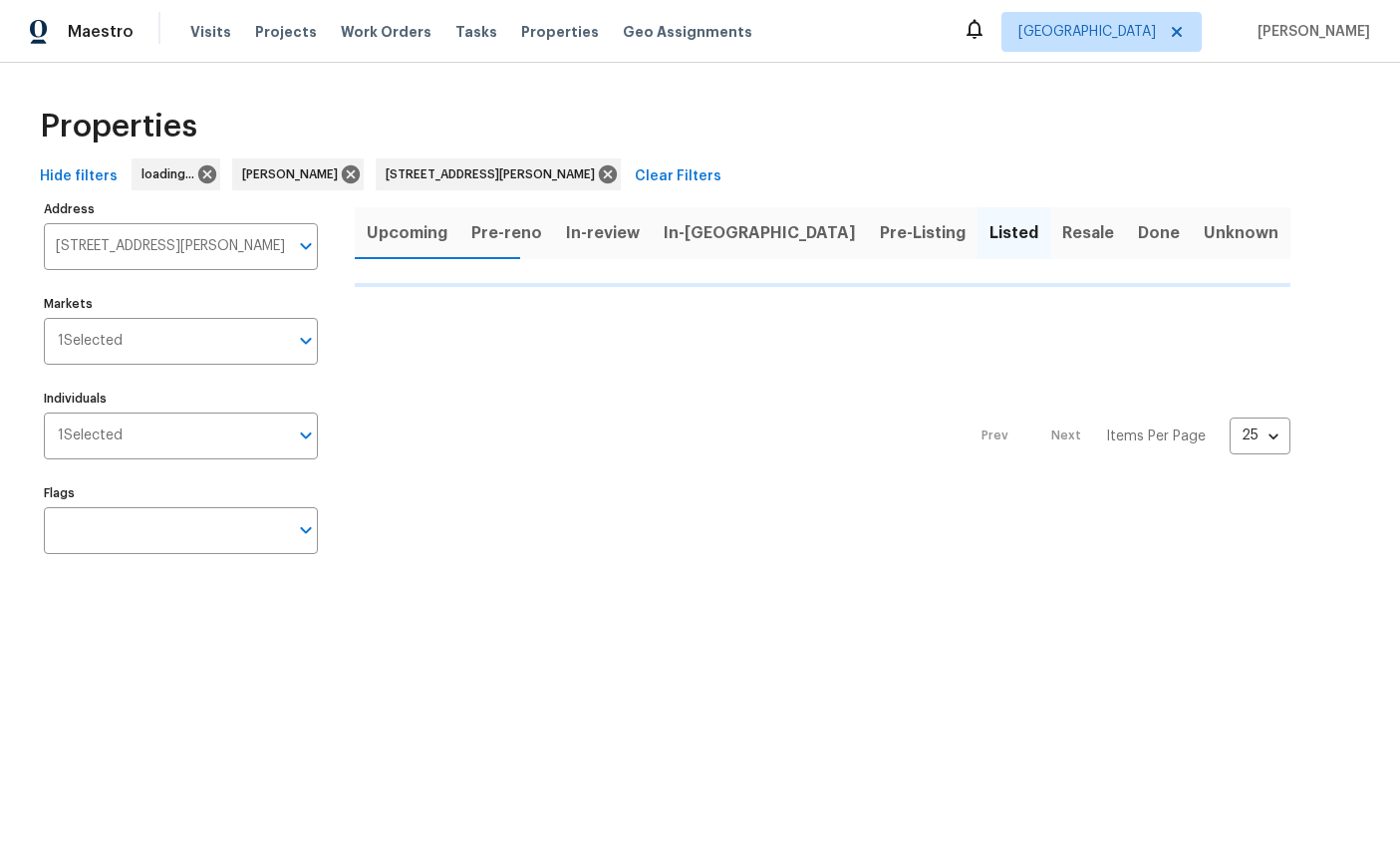 scroll, scrollTop: 0, scrollLeft: 0, axis: both 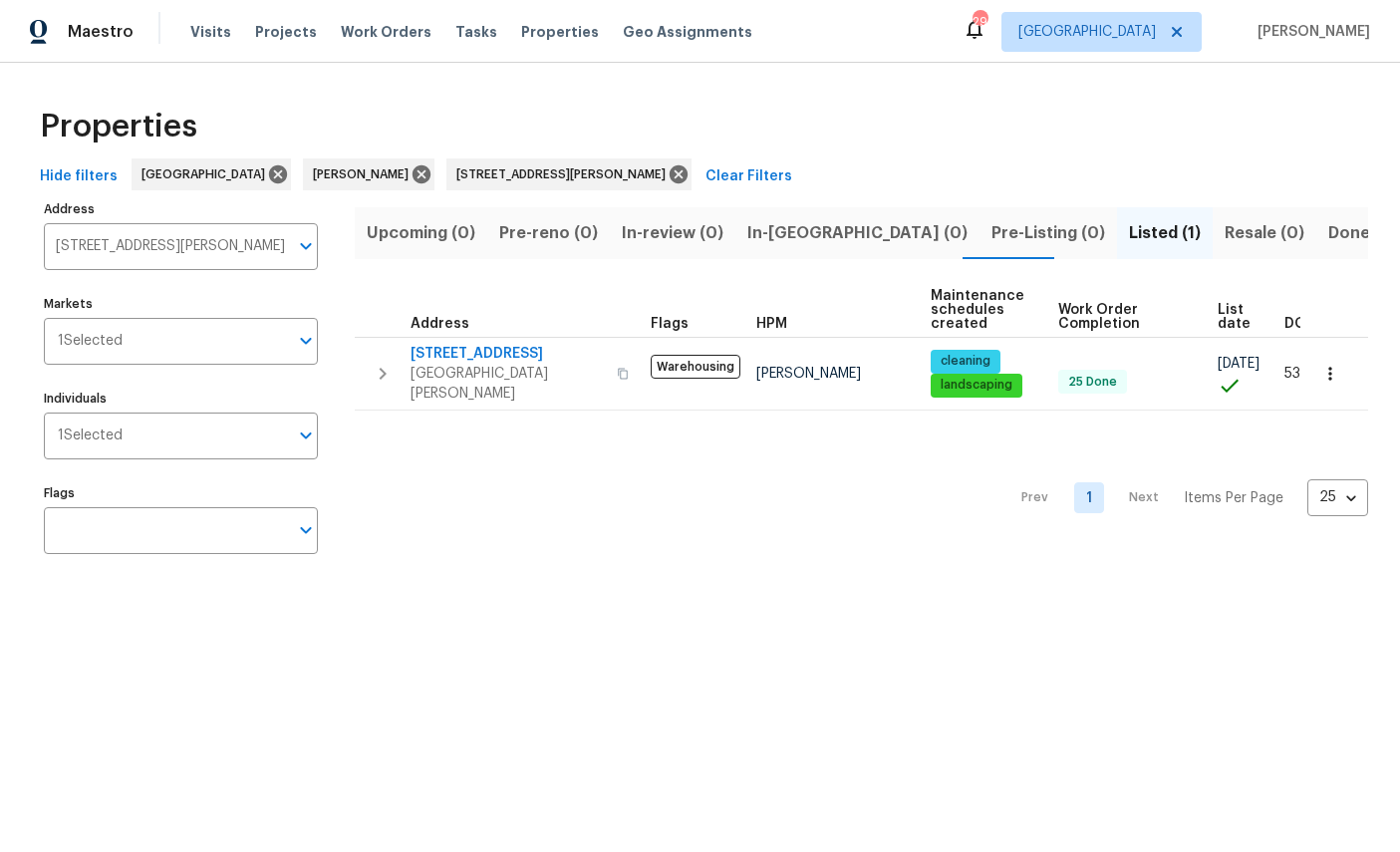 click at bounding box center (383, 374) 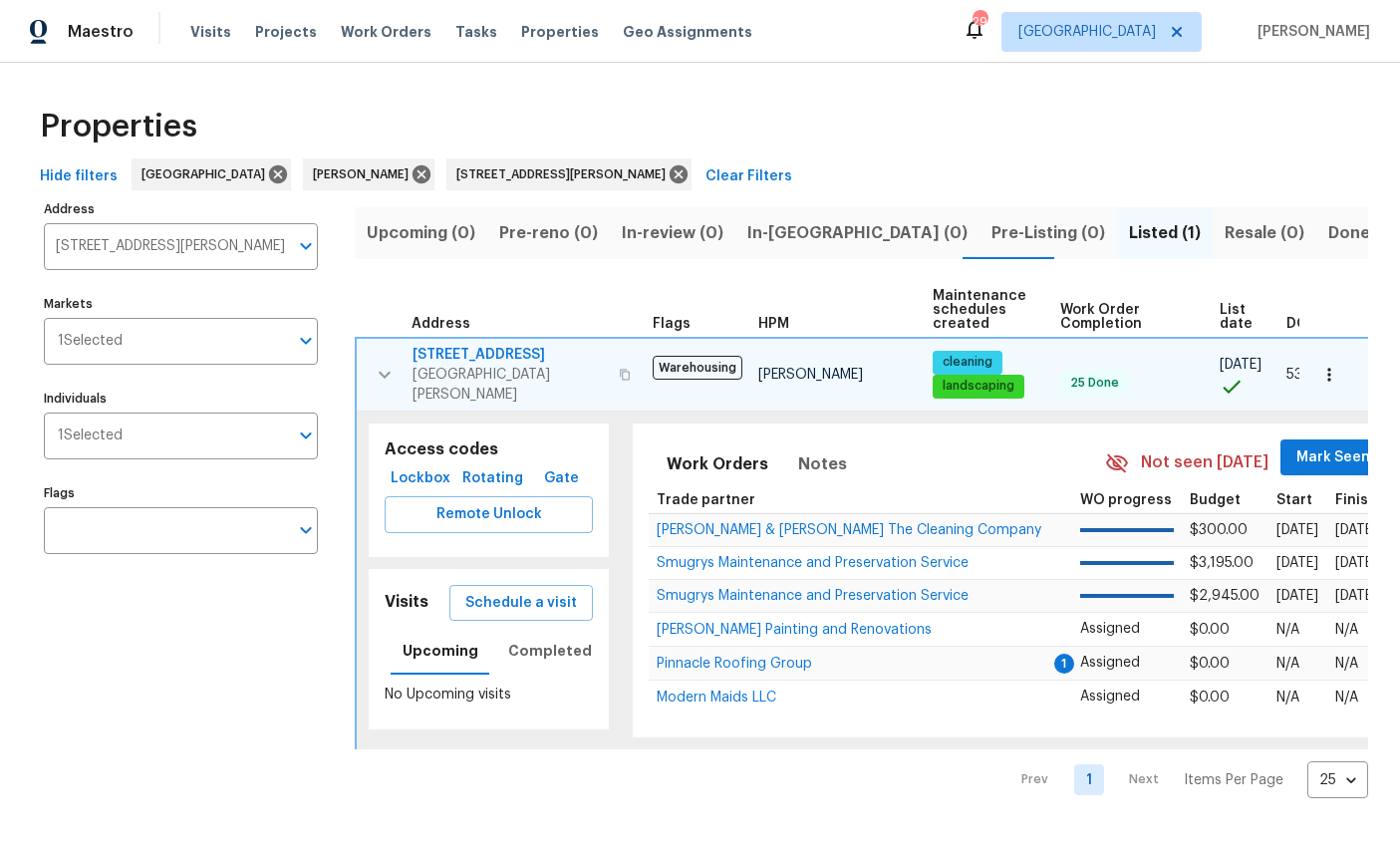 click on "Lockbox" at bounding box center (420, 478) 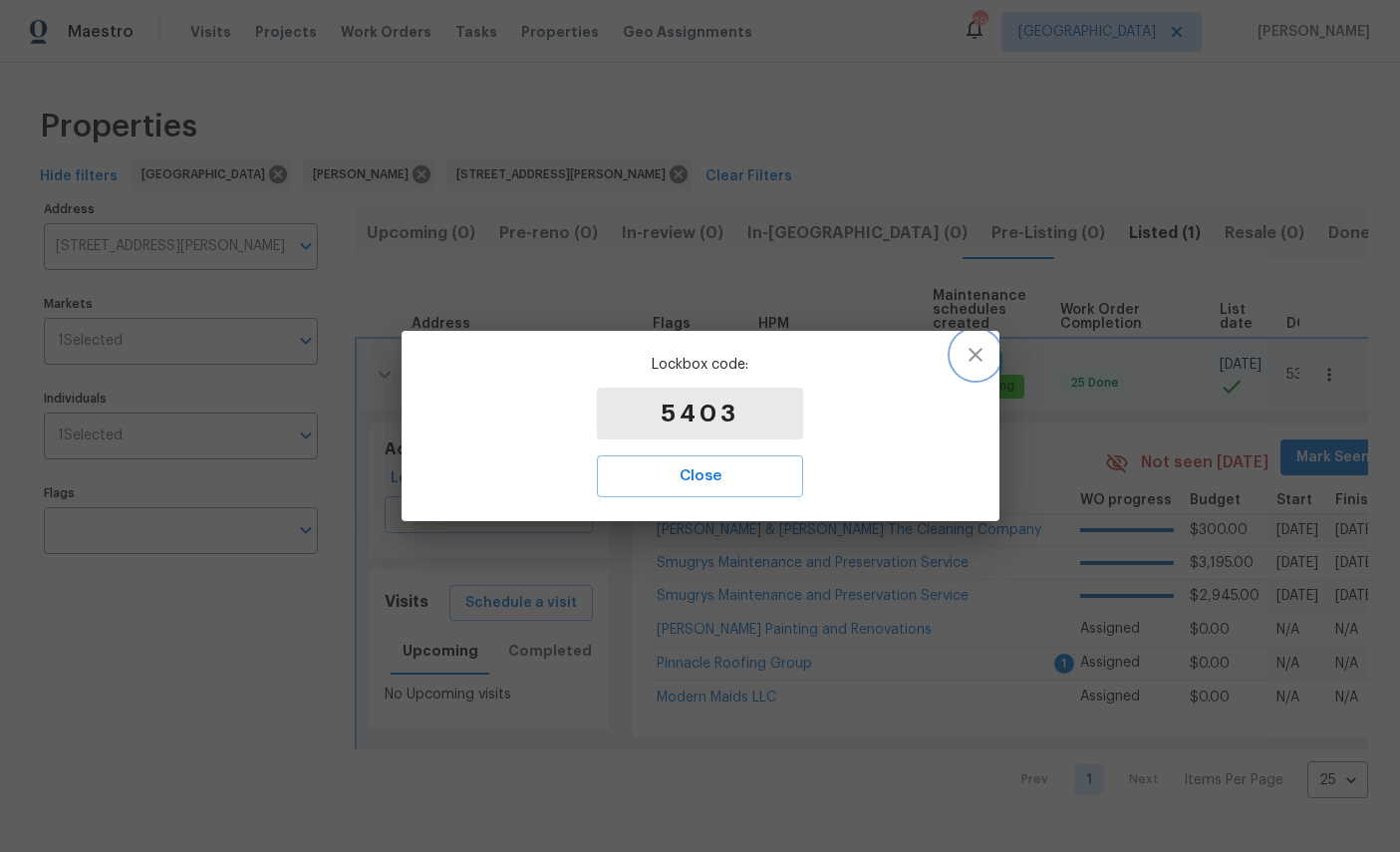 click at bounding box center [976, 355] 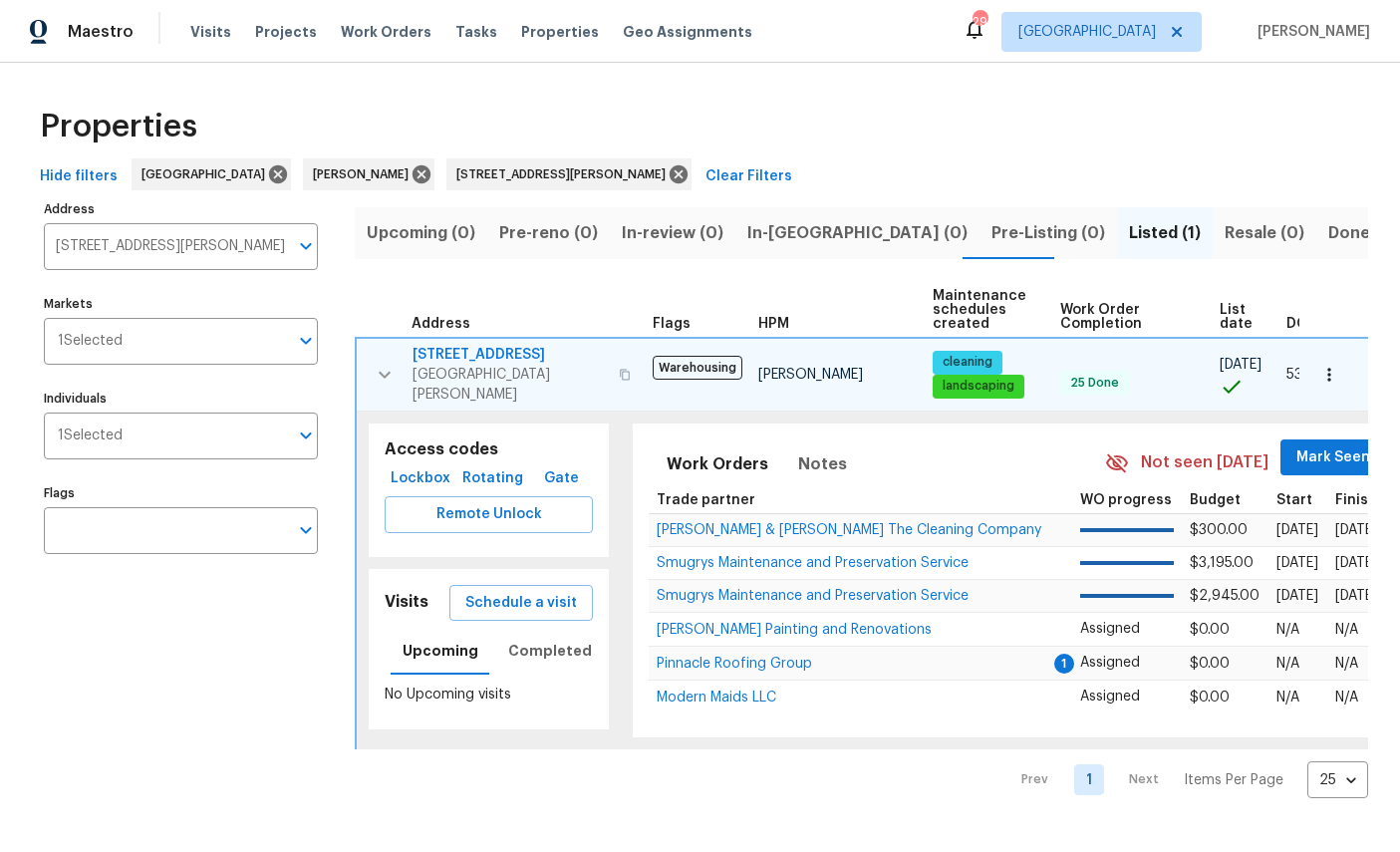 click at bounding box center (385, 375) 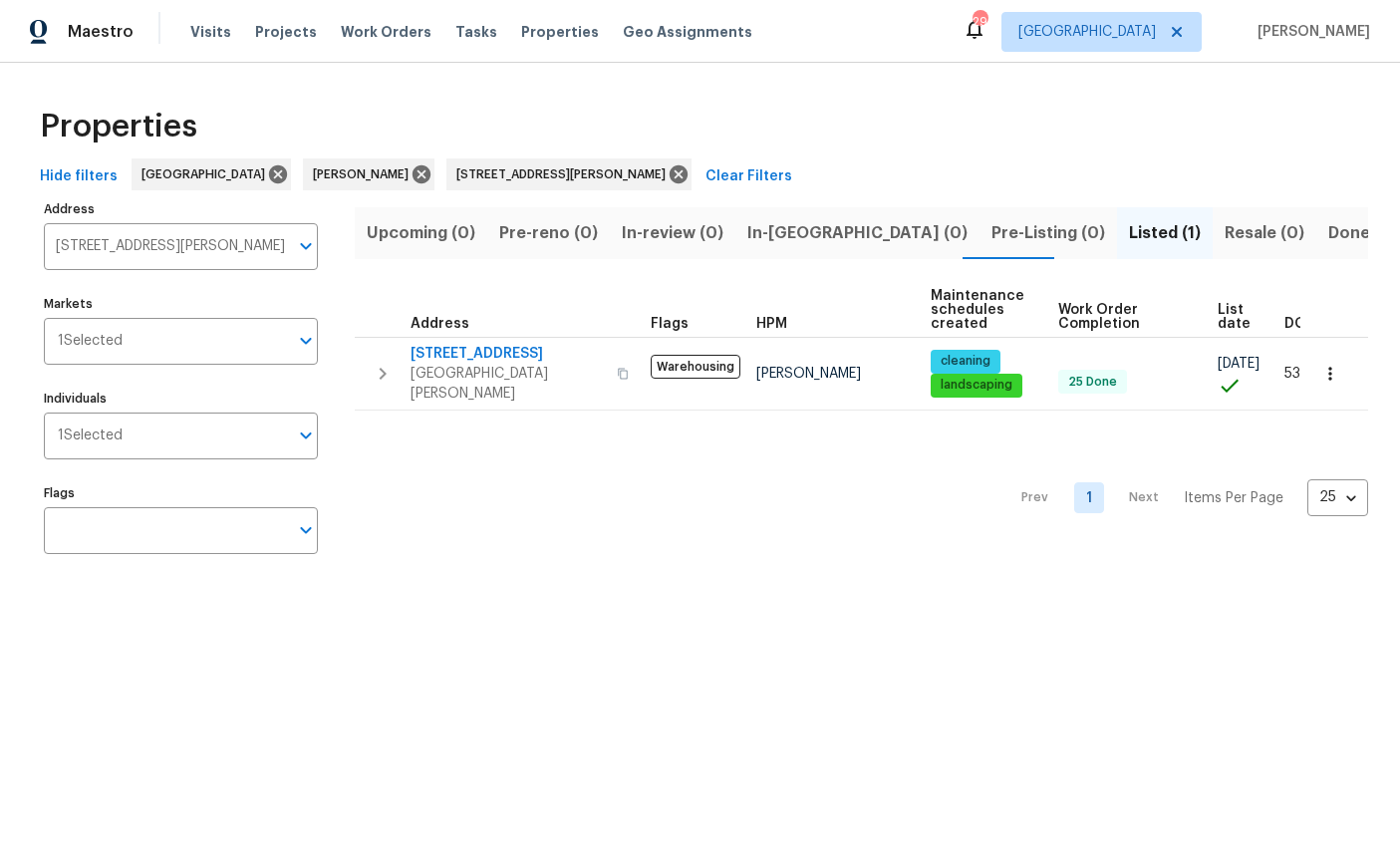 click on "689 Box Branch Cir" at bounding box center (507, 354) 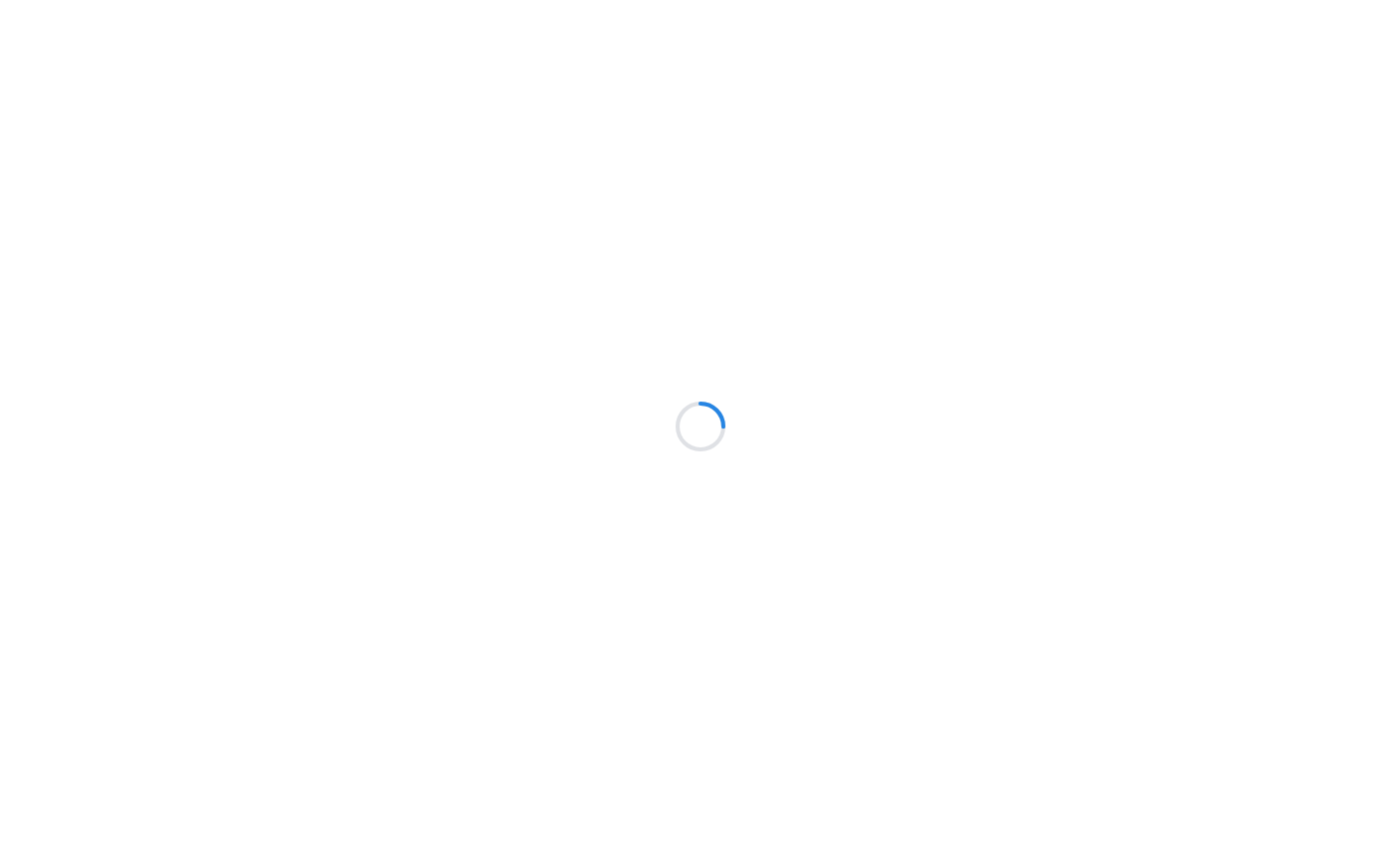 scroll, scrollTop: 0, scrollLeft: 0, axis: both 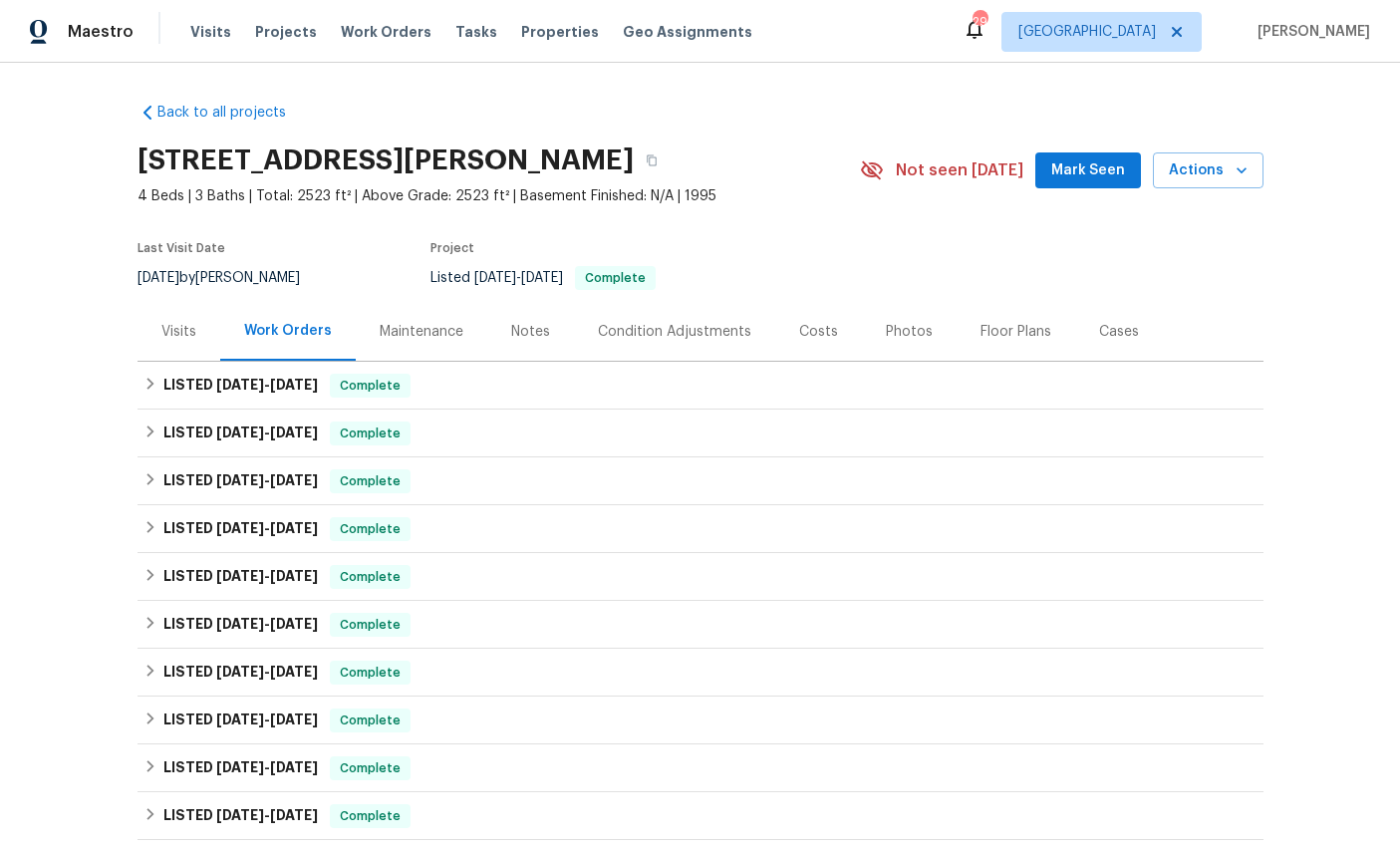 click on "Actions" at bounding box center [1208, 170] 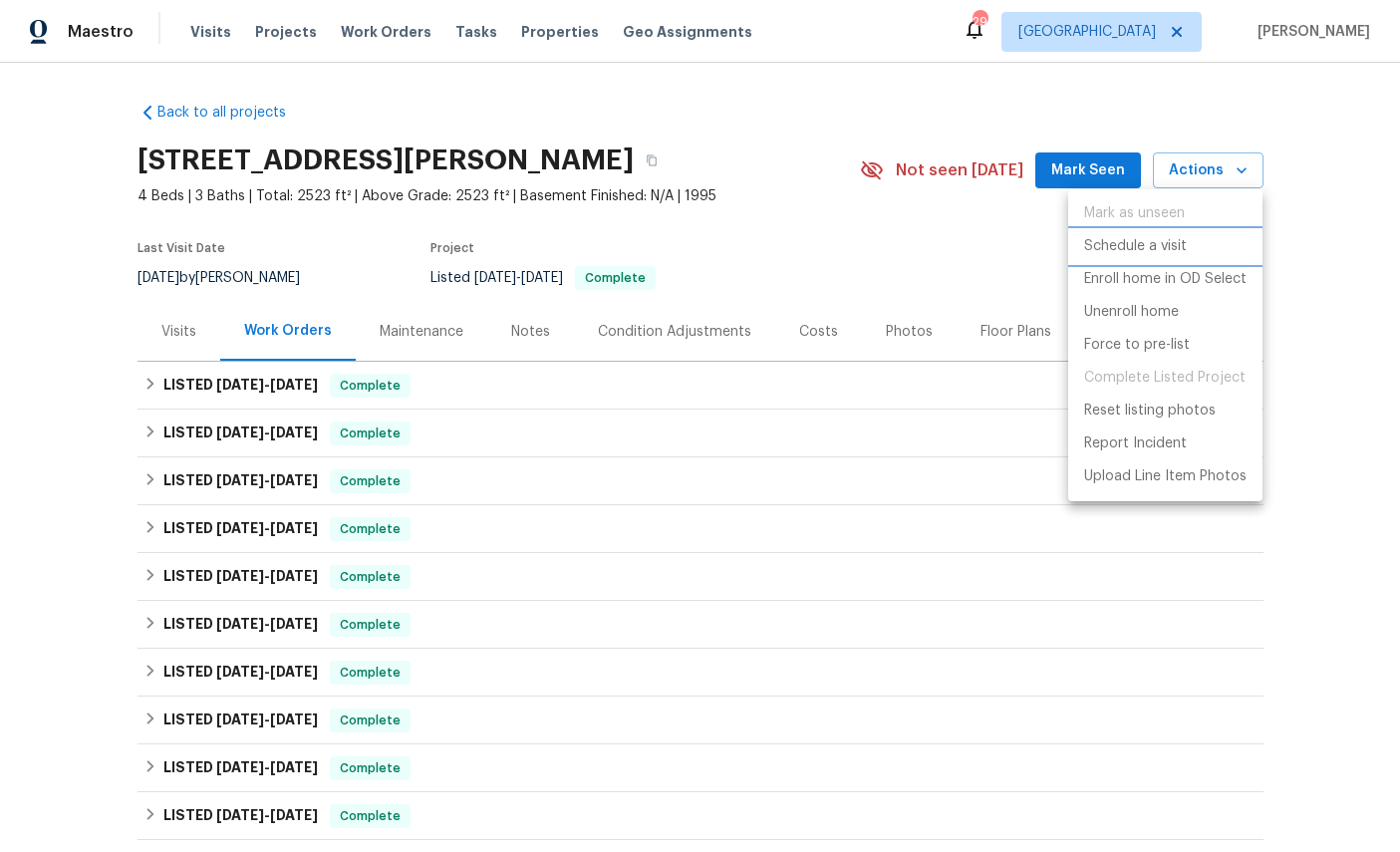 click on "Schedule a visit" at bounding box center (1135, 246) 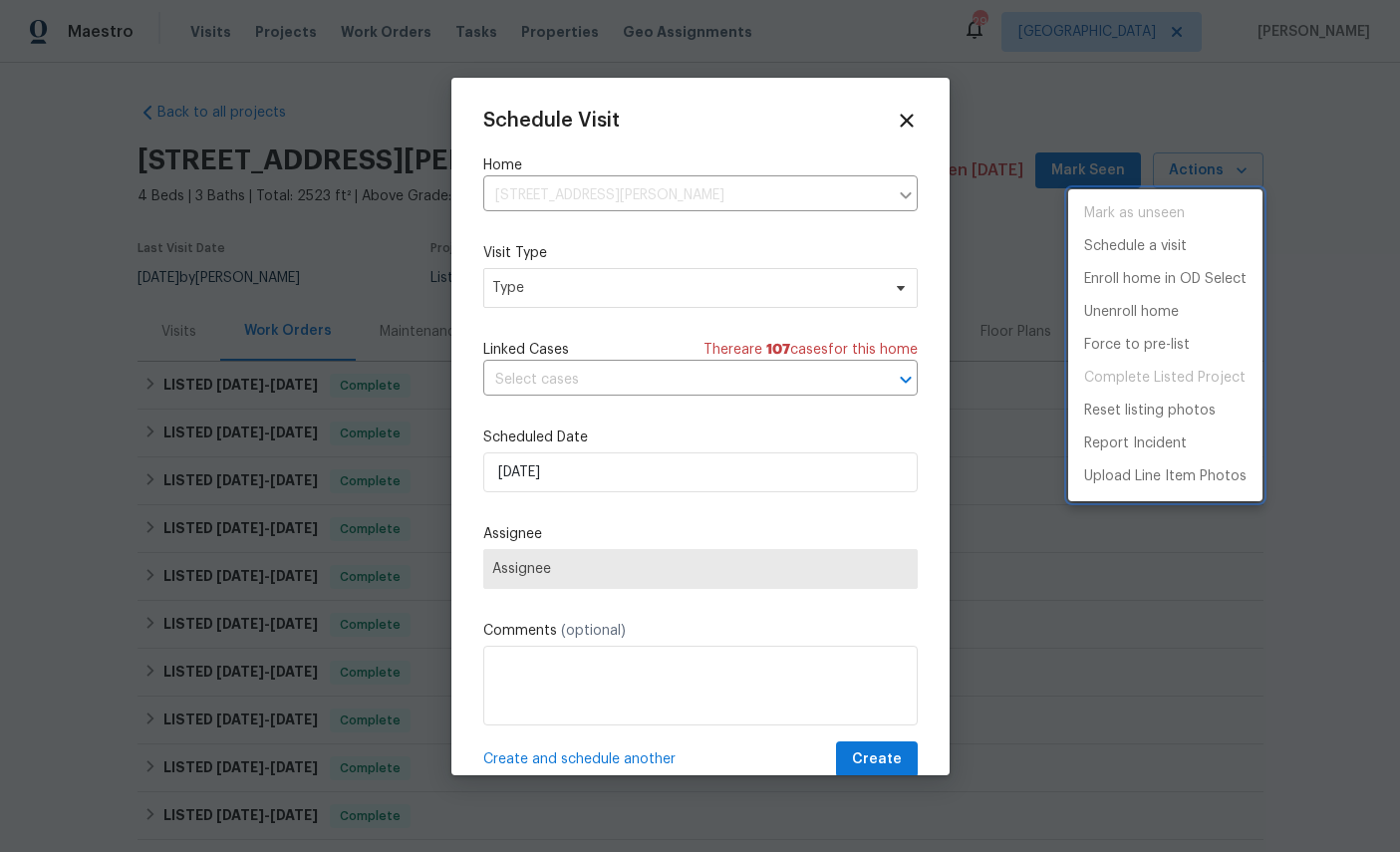 click at bounding box center (700, 426) 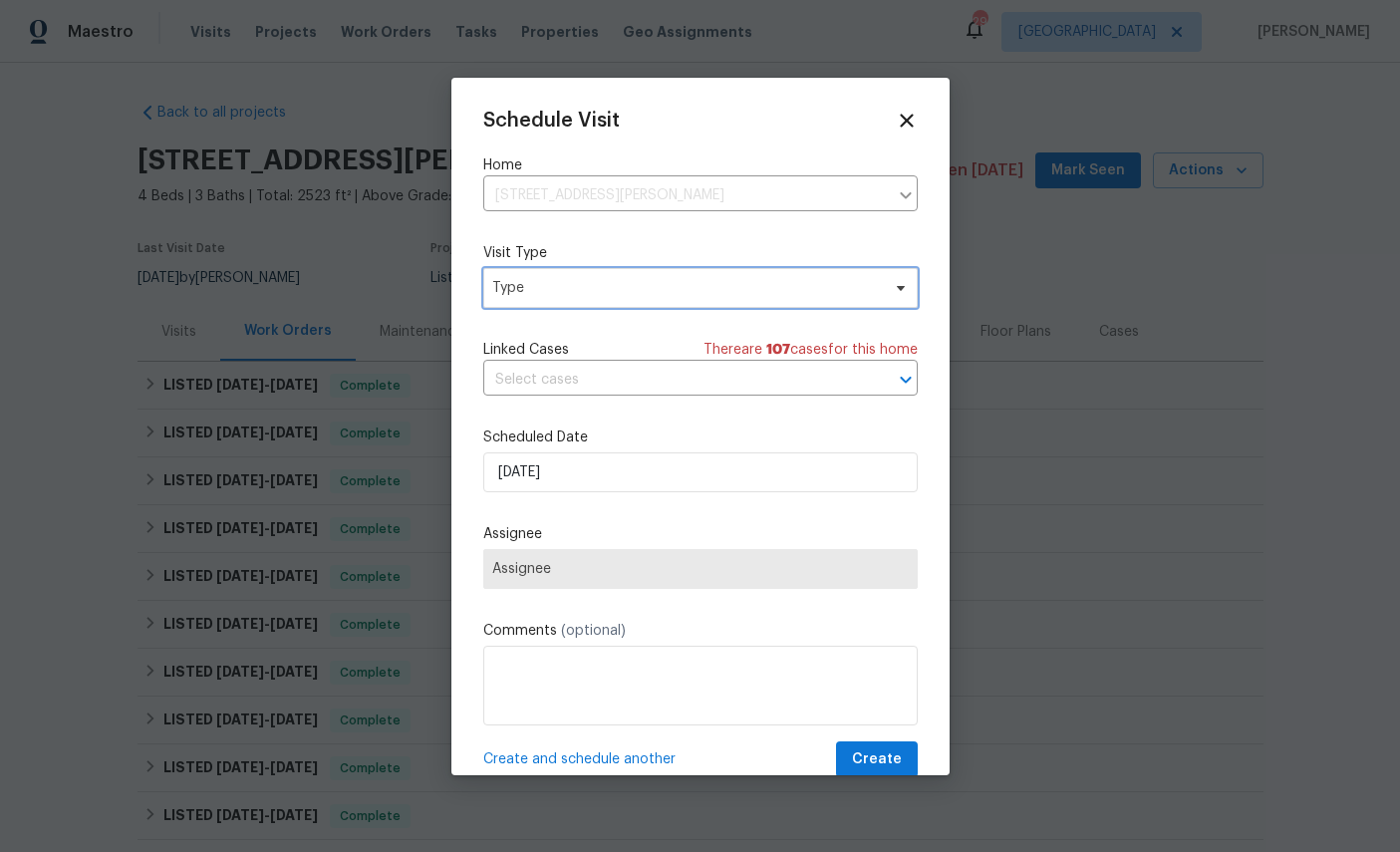 click on "Type" at bounding box center (686, 288) 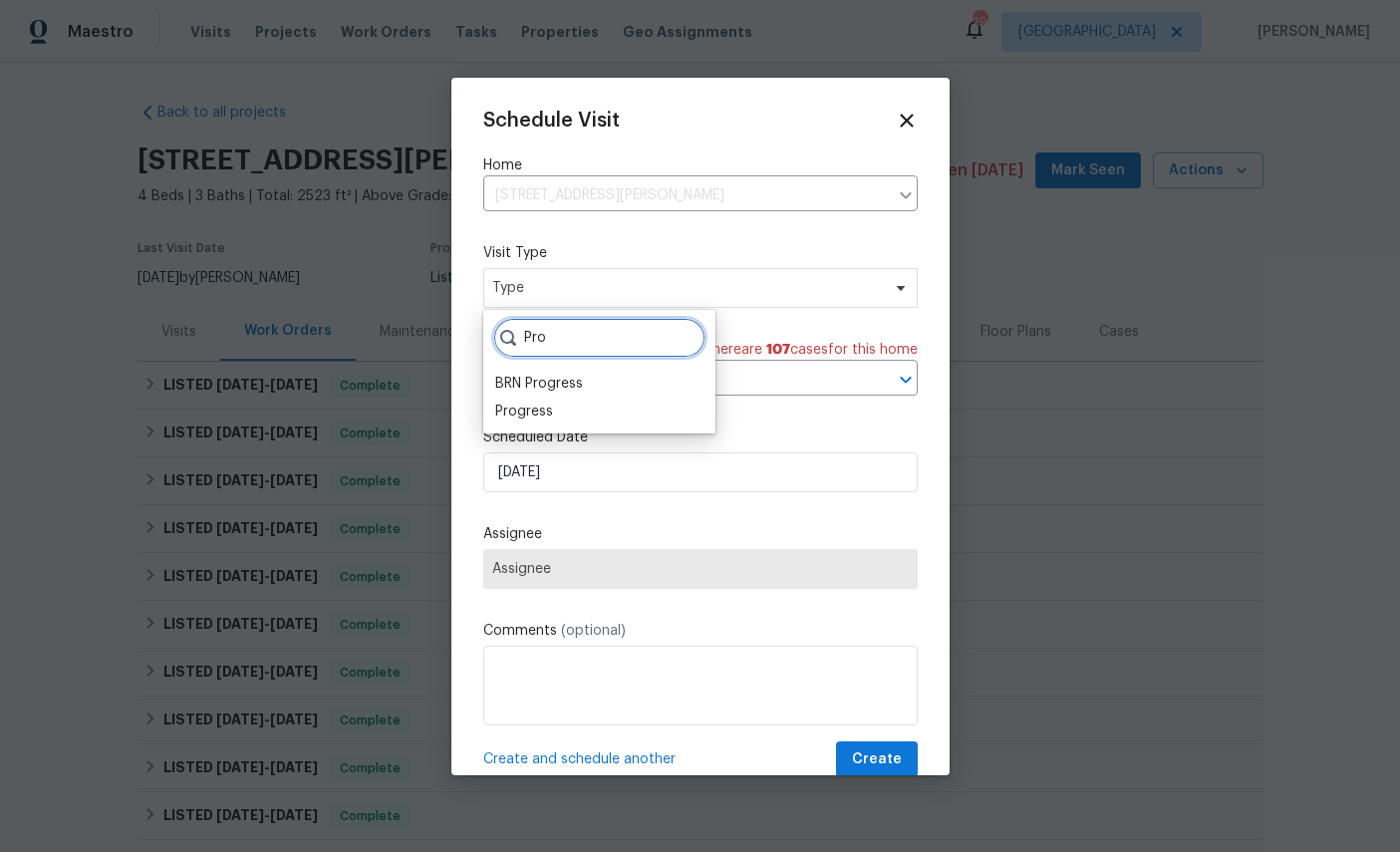 type on "Pro" 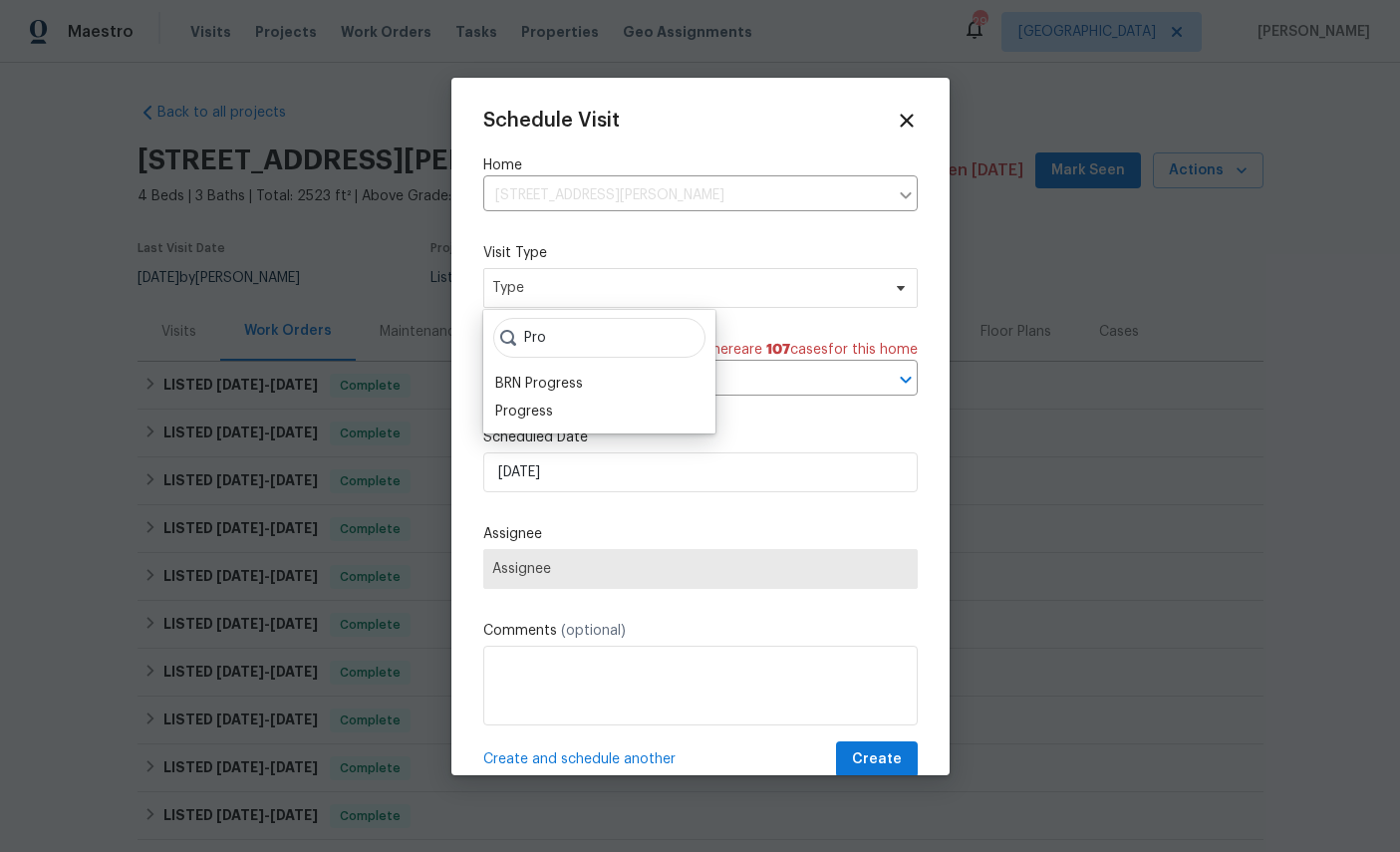 click on "Progress" at bounding box center [524, 412] 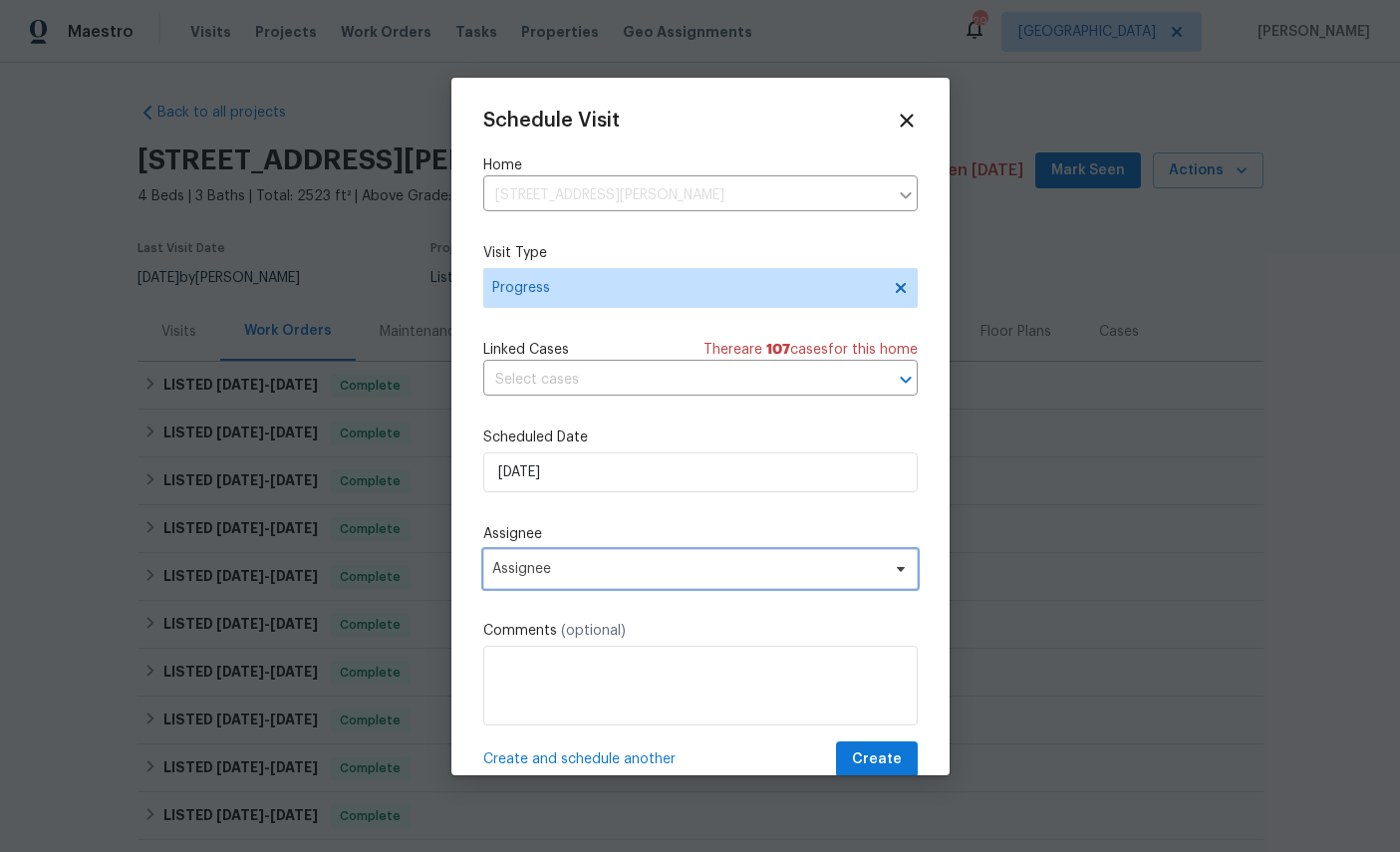 click on "Assignee" at bounding box center [688, 569] 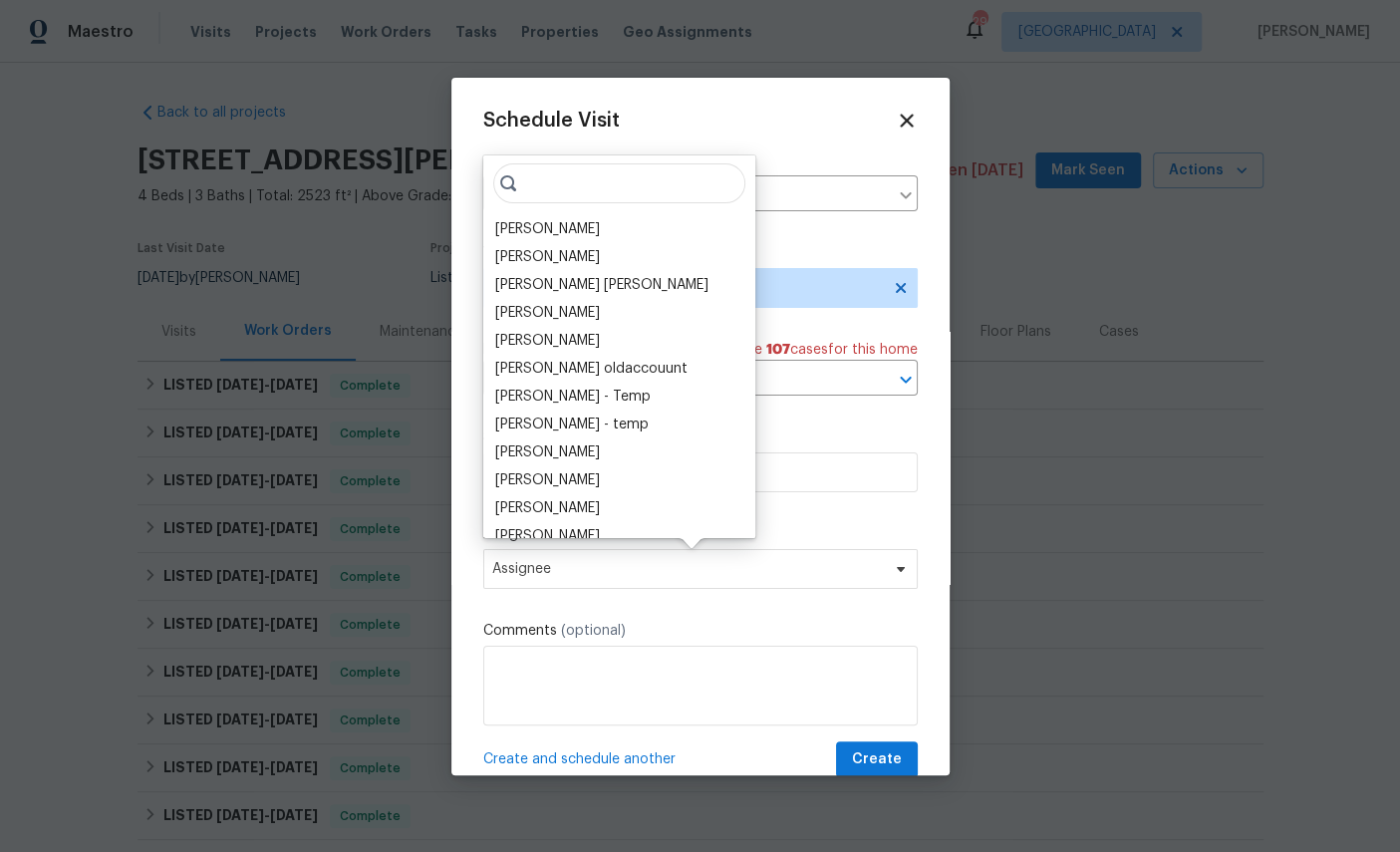 click on "[PERSON_NAME]" at bounding box center (547, 229) 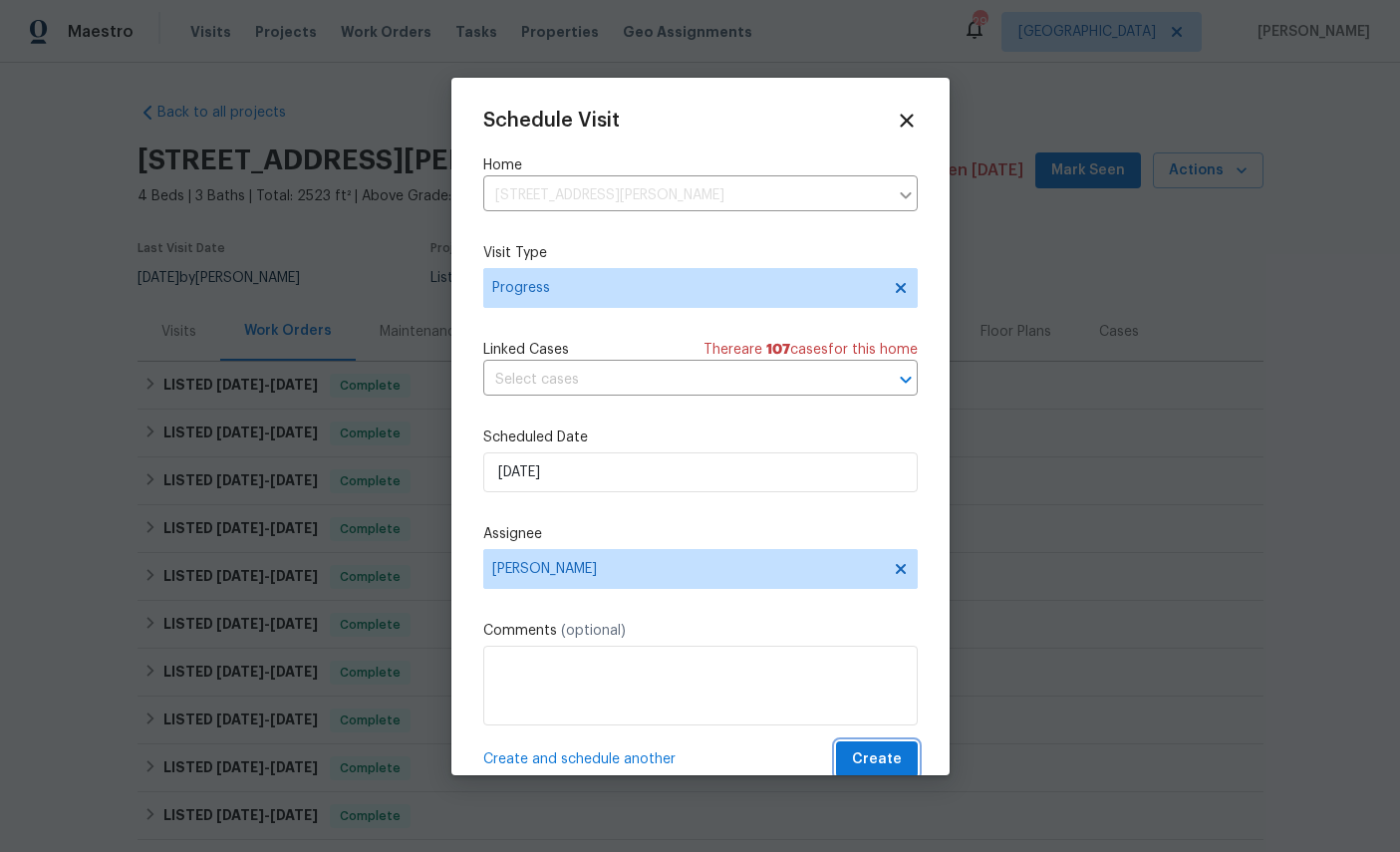 click on "Create" at bounding box center (877, 759) 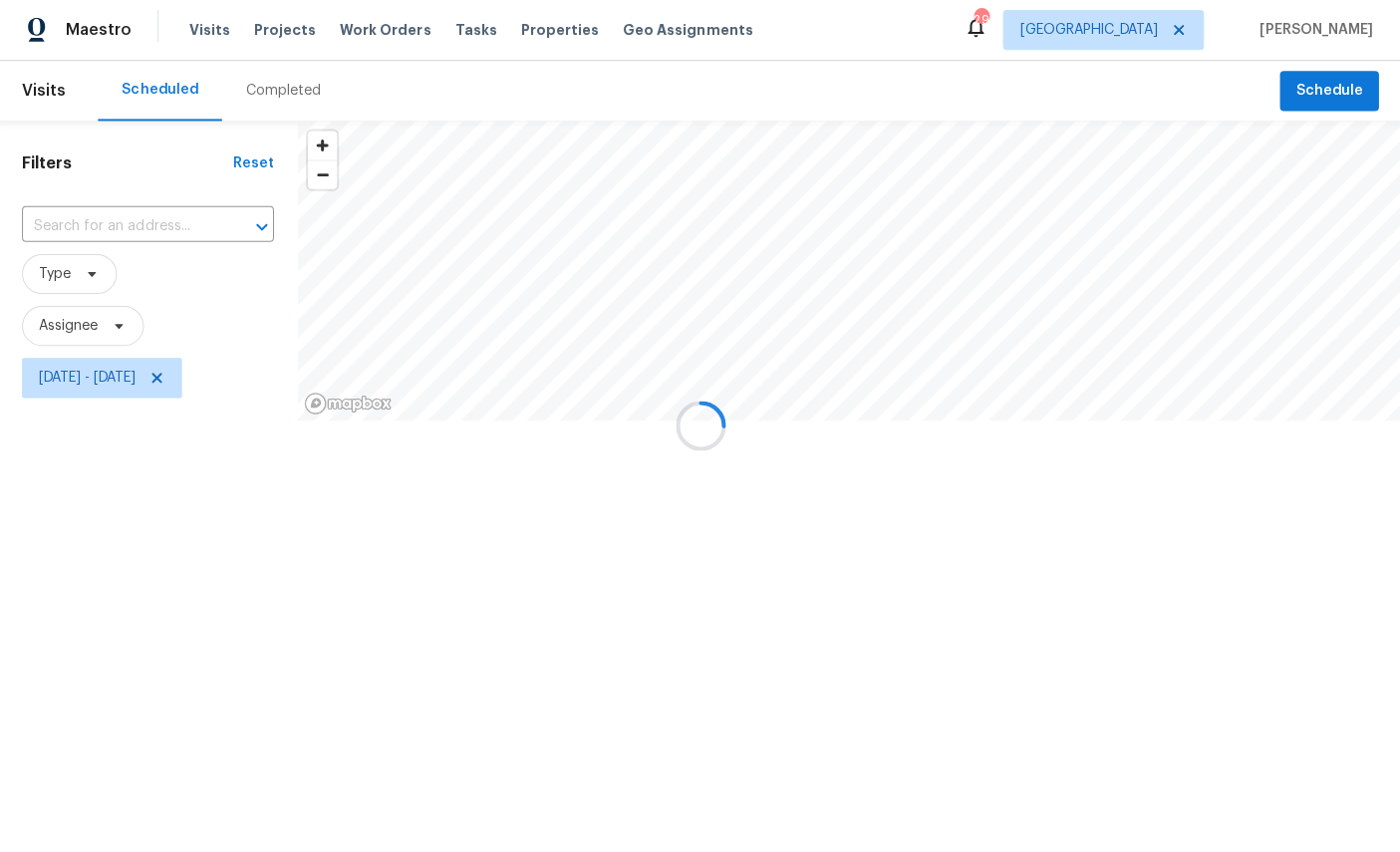 scroll, scrollTop: 2, scrollLeft: 2, axis: both 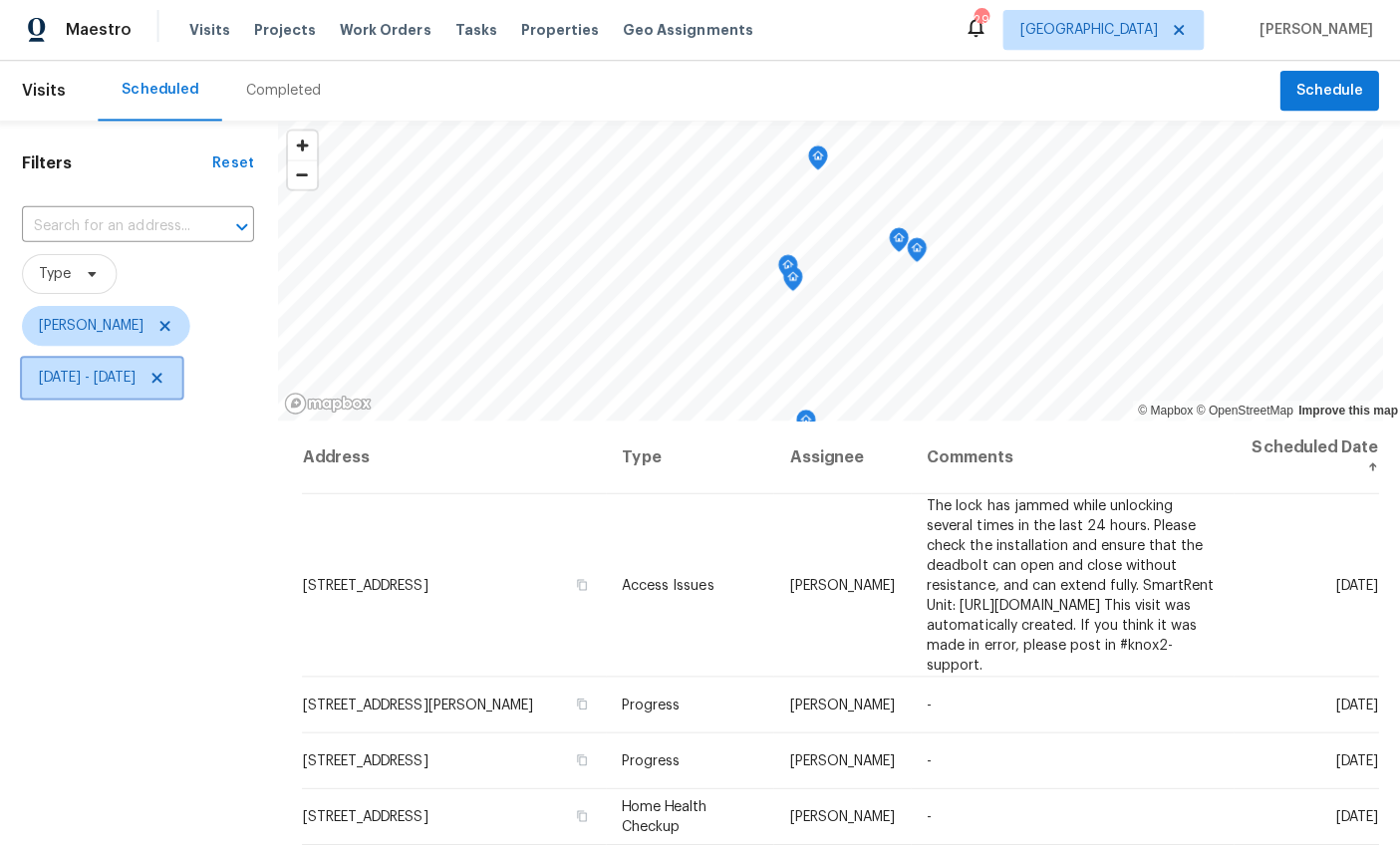 click on "[DATE] - [DATE]" at bounding box center [89, 379] 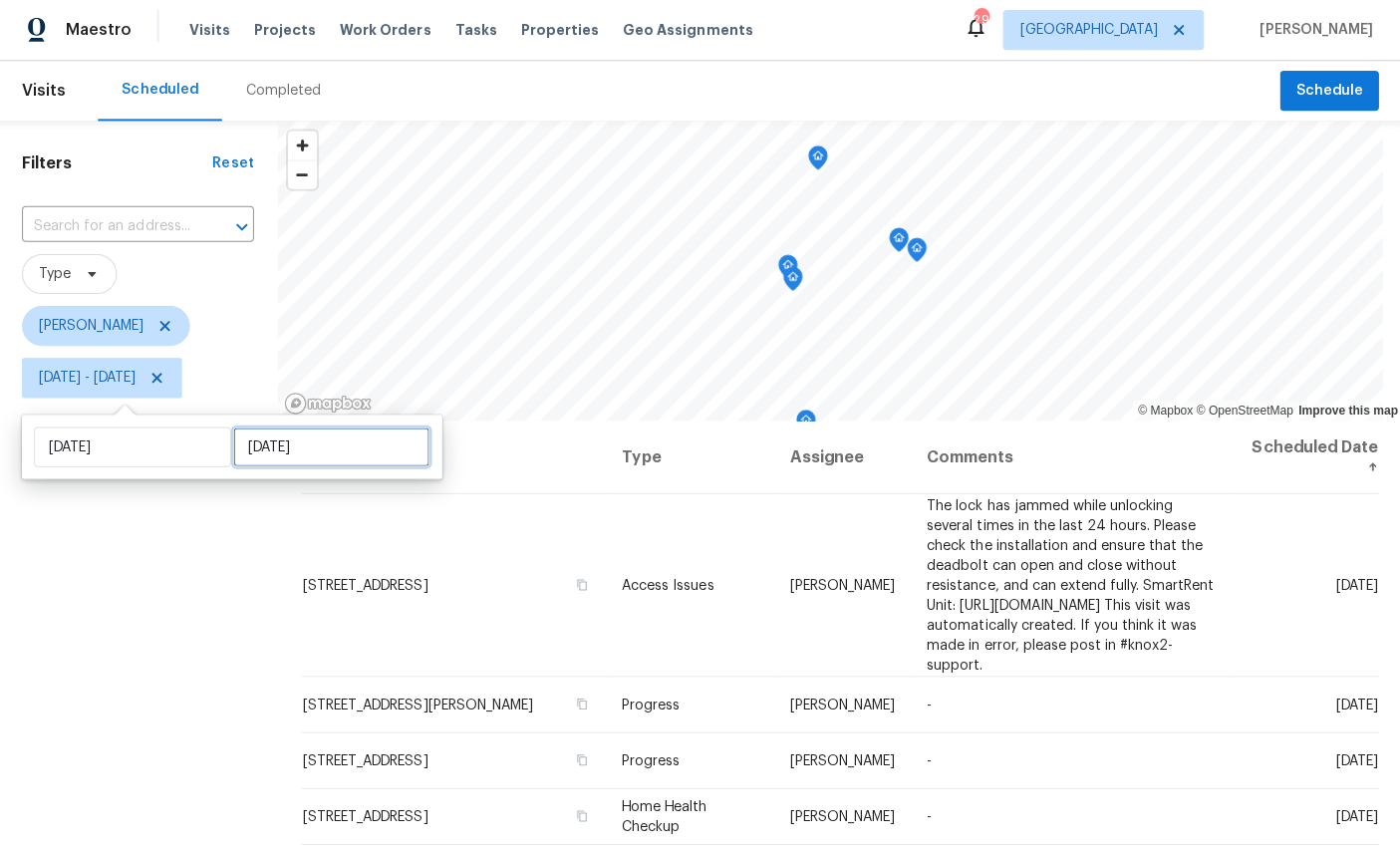 click on "[DATE]" at bounding box center [332, 447] 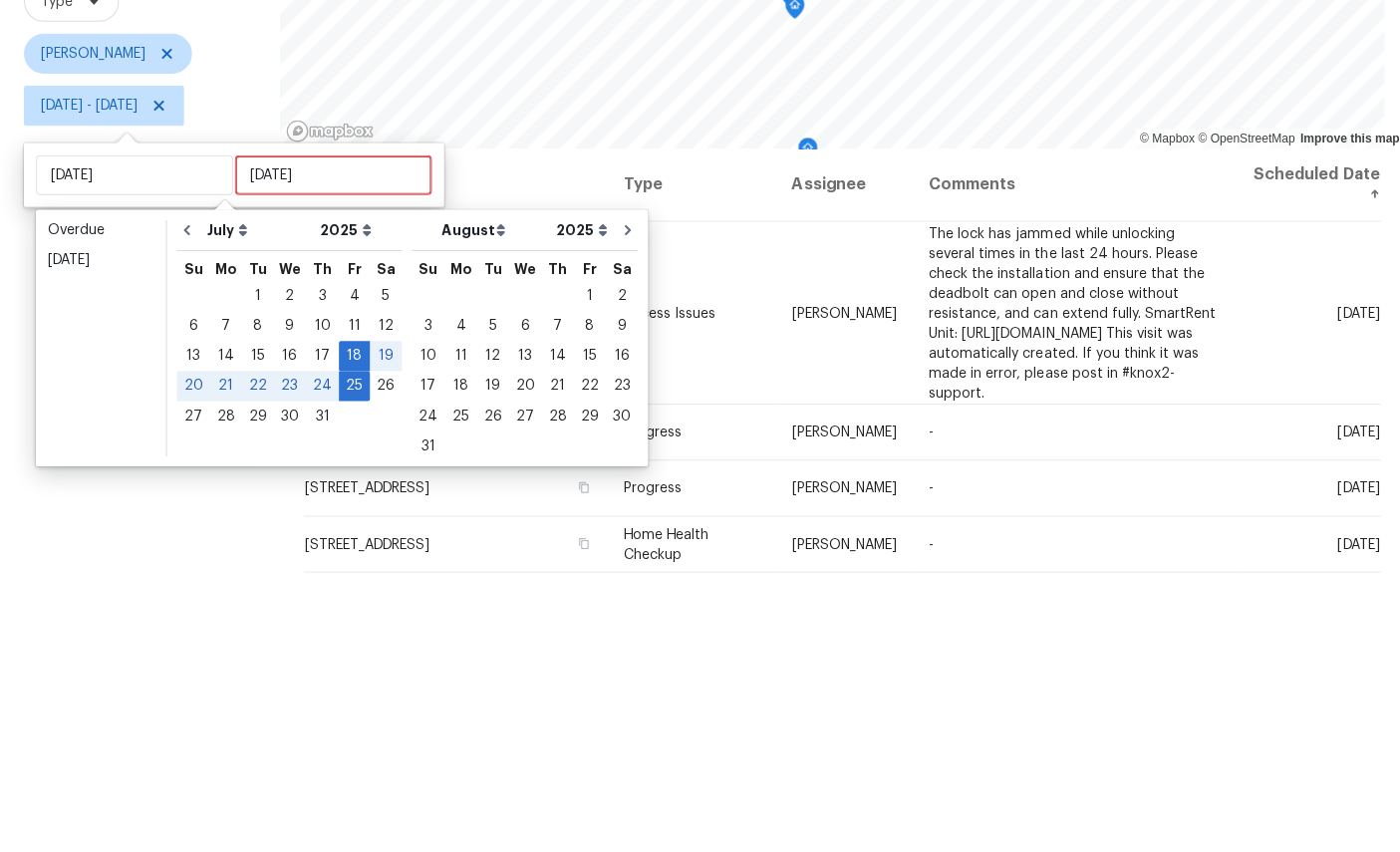 scroll, scrollTop: 76, scrollLeft: 0, axis: vertical 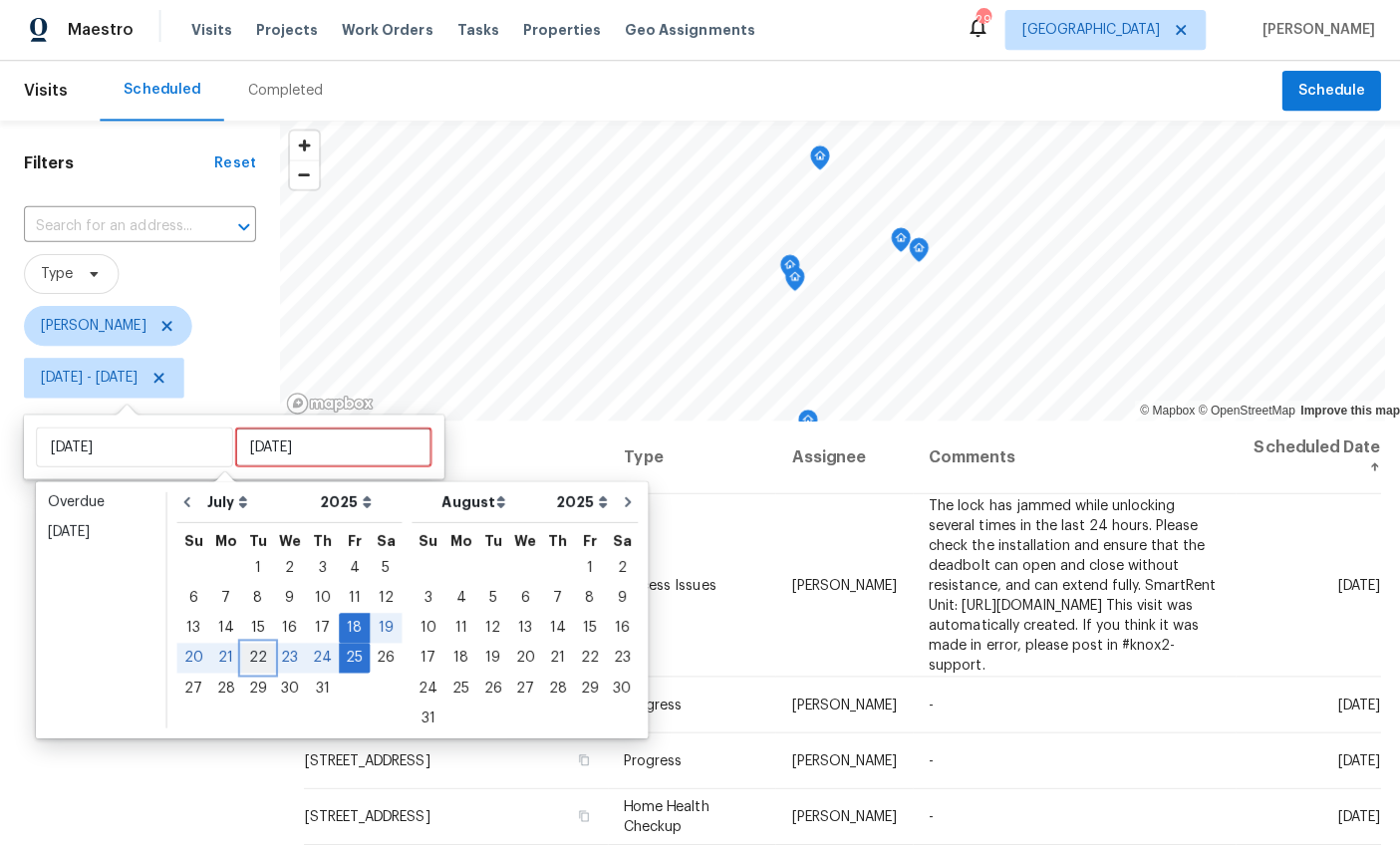 click on "22" at bounding box center (257, 658) 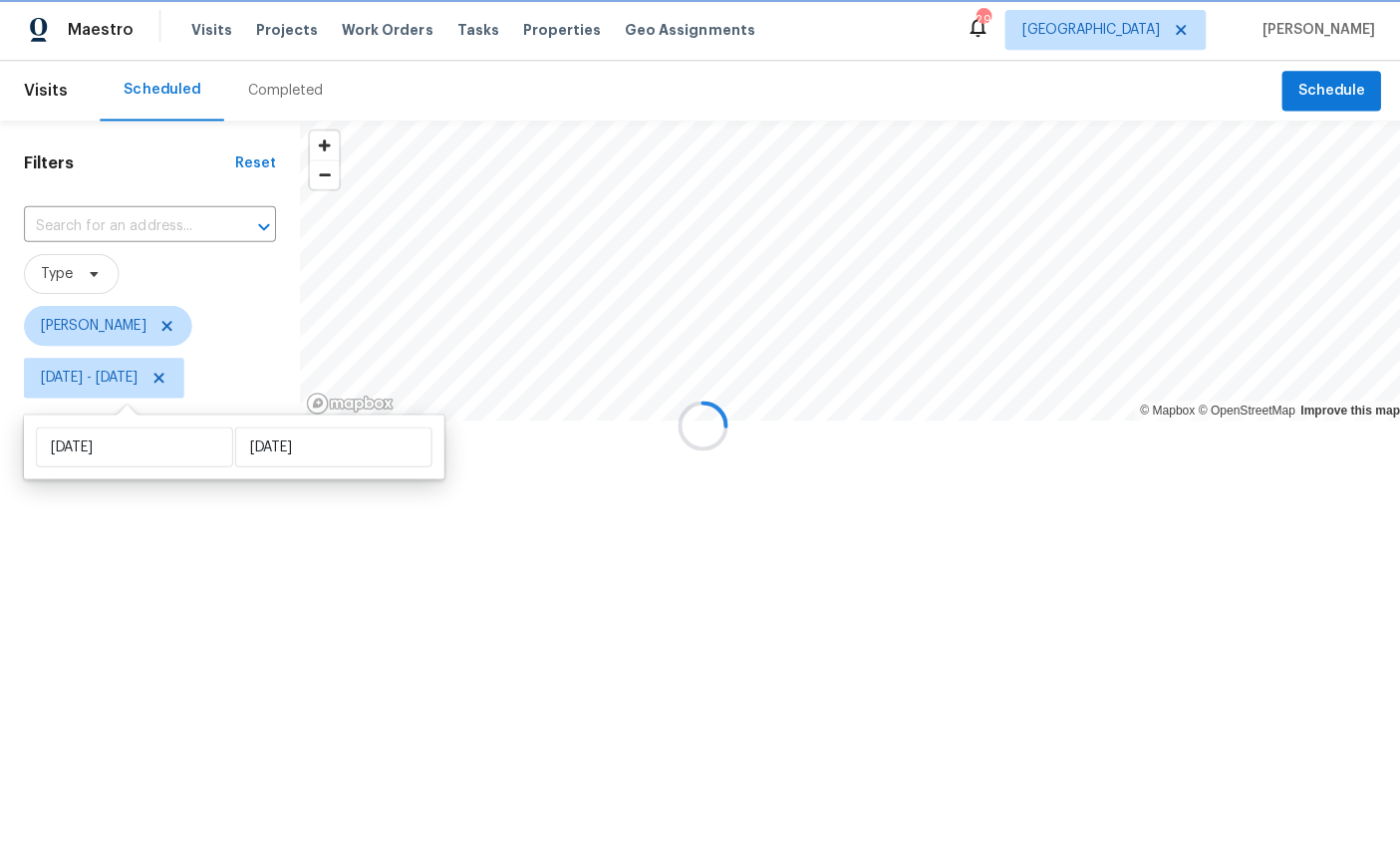 scroll, scrollTop: 0, scrollLeft: 0, axis: both 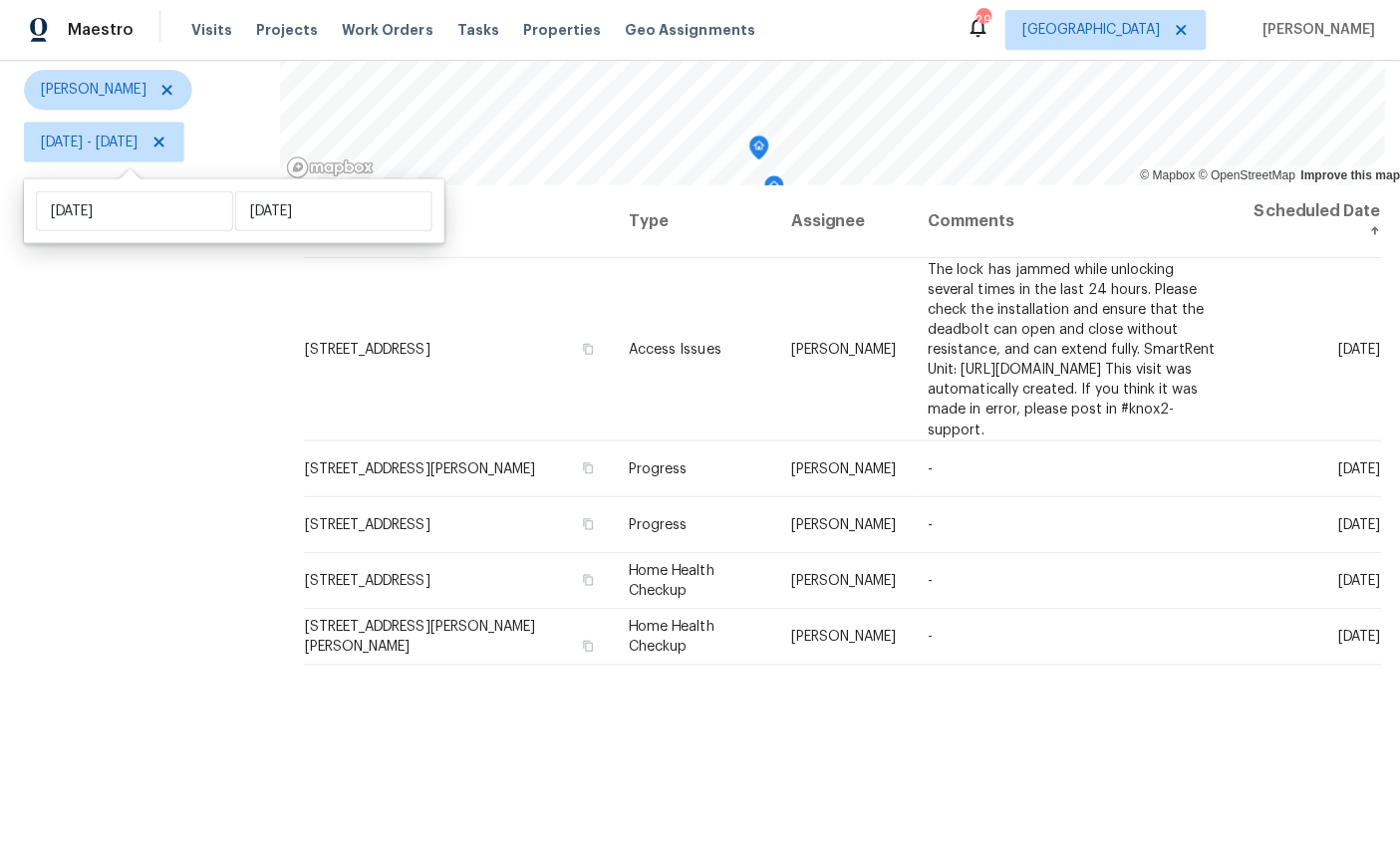 click on "Filters Reset ​ Type [PERSON_NAME] [DATE] - [DATE]" at bounding box center (140, 378) 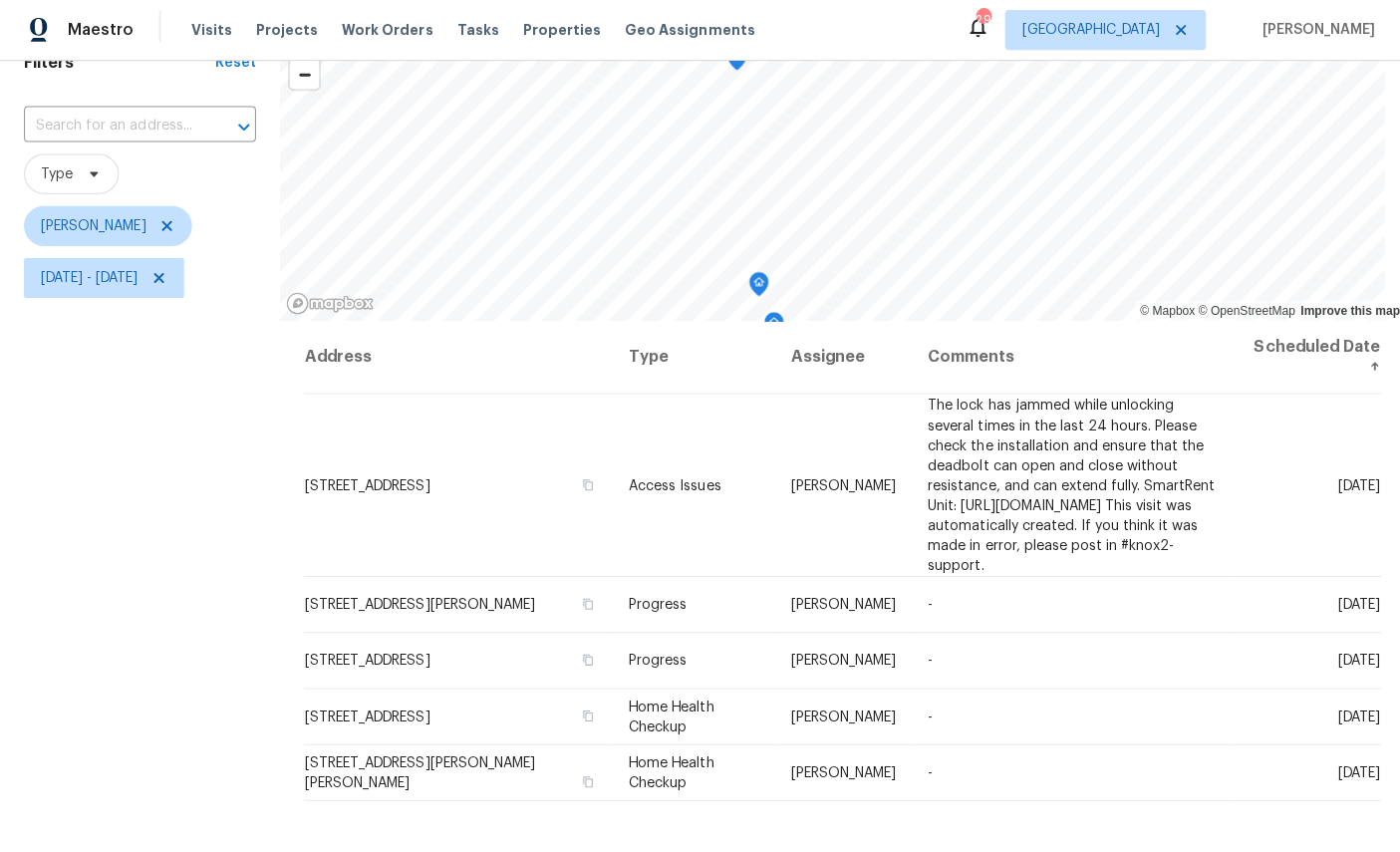 scroll, scrollTop: 36, scrollLeft: 0, axis: vertical 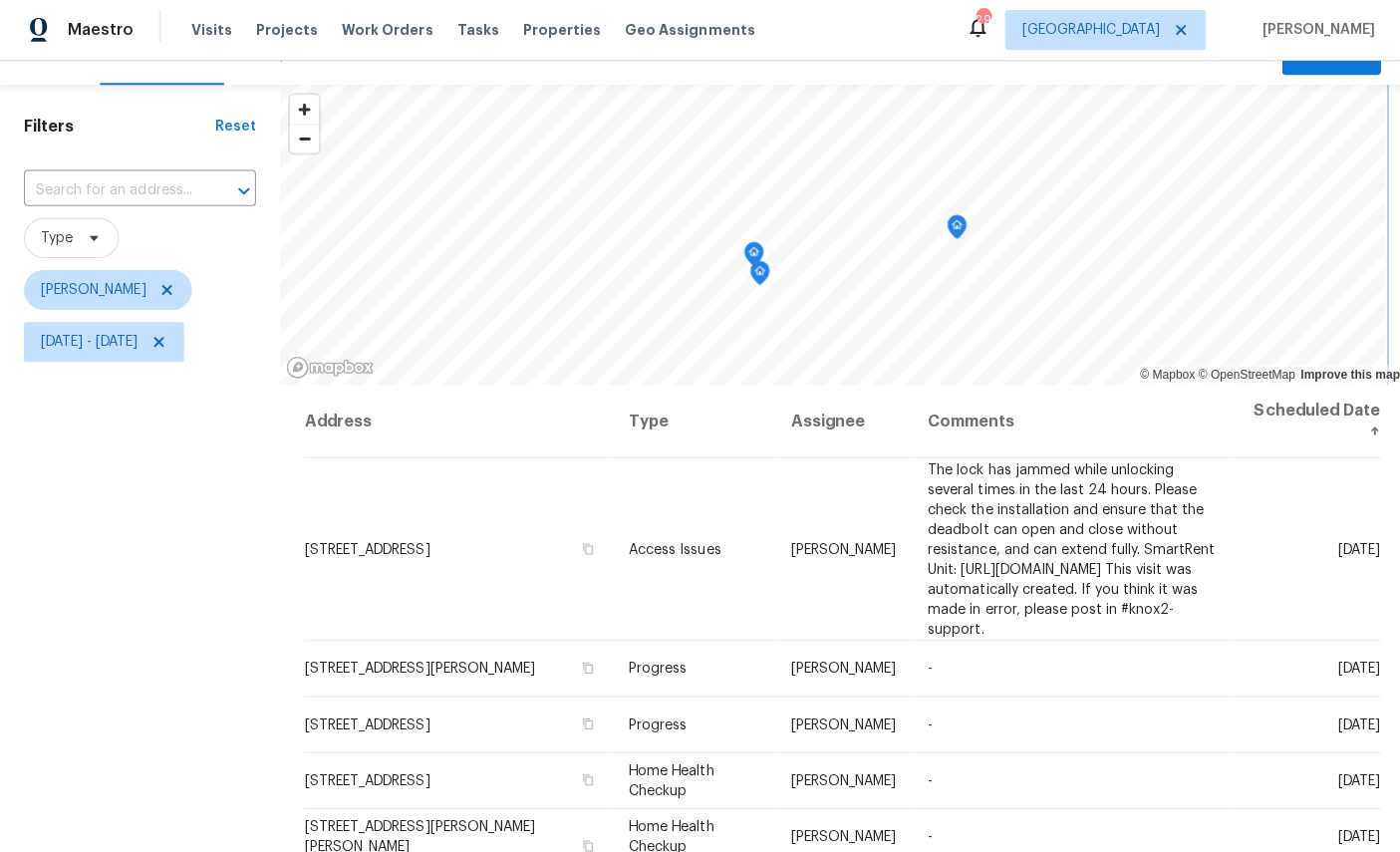 click 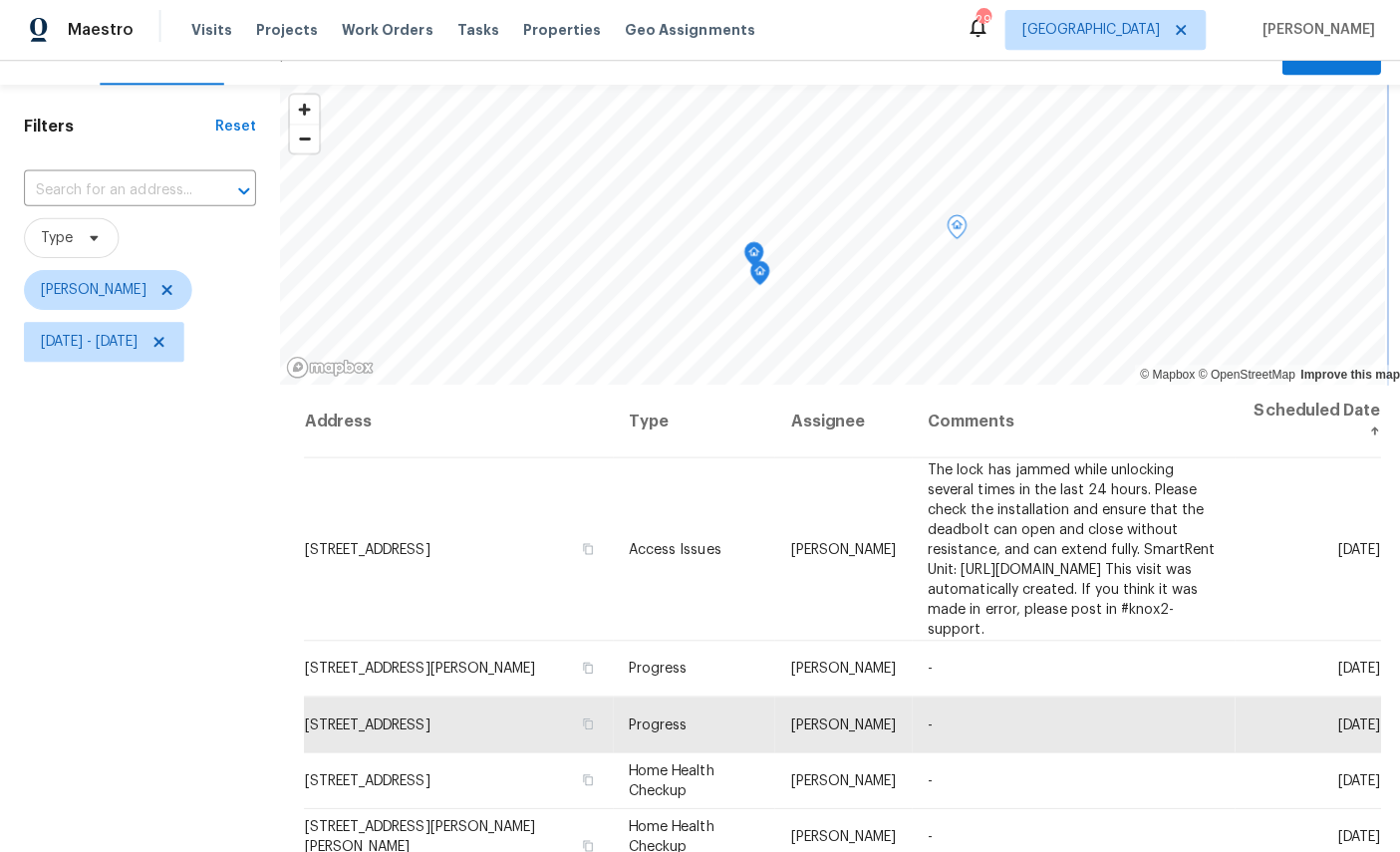 click 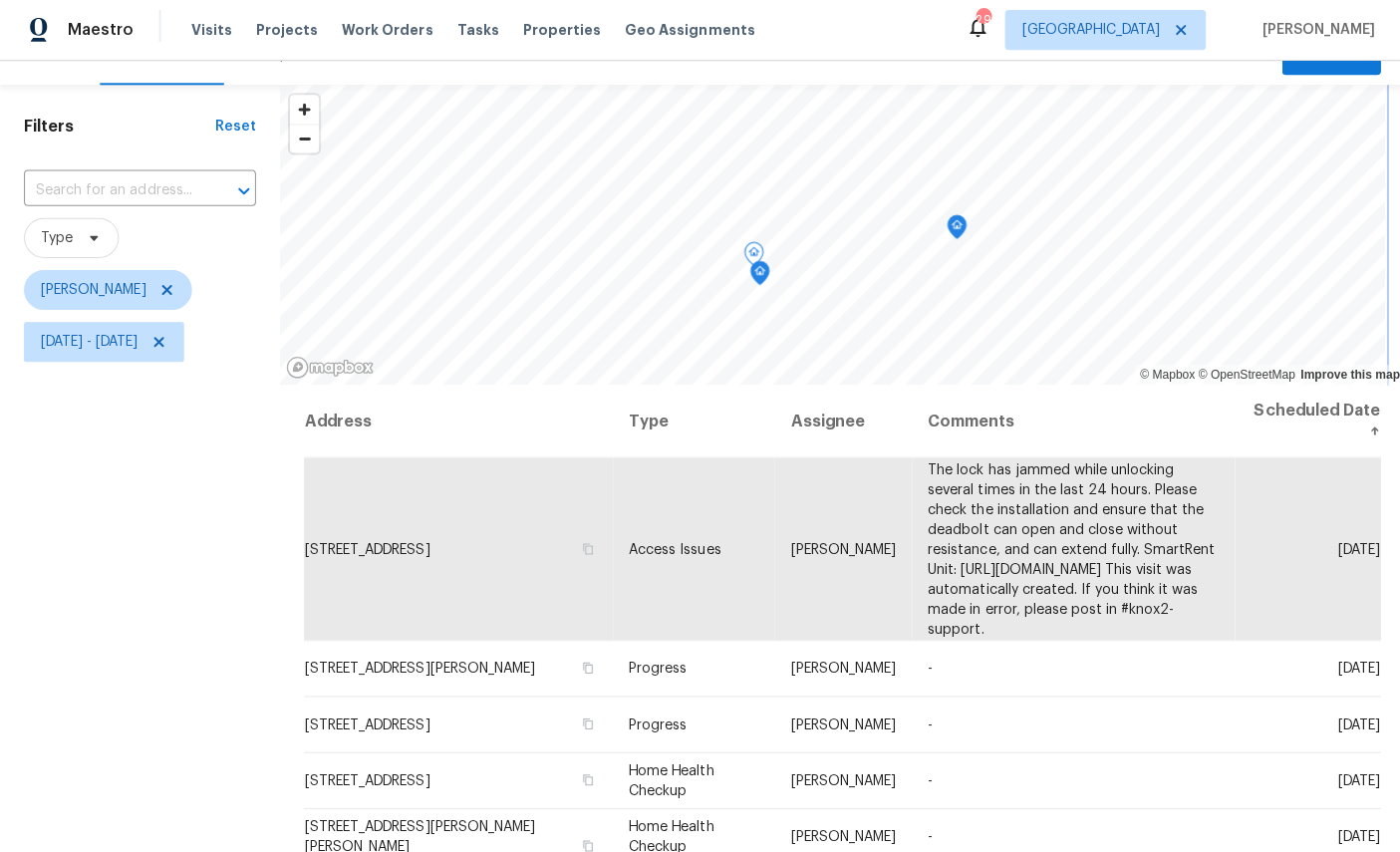 click 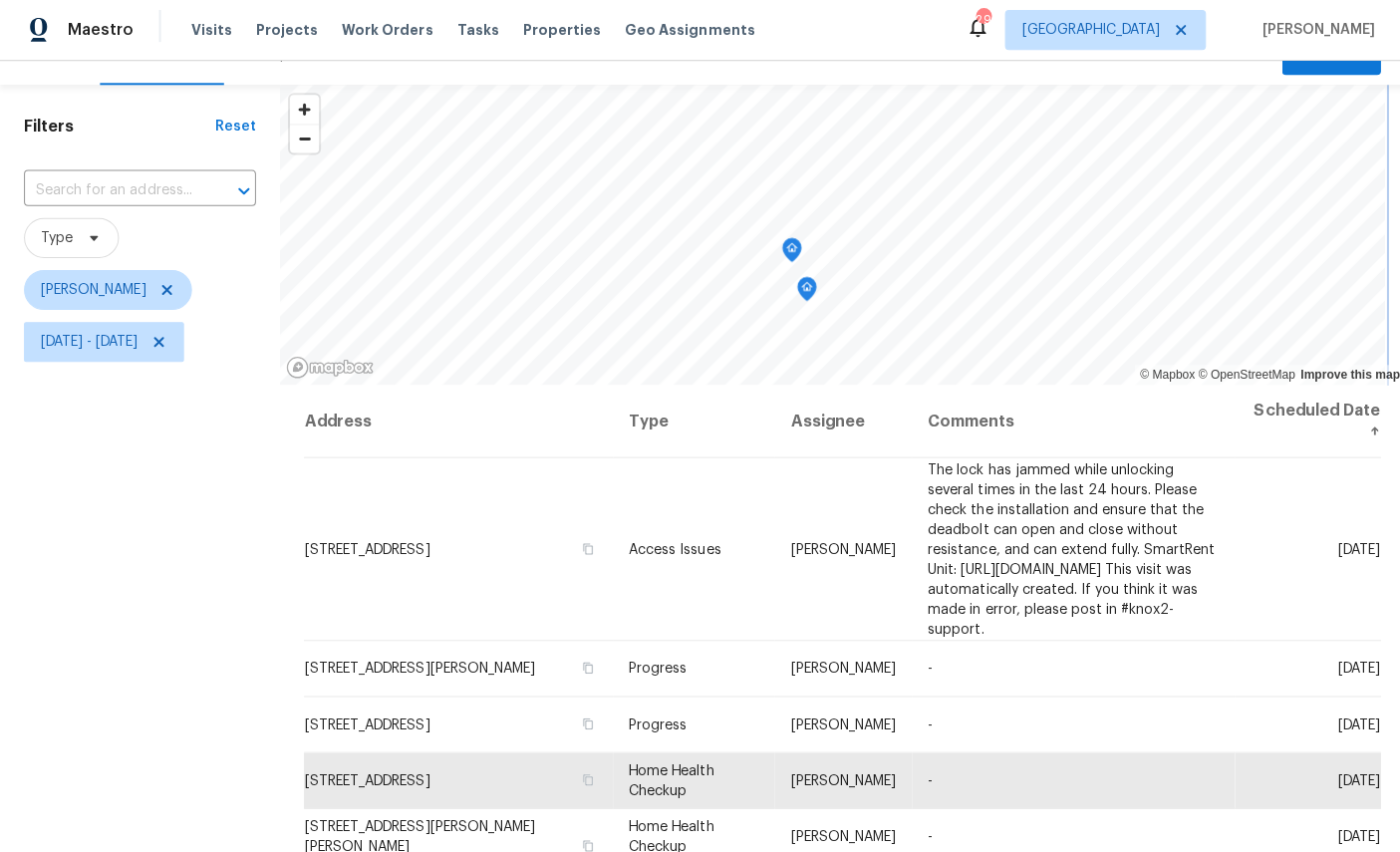 click 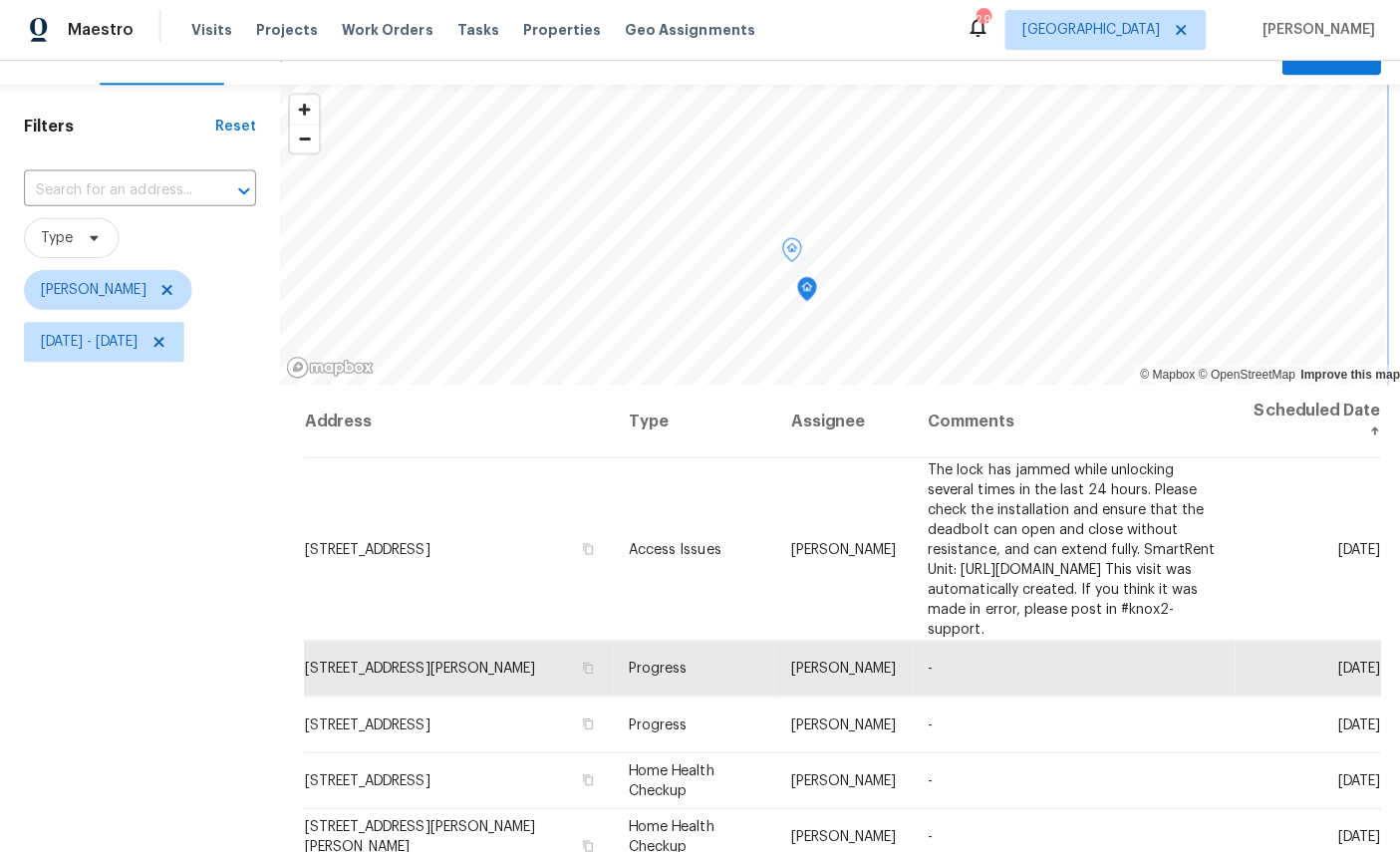 click 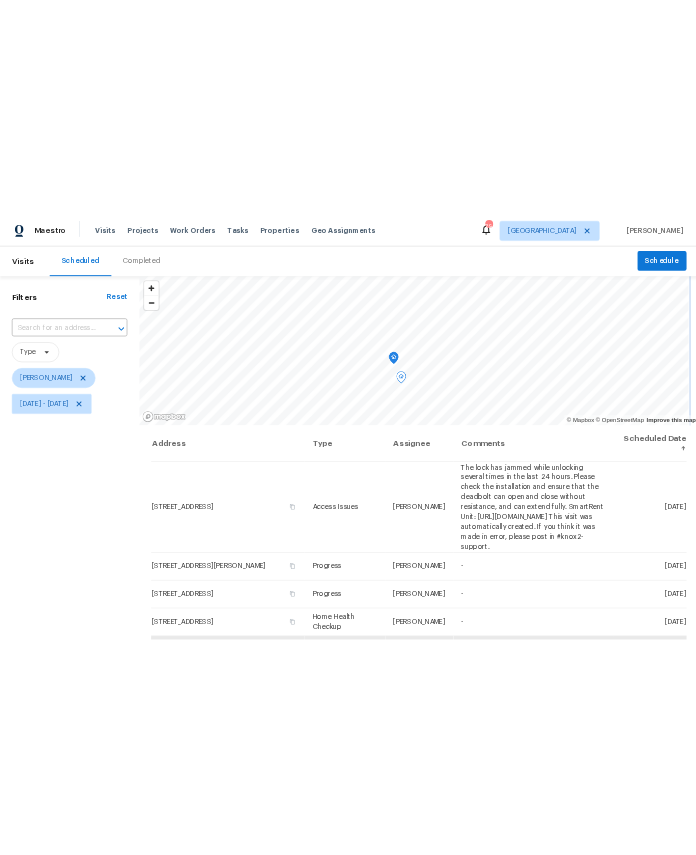 scroll, scrollTop: 0, scrollLeft: 0, axis: both 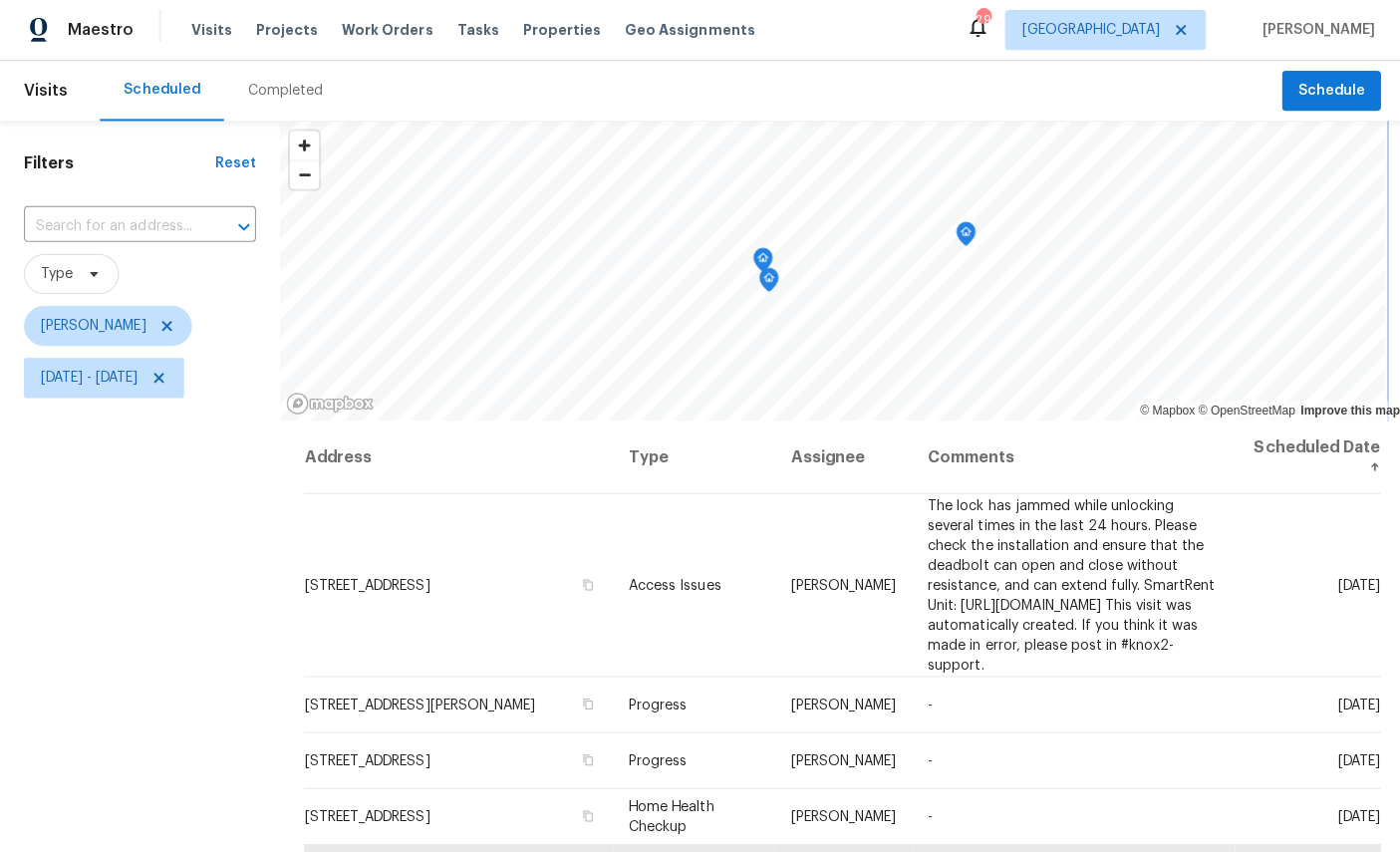 click 